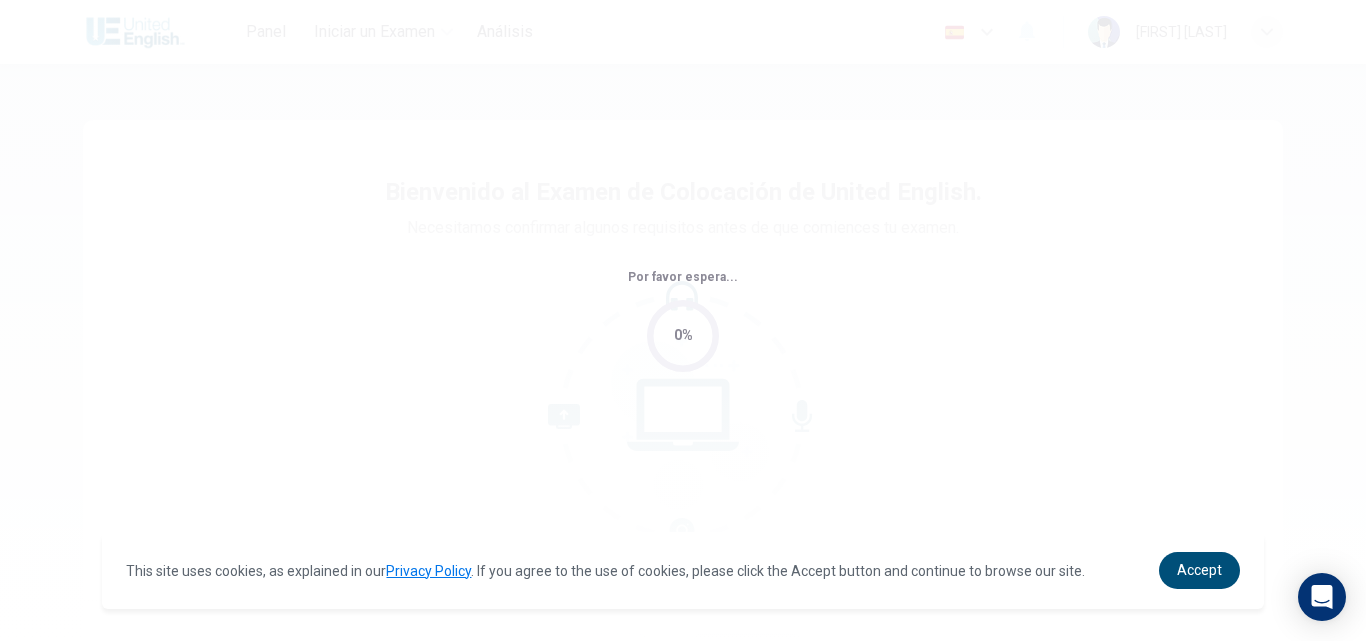 scroll, scrollTop: 0, scrollLeft: 0, axis: both 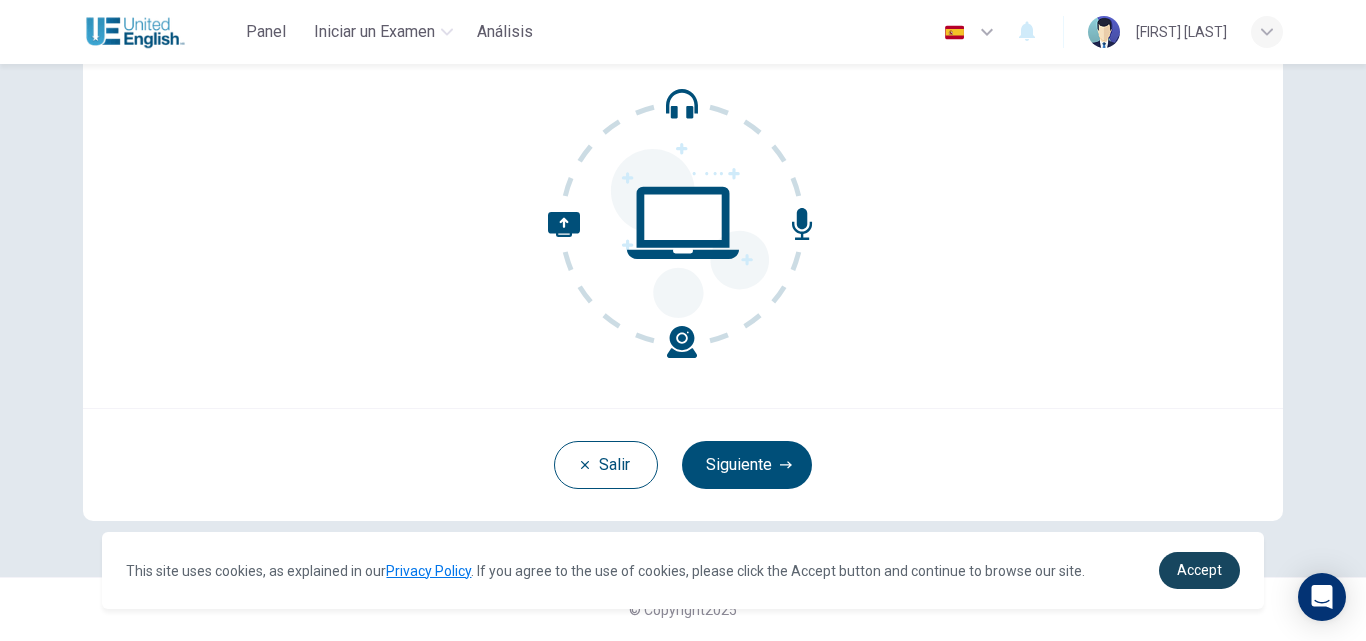 click on "Accept" at bounding box center [1199, 570] 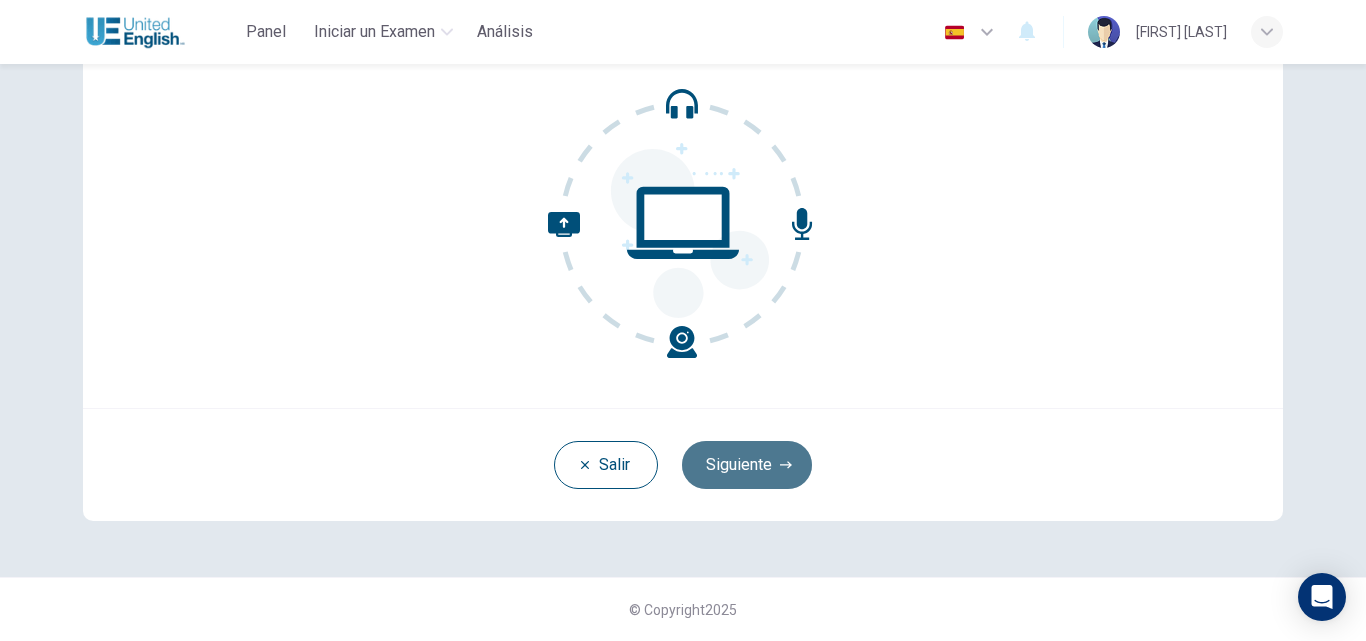 click on "Siguiente" at bounding box center [747, 465] 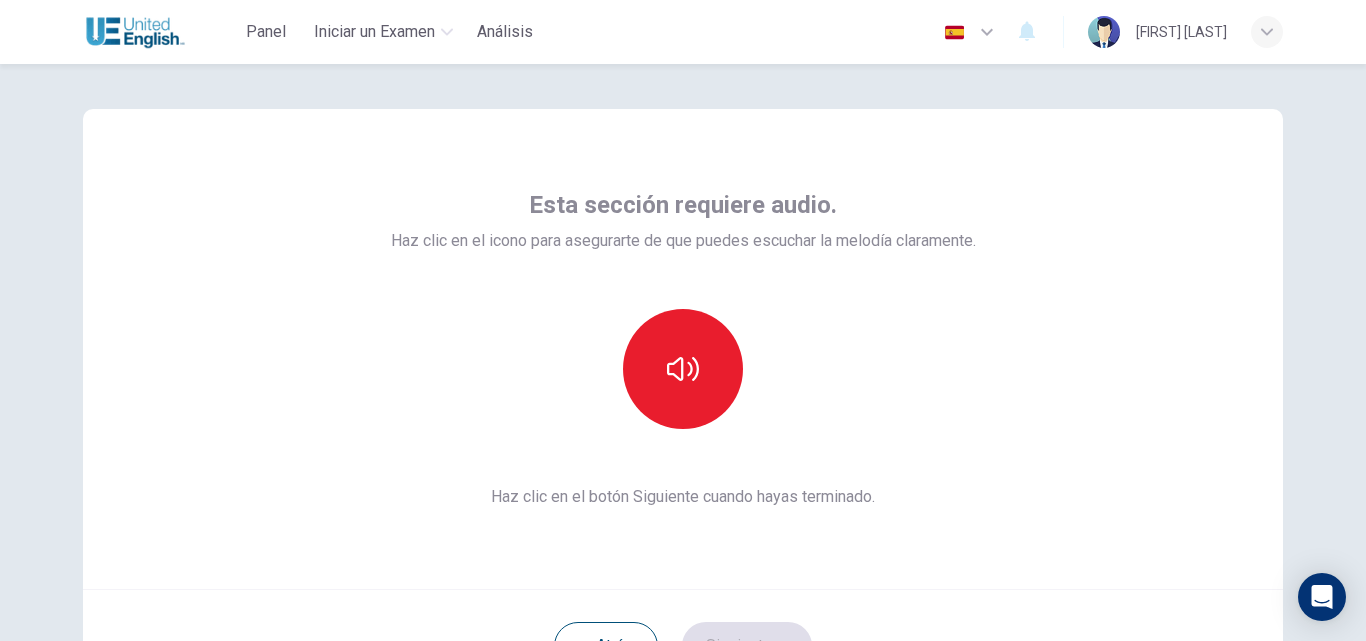 scroll, scrollTop: 7, scrollLeft: 0, axis: vertical 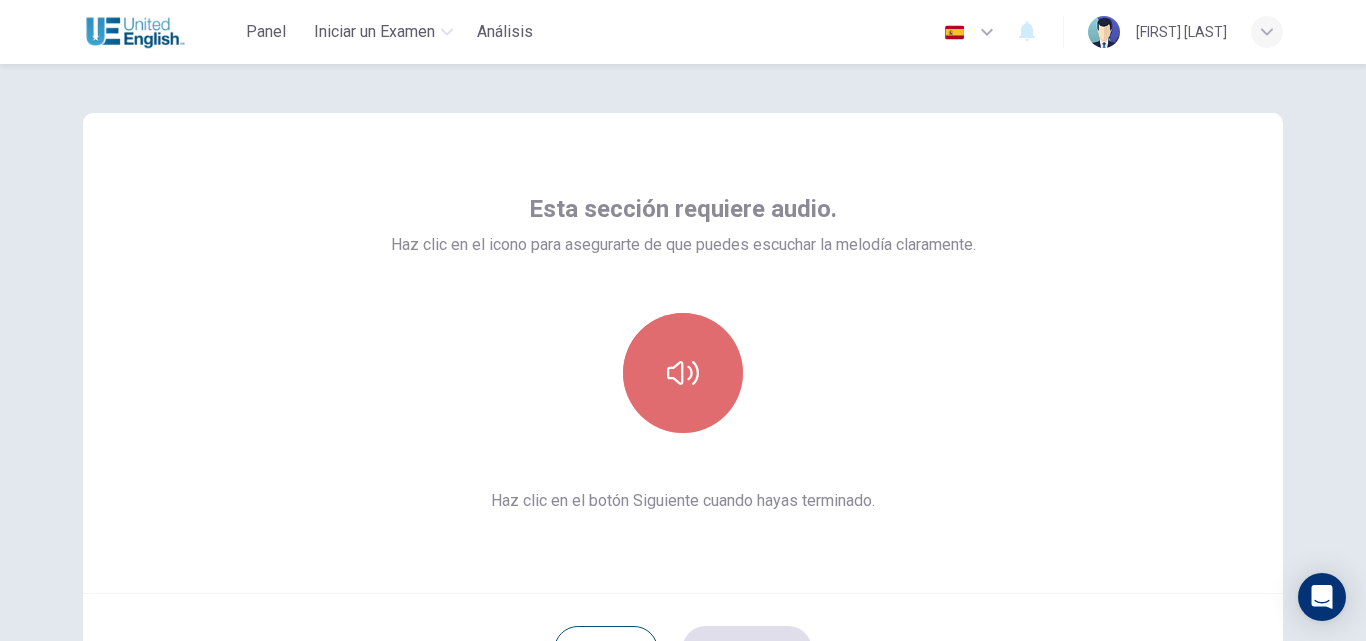 click at bounding box center (683, 373) 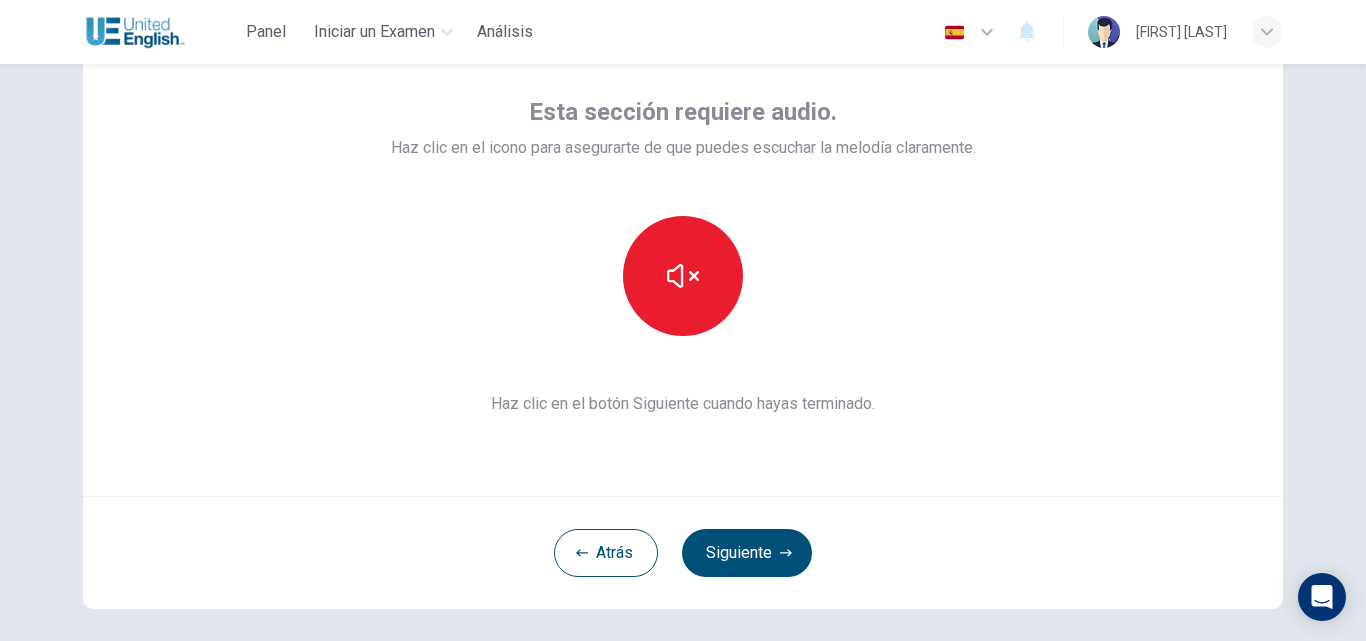 scroll, scrollTop: 107, scrollLeft: 0, axis: vertical 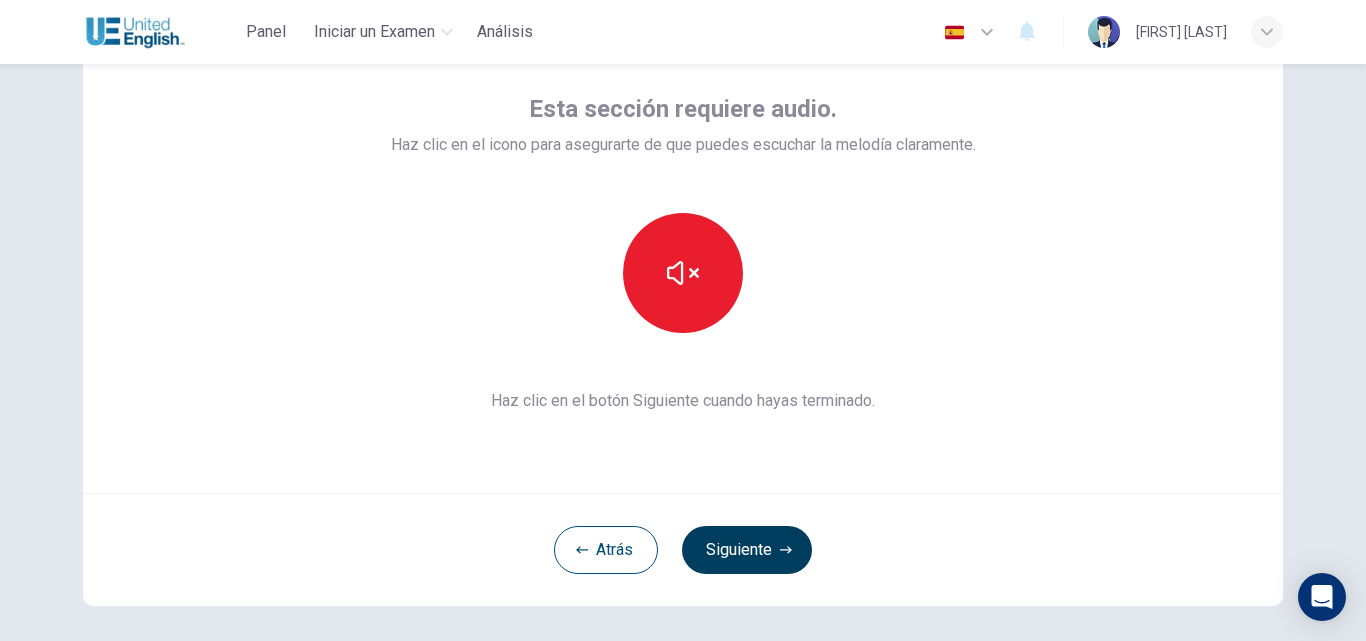 click on "Siguiente" at bounding box center (747, 550) 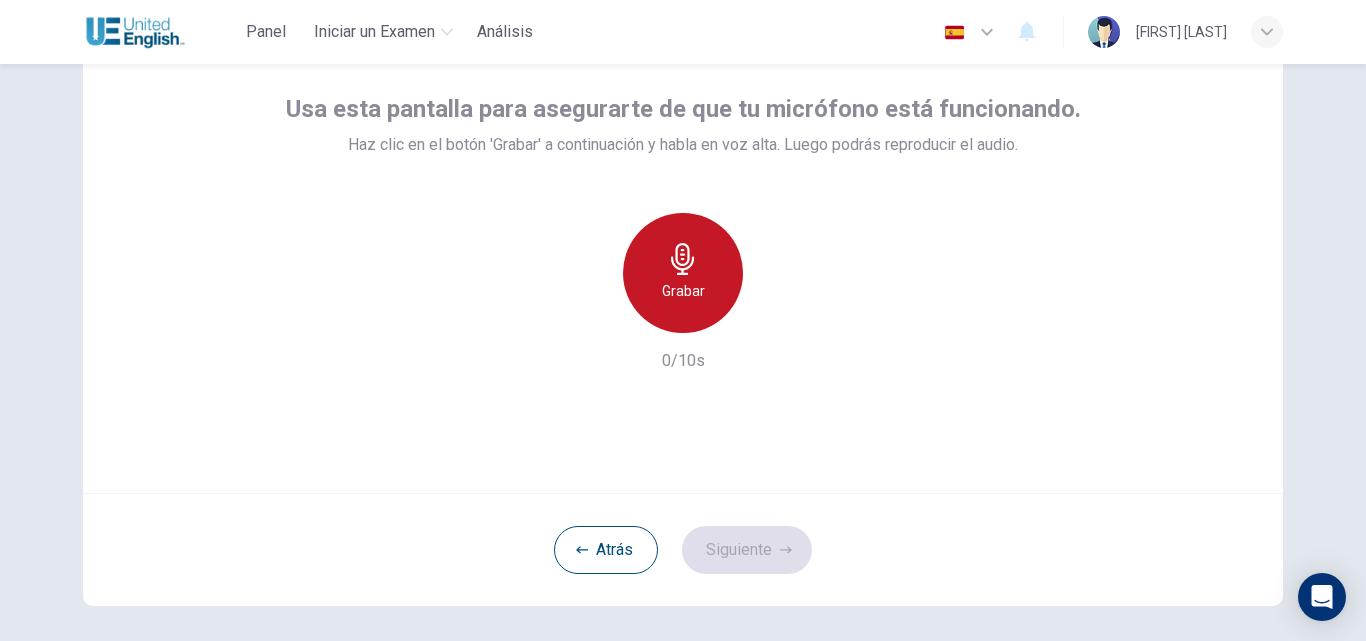 click on "Grabar" at bounding box center [683, 273] 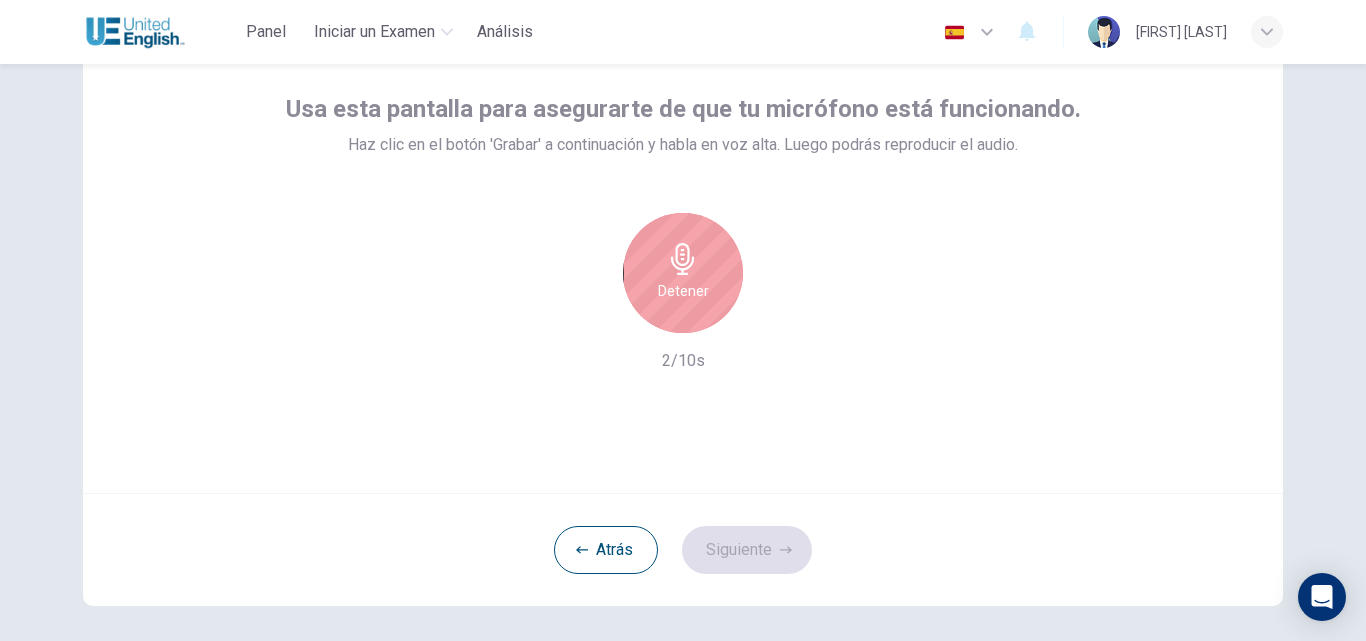 click on "Detener" at bounding box center (683, 273) 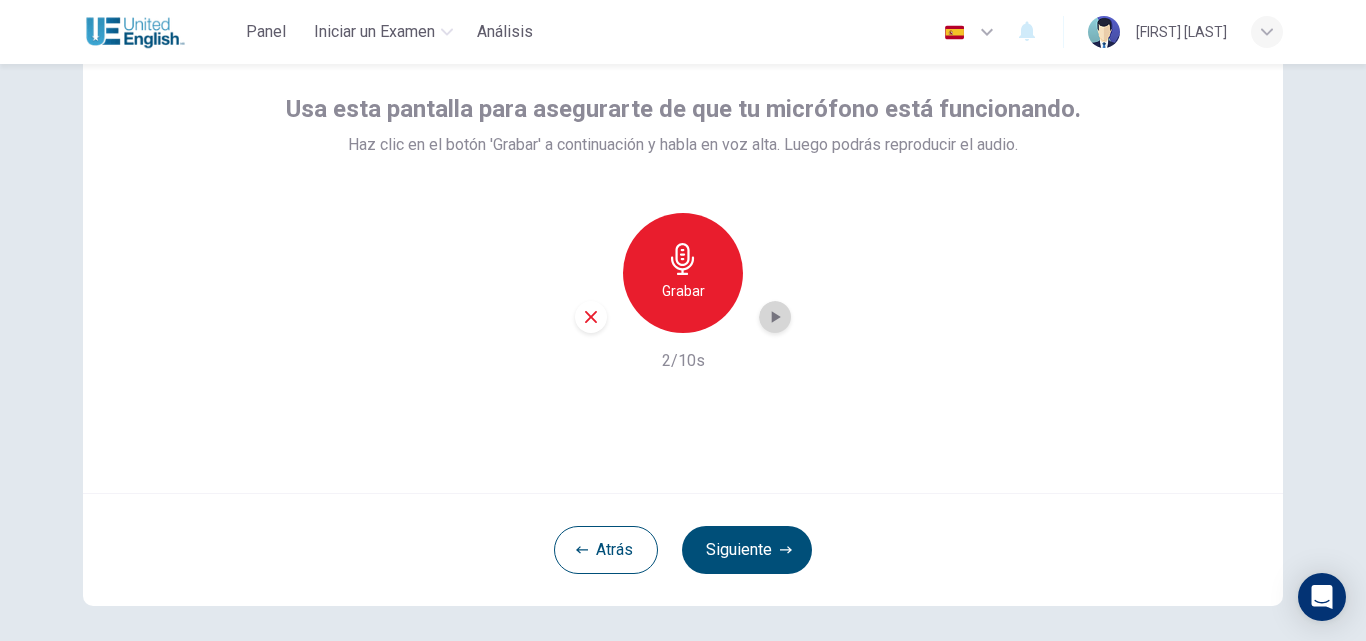 click at bounding box center (775, 317) 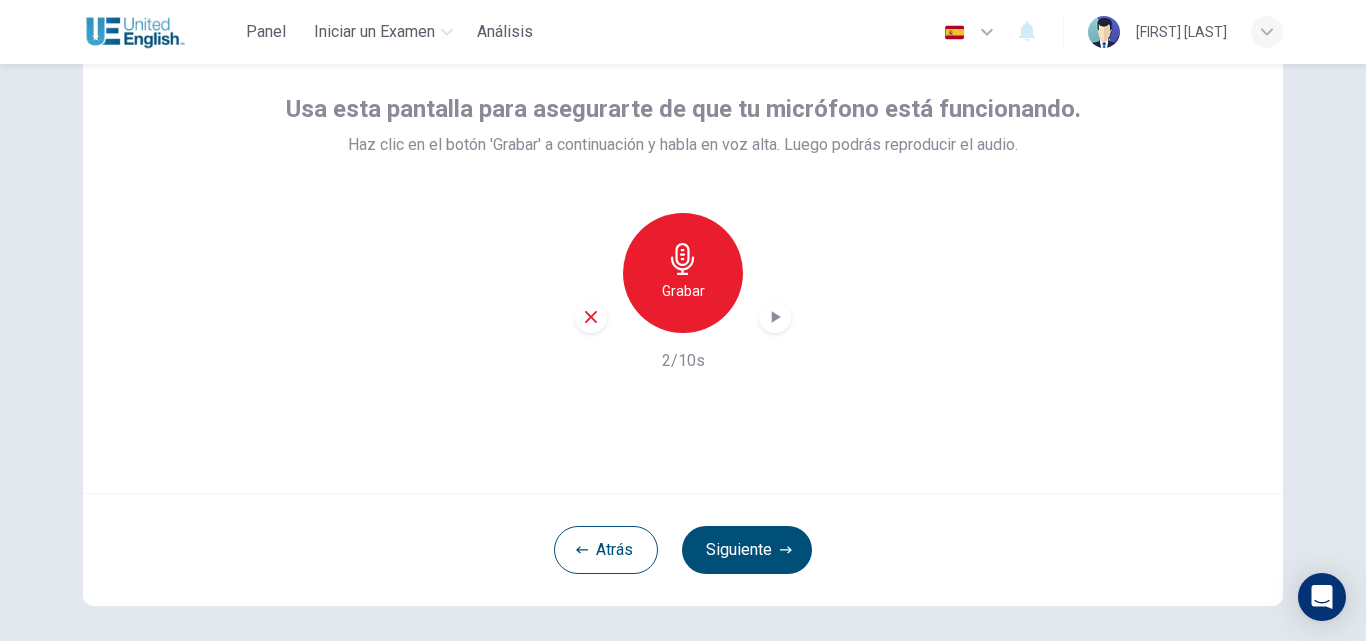 click at bounding box center [775, 317] 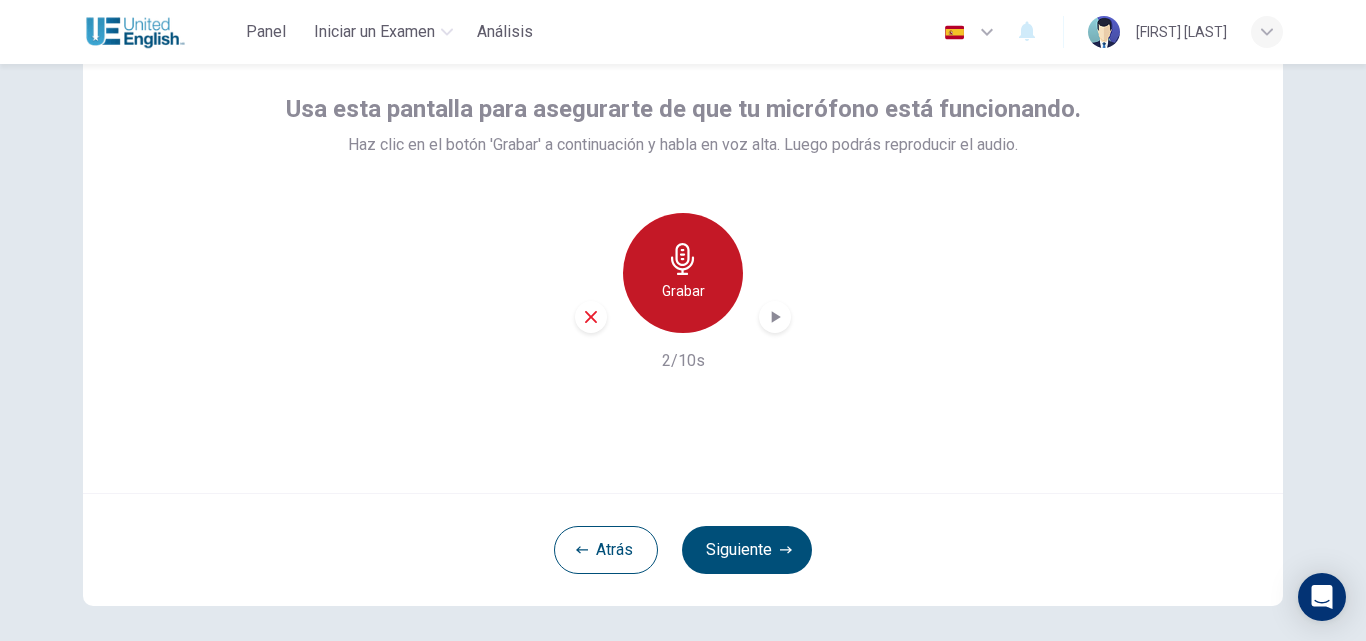 click on "Grabar" at bounding box center [683, 273] 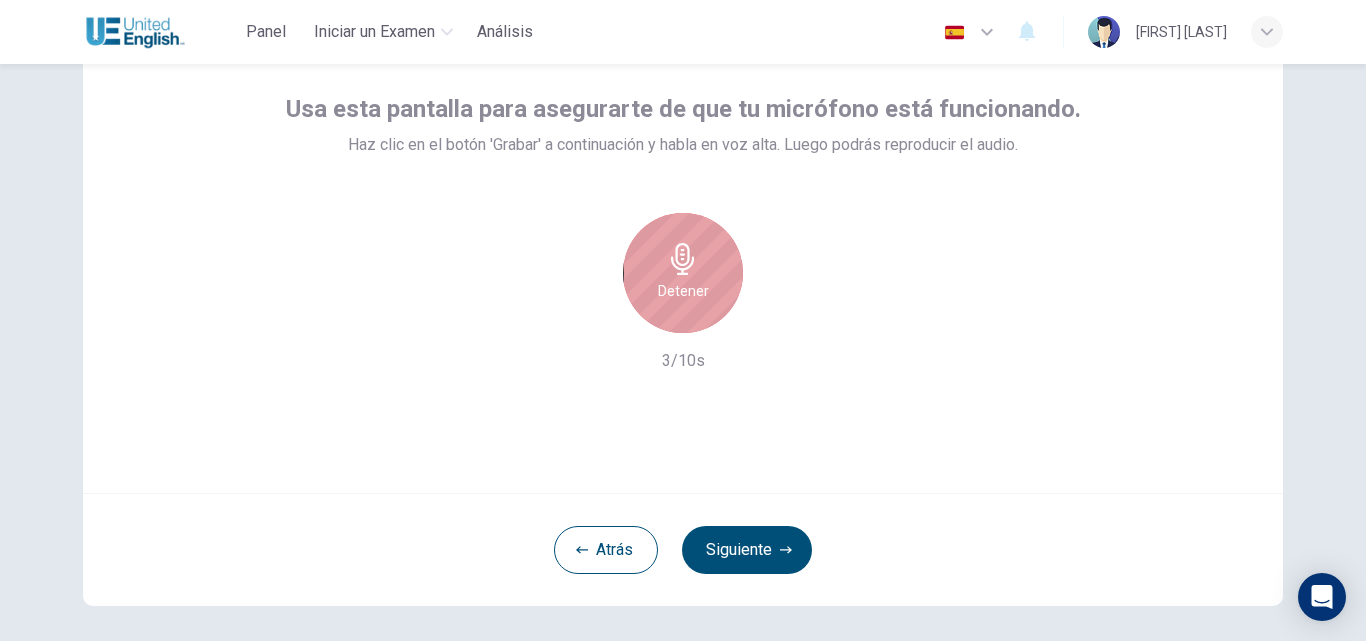 click on "Detener" at bounding box center (683, 273) 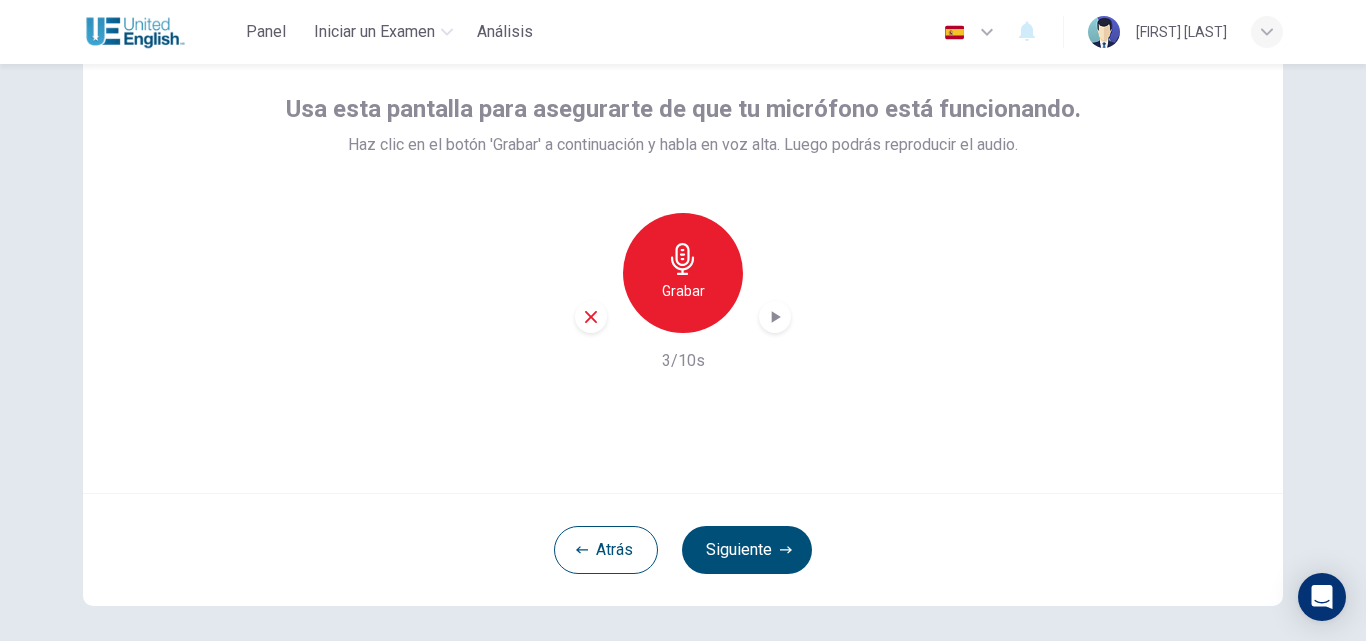 click at bounding box center (775, 317) 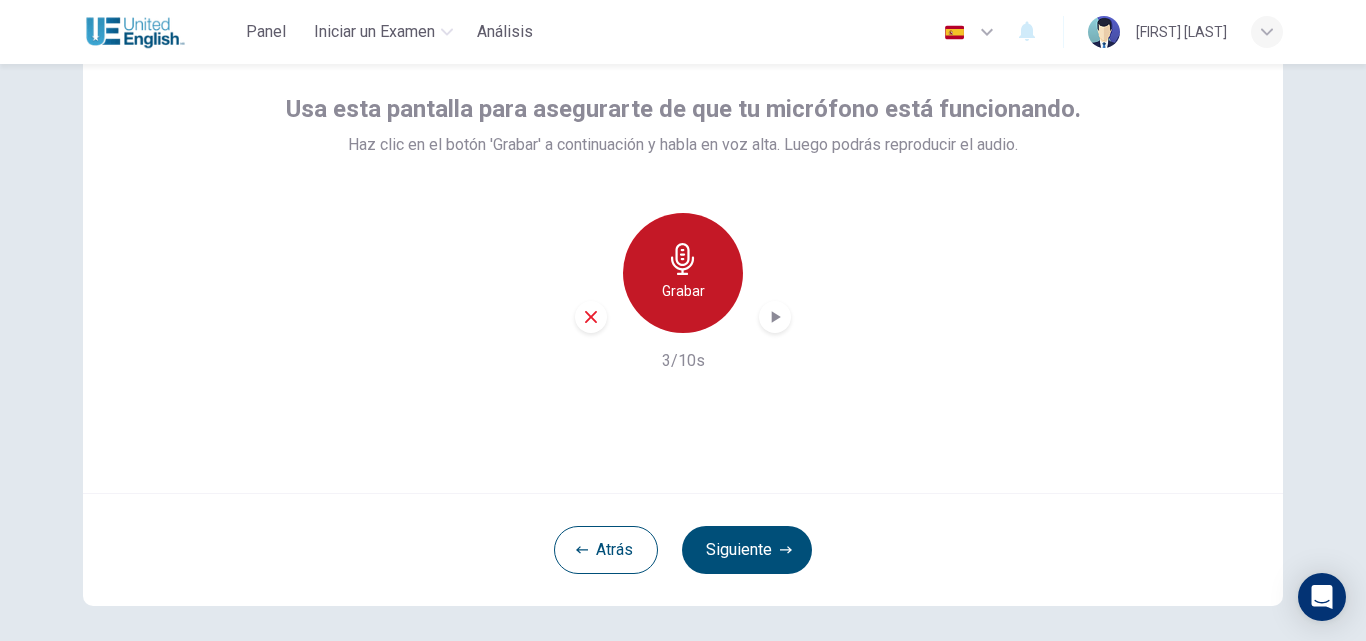 click on "Grabar" at bounding box center (683, 273) 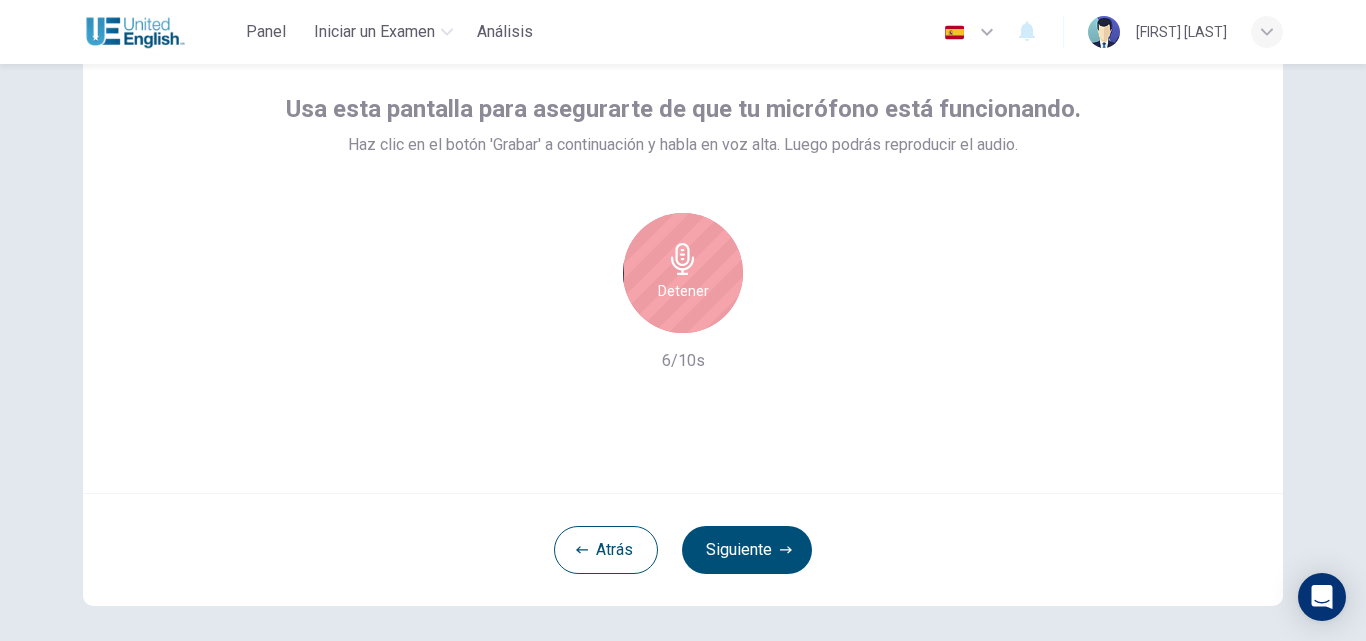 click on "Detener" at bounding box center (683, 291) 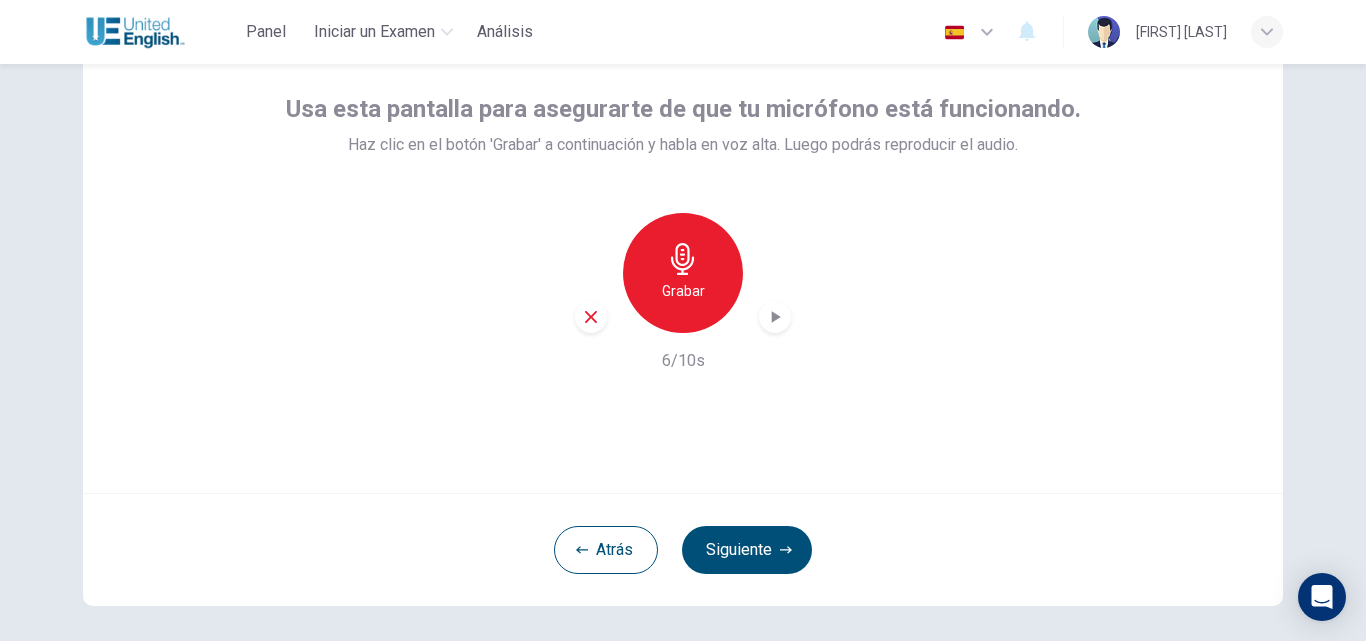 click at bounding box center [775, 317] 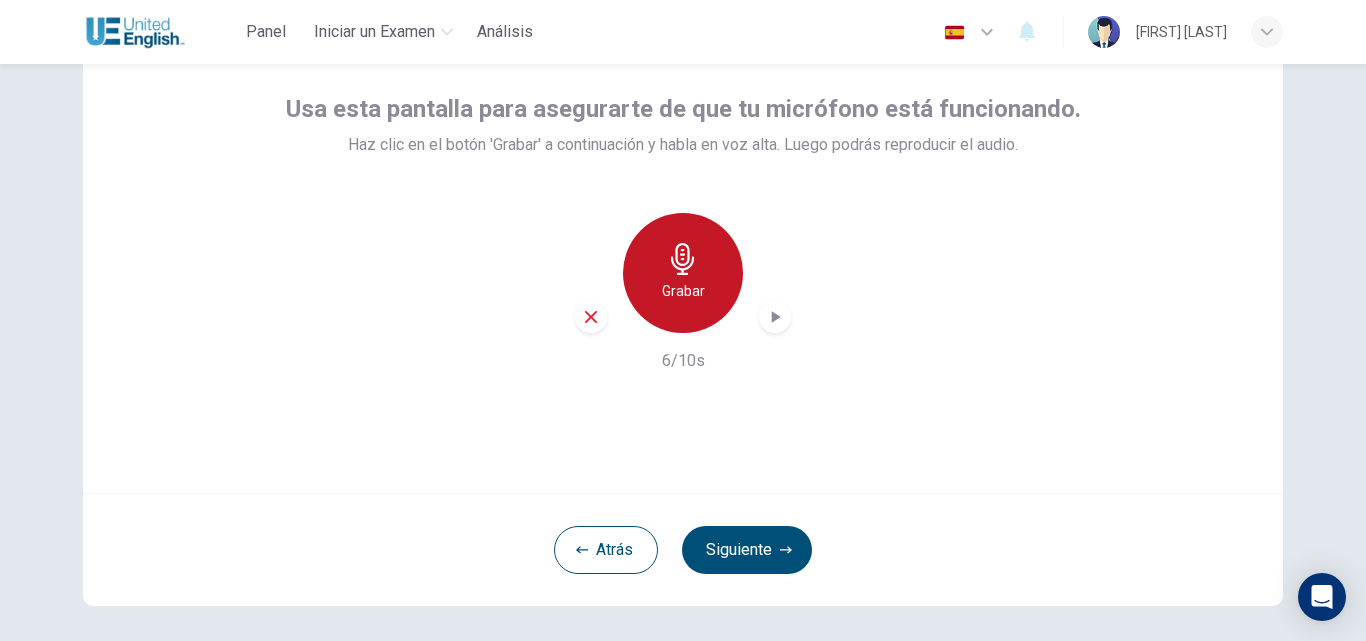 click on "Grabar" at bounding box center (683, 291) 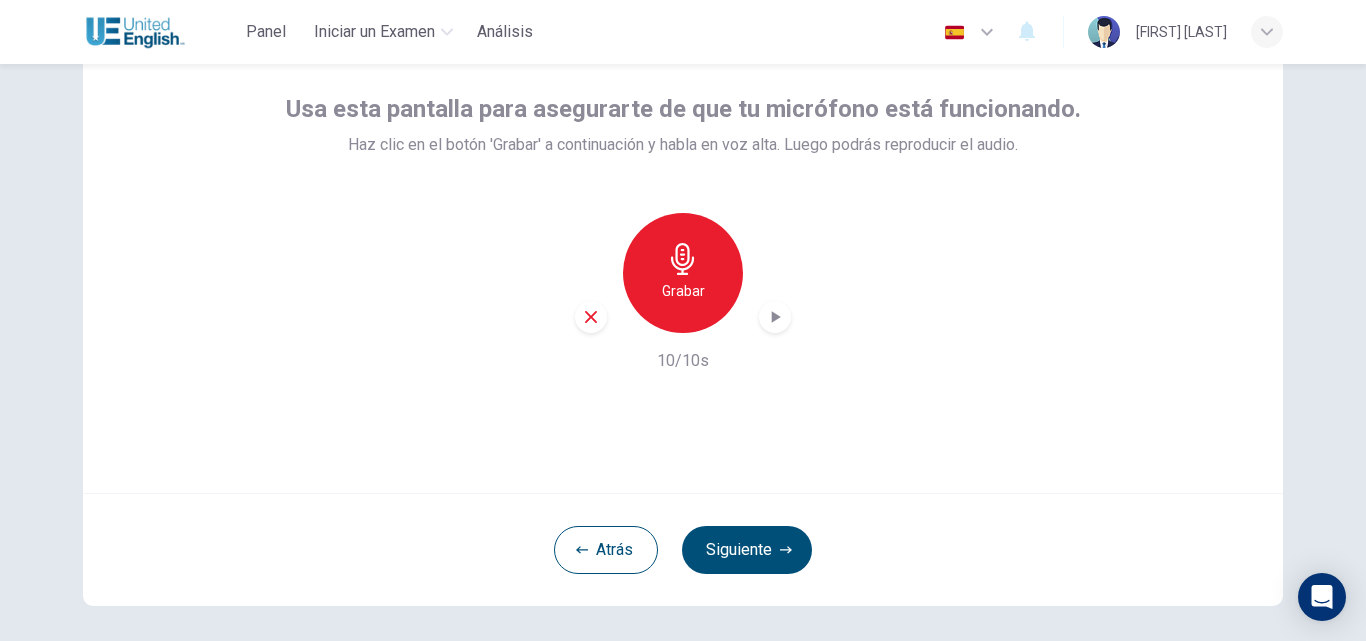 click at bounding box center (775, 317) 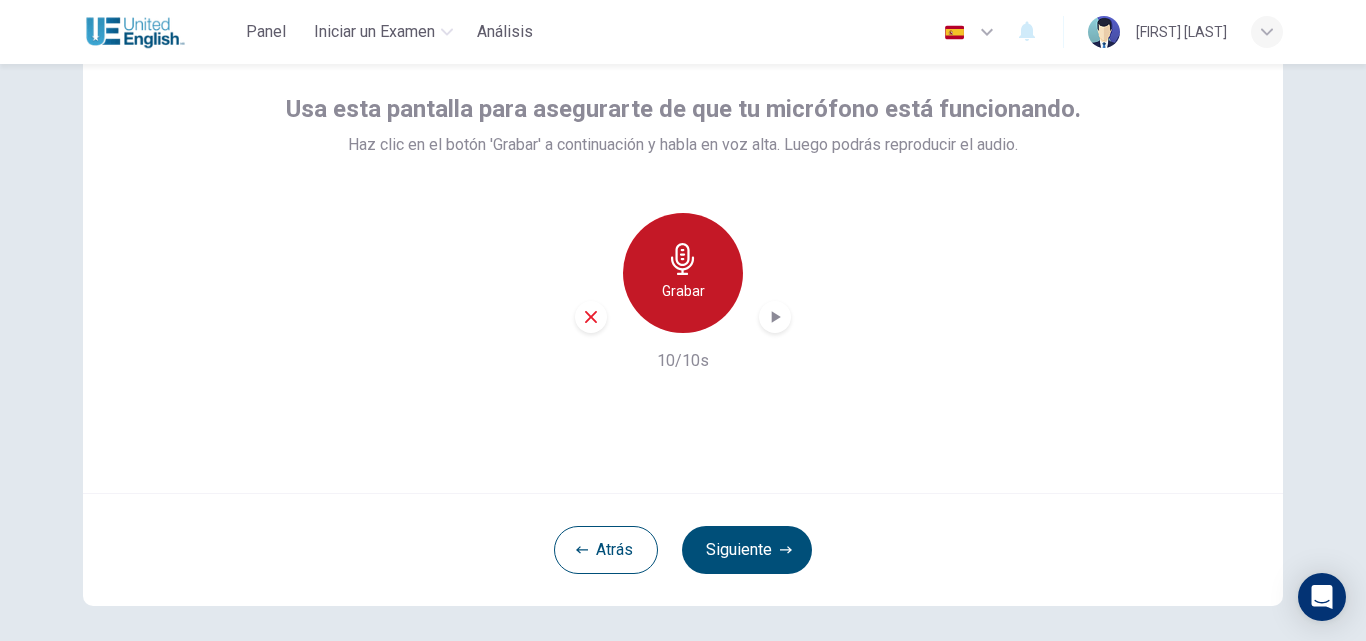 click on "Grabar" at bounding box center (683, 291) 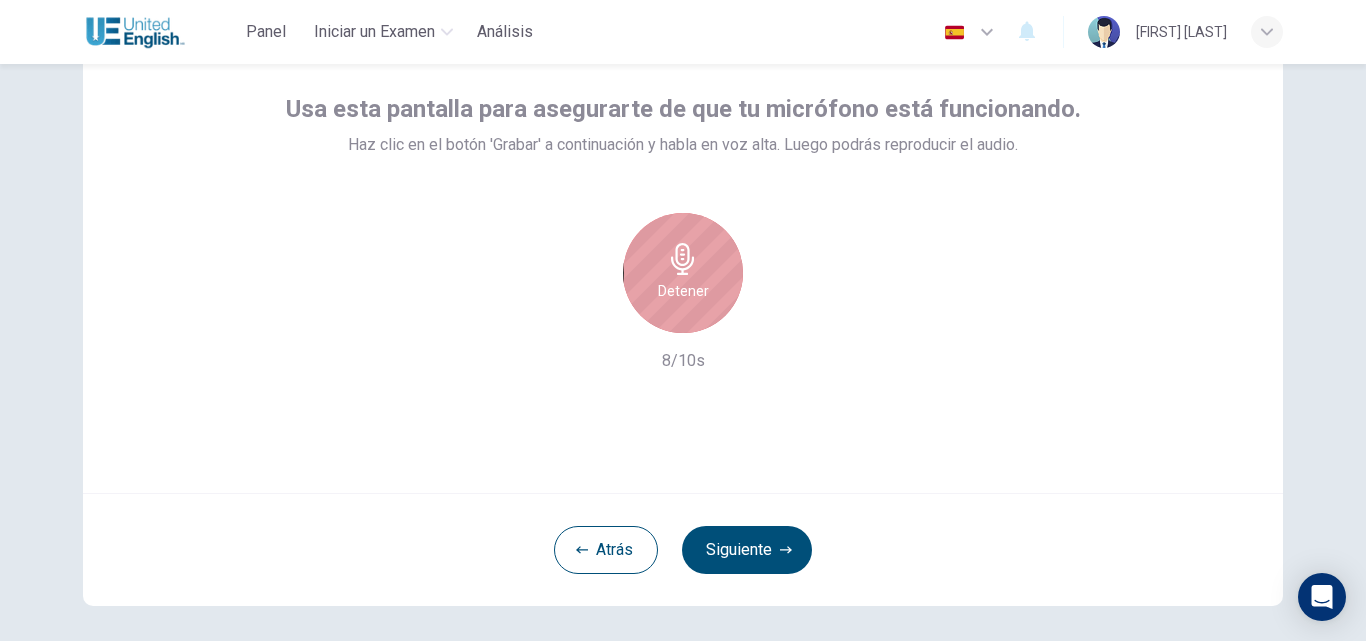 click on "Detener" at bounding box center (683, 291) 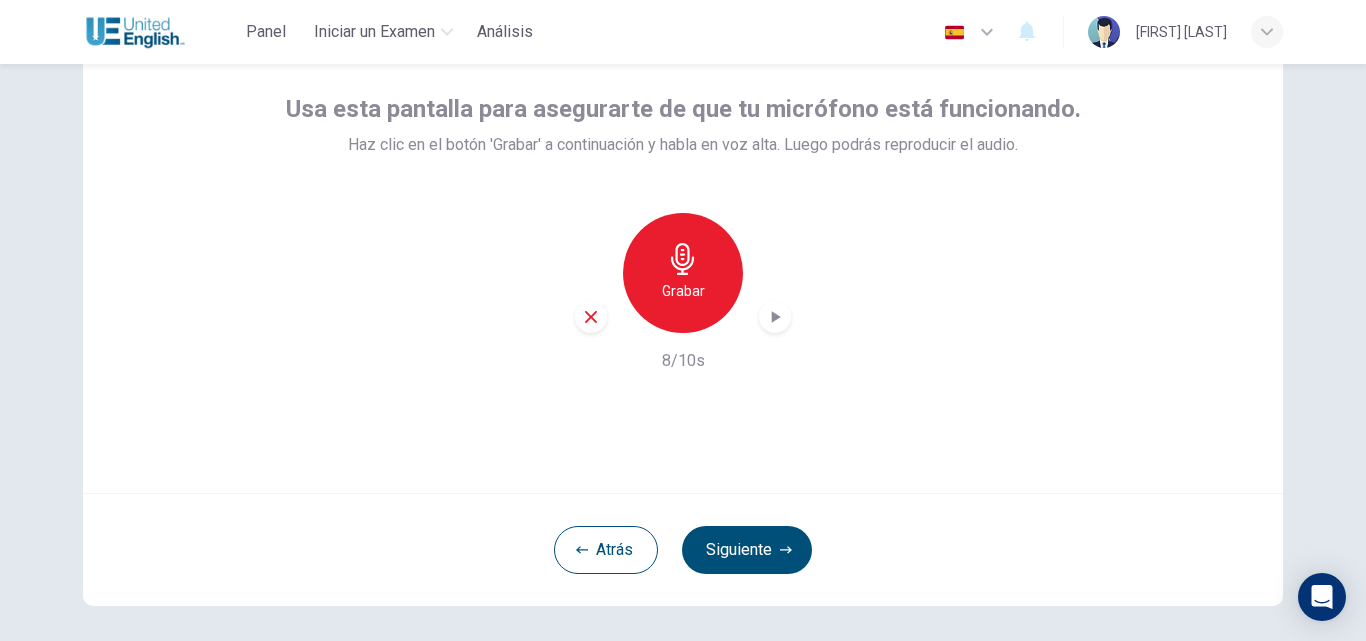 click at bounding box center (776, 317) 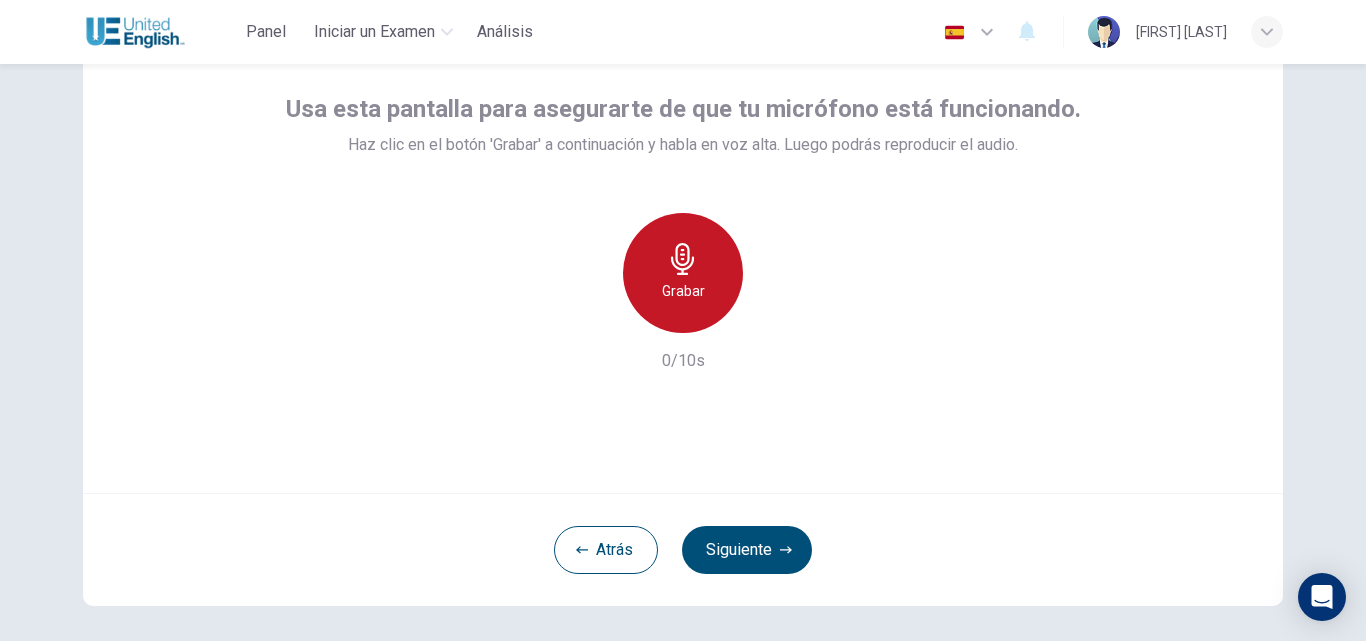 click on "Grabar" at bounding box center [683, 273] 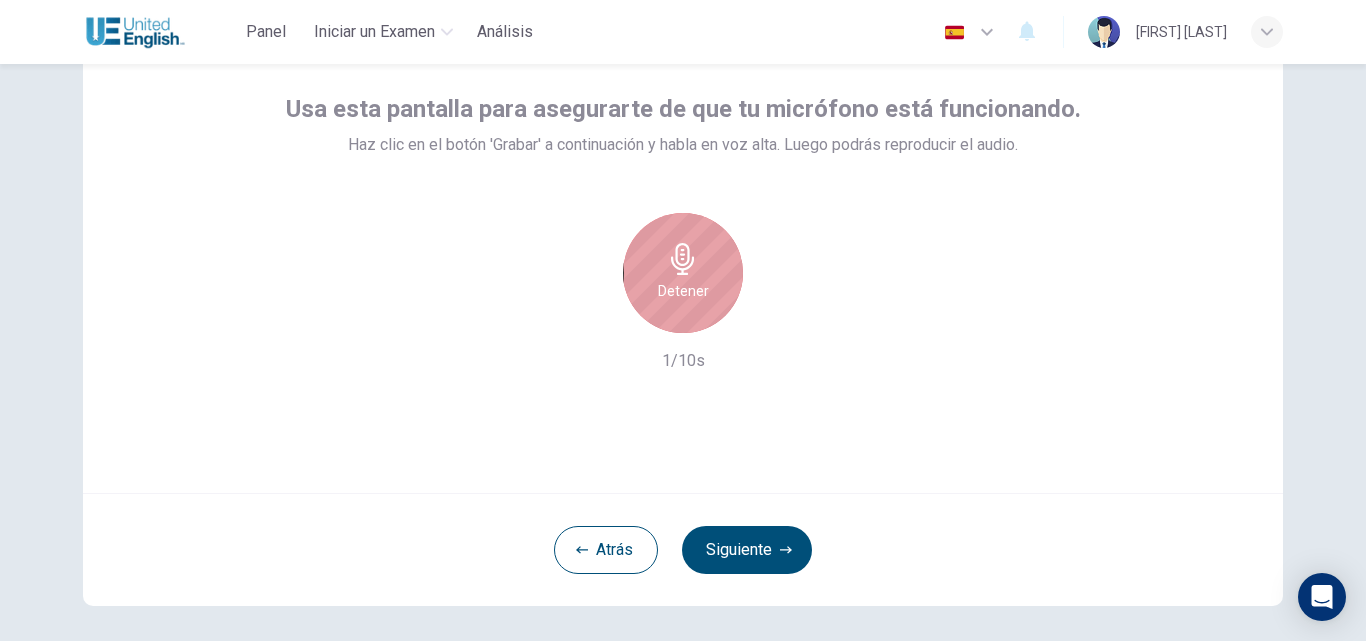 click on "Detener" at bounding box center (683, 273) 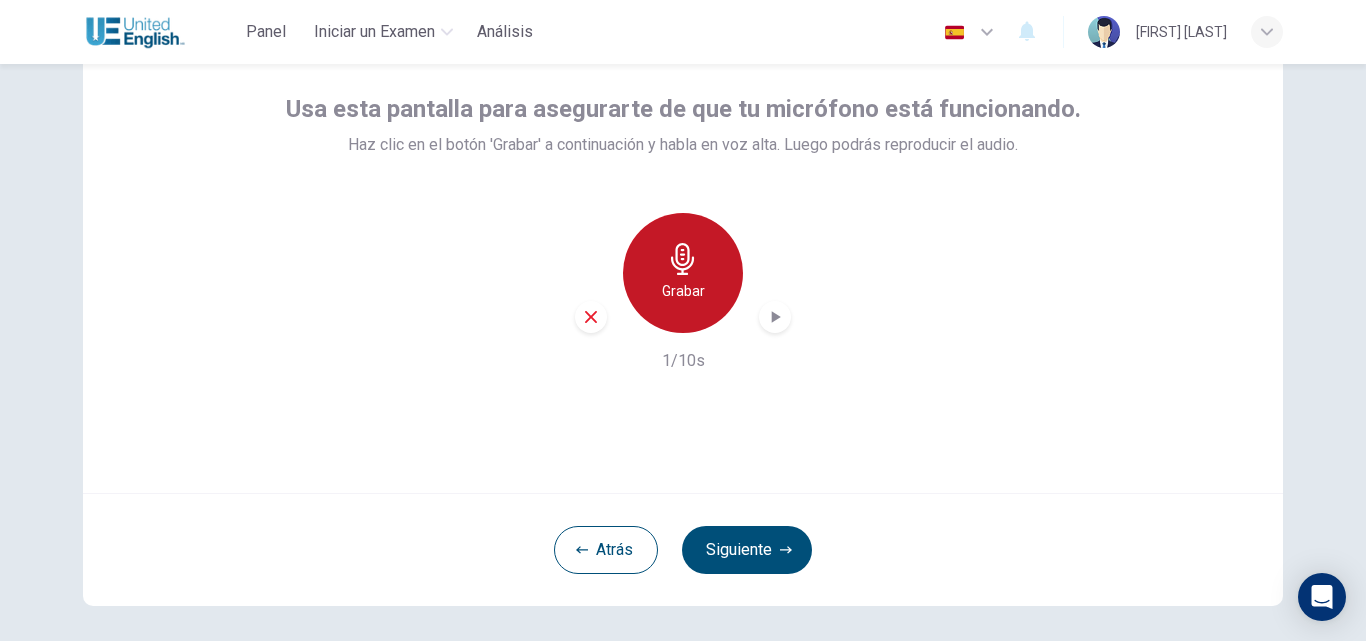 click on "Grabar" at bounding box center [683, 291] 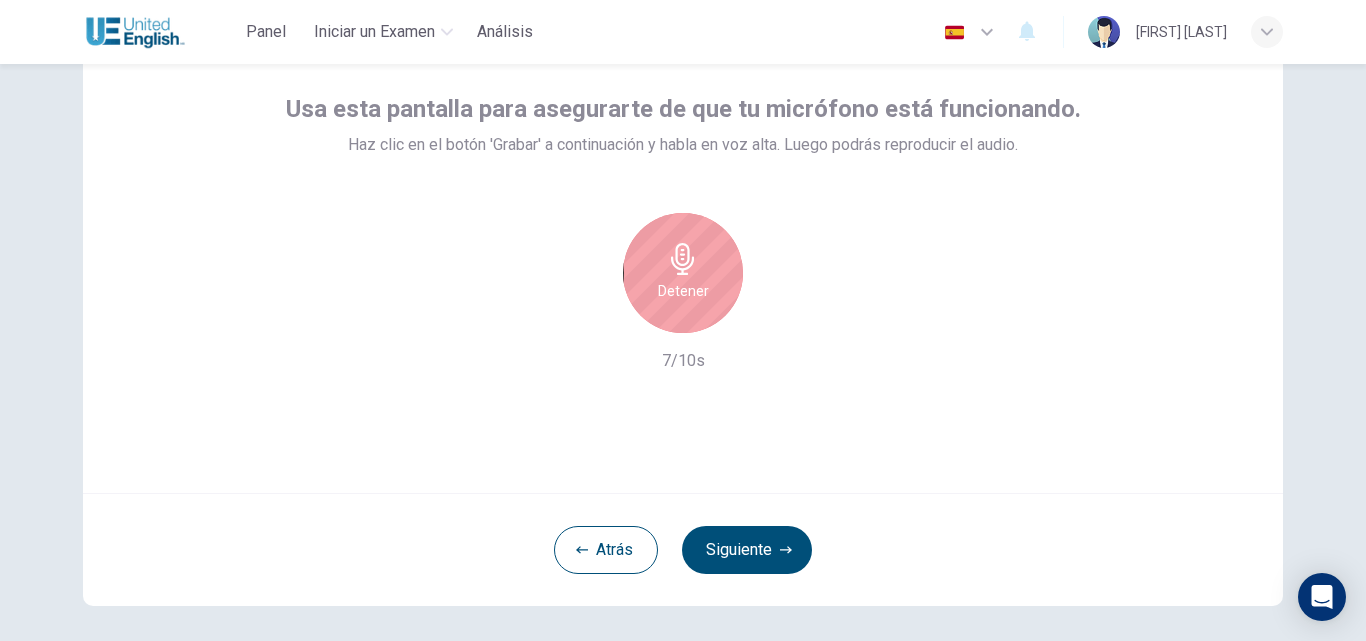 click on "Detener" at bounding box center [683, 291] 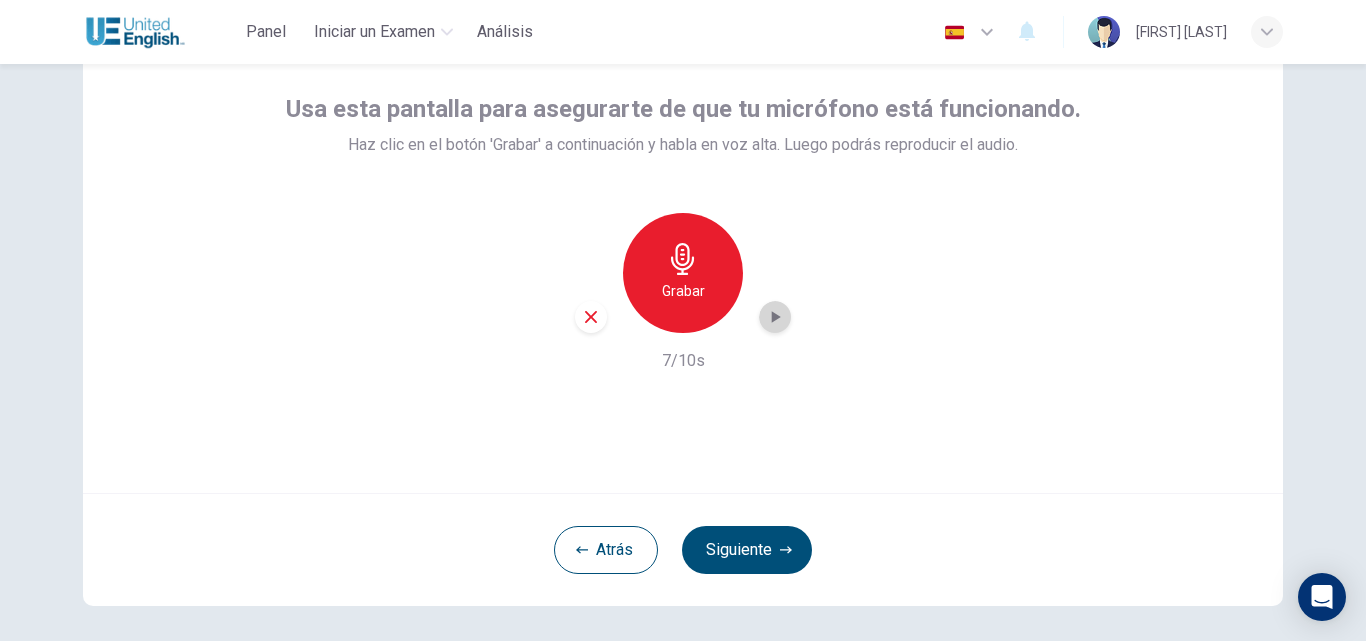 click at bounding box center [775, 317] 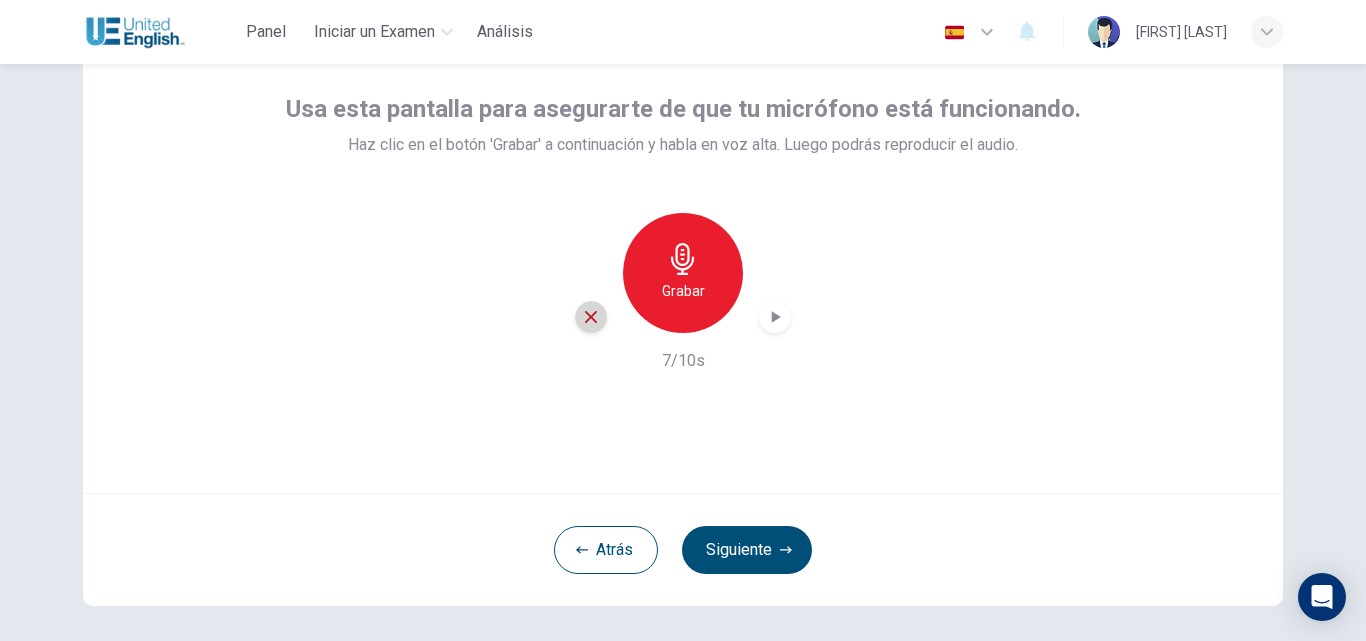click at bounding box center [591, 317] 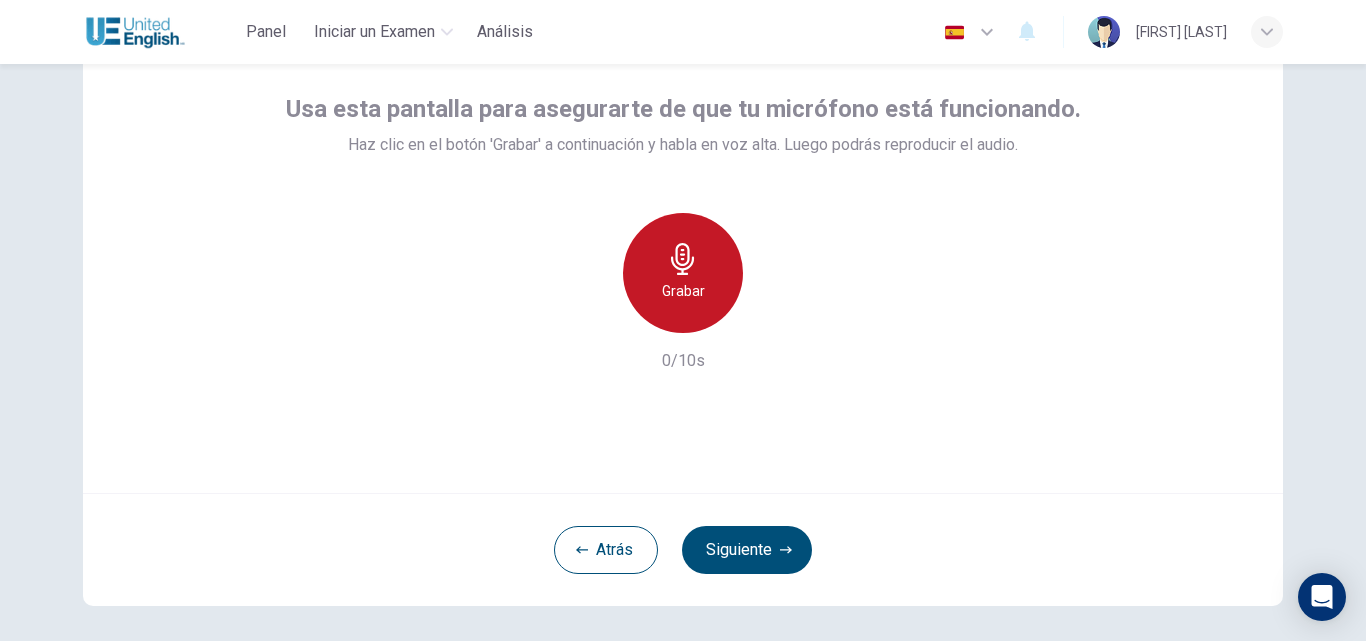 click on "Grabar" at bounding box center (683, 291) 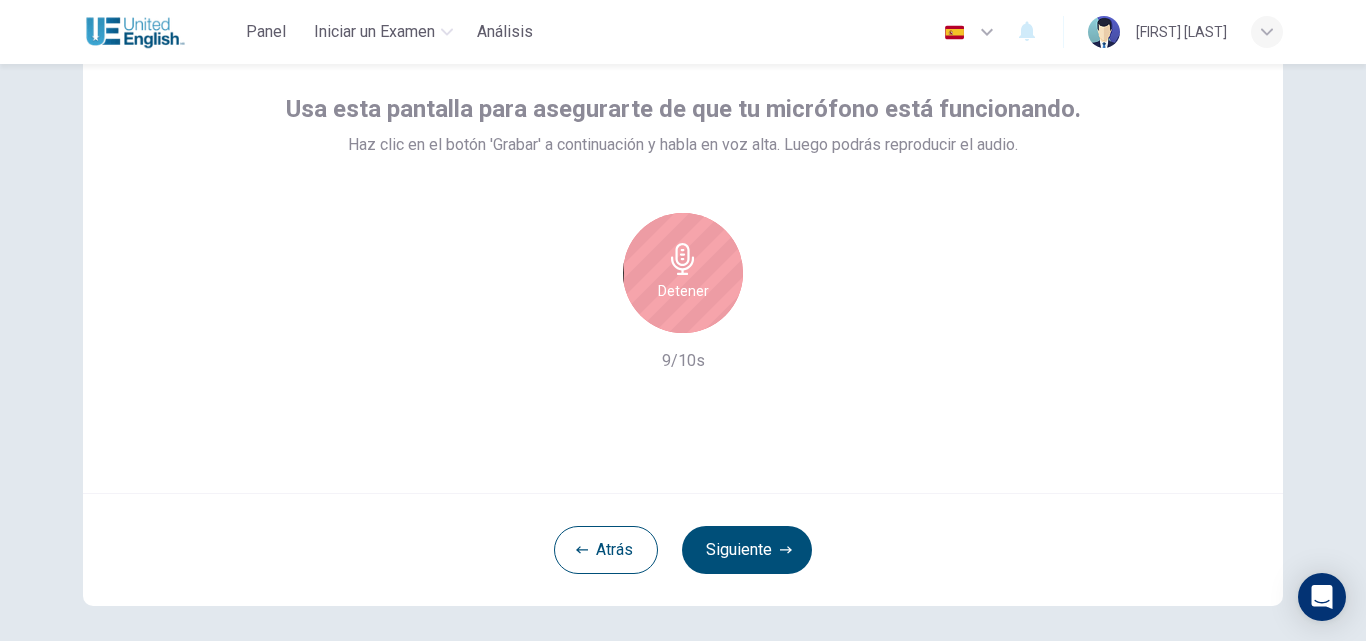 click on "Detener" at bounding box center [683, 291] 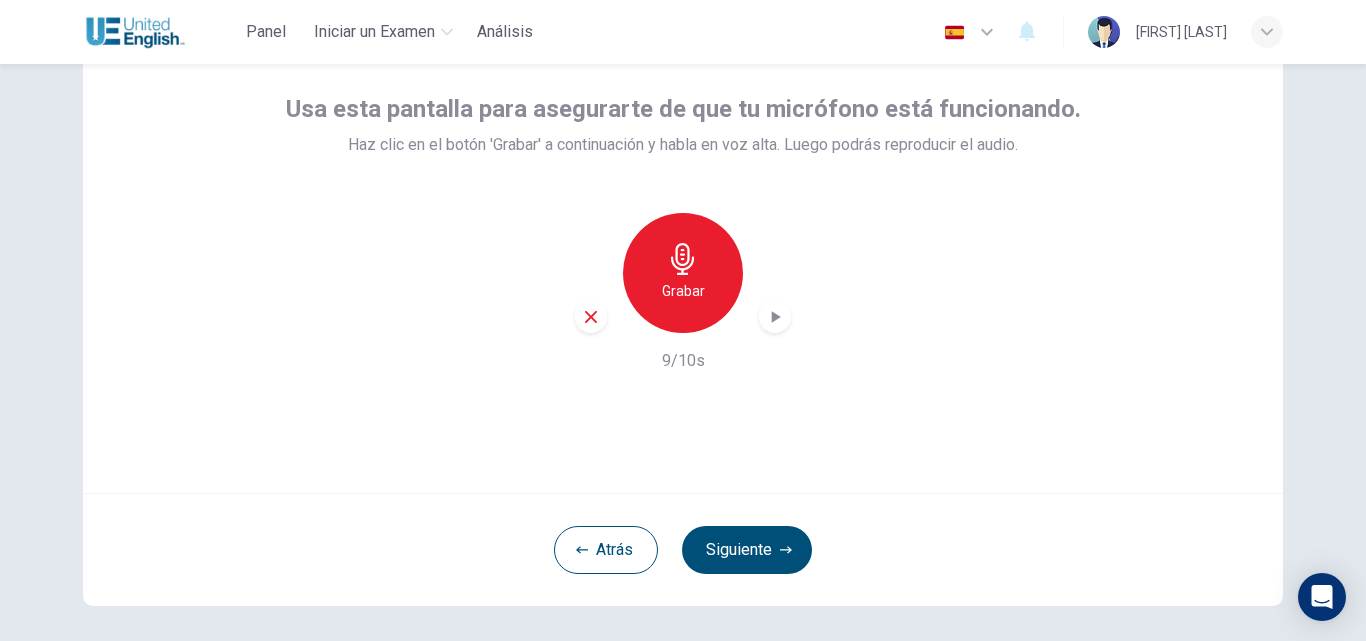 click at bounding box center (775, 317) 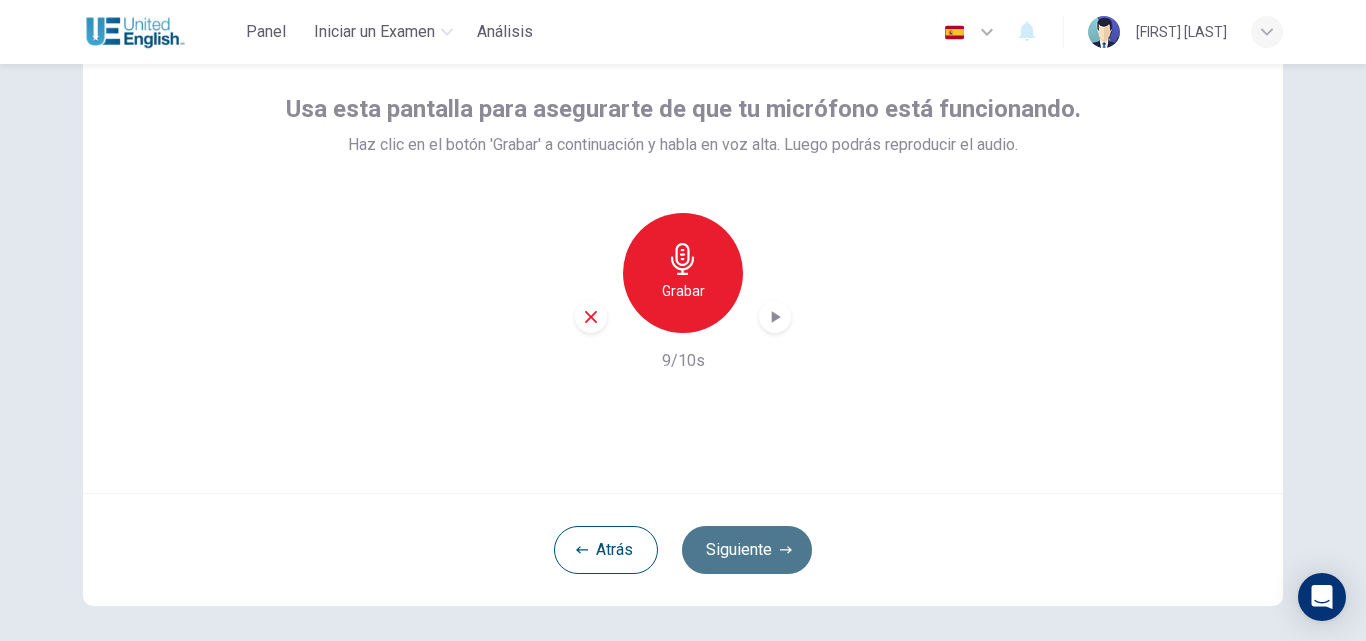 click on "Siguiente" at bounding box center [747, 550] 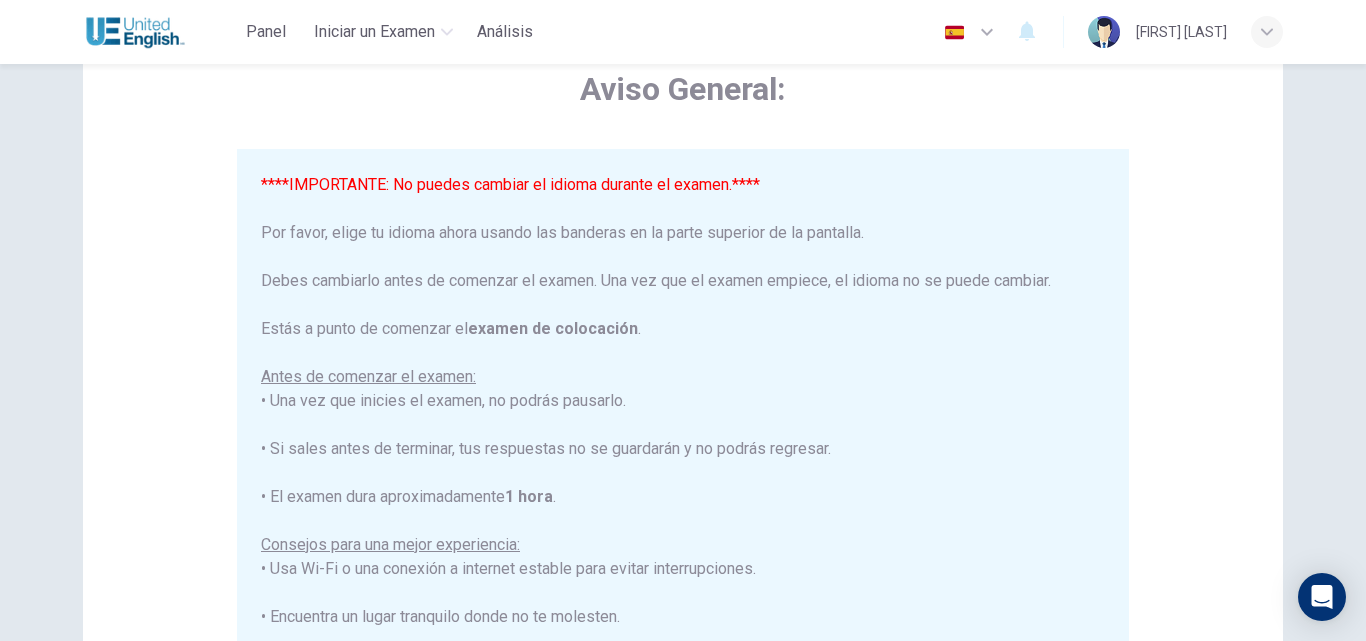 click at bounding box center [987, 32] 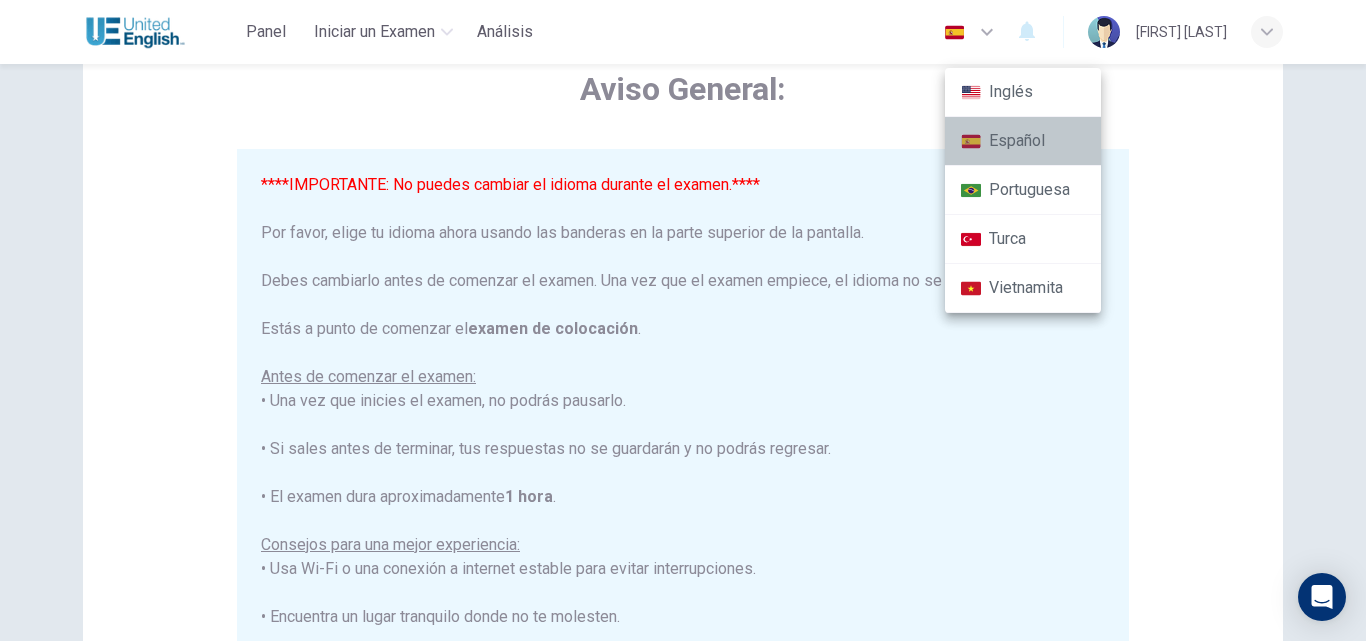 click on "Español" at bounding box center [1023, 141] 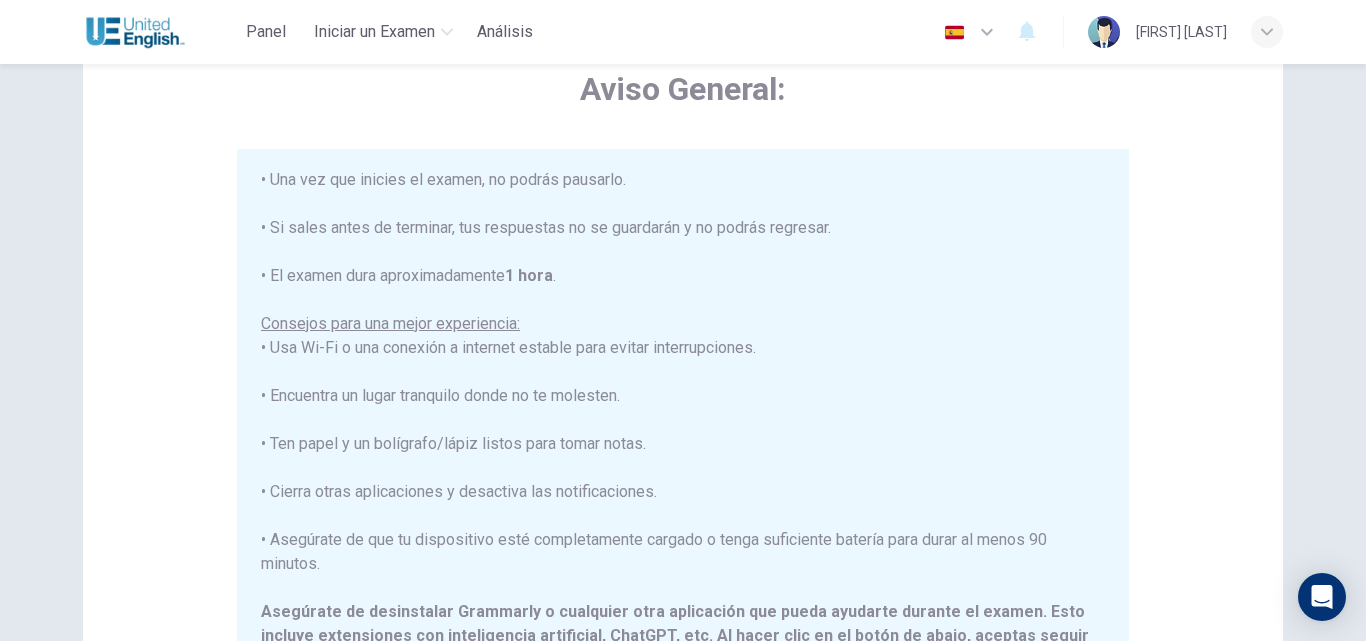 scroll, scrollTop: 239, scrollLeft: 0, axis: vertical 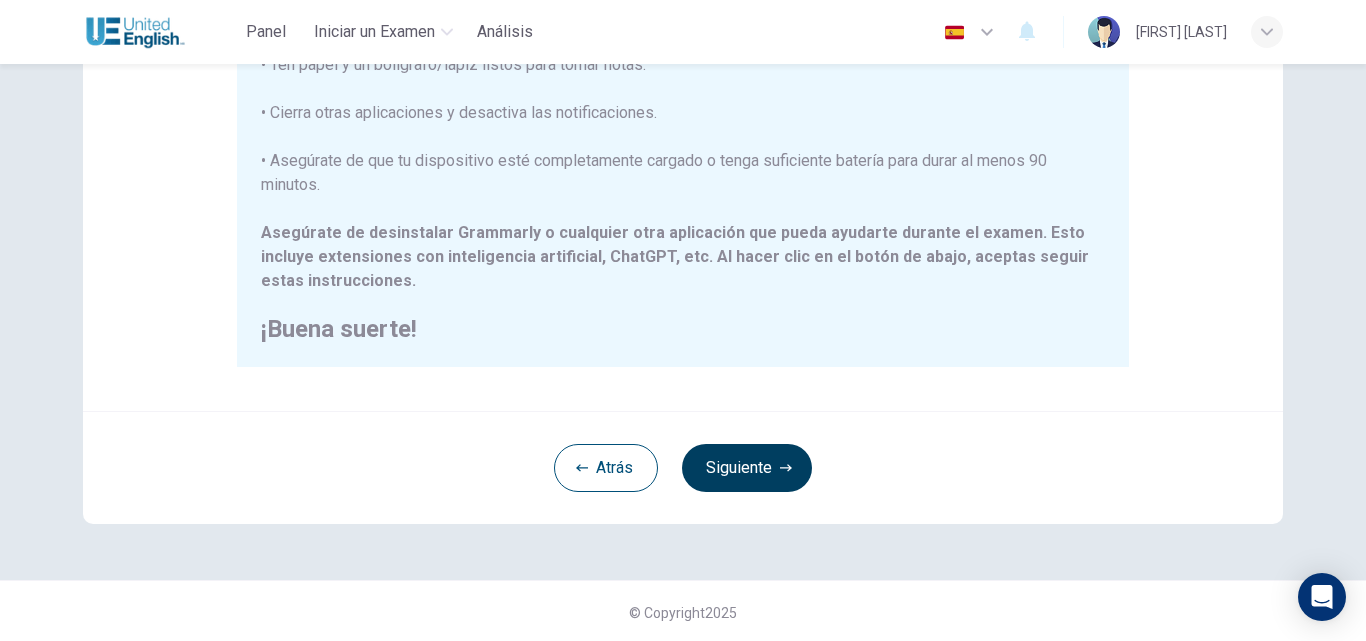 click on "Siguiente" at bounding box center [747, 468] 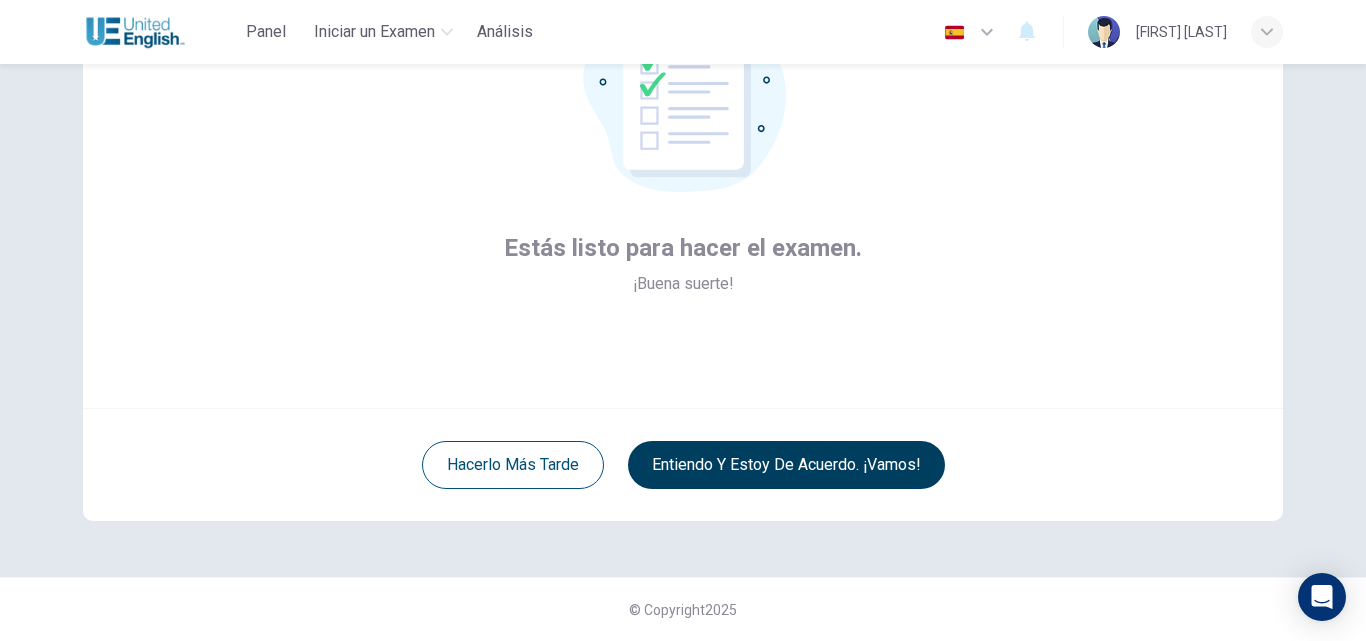 scroll, scrollTop: 192, scrollLeft: 0, axis: vertical 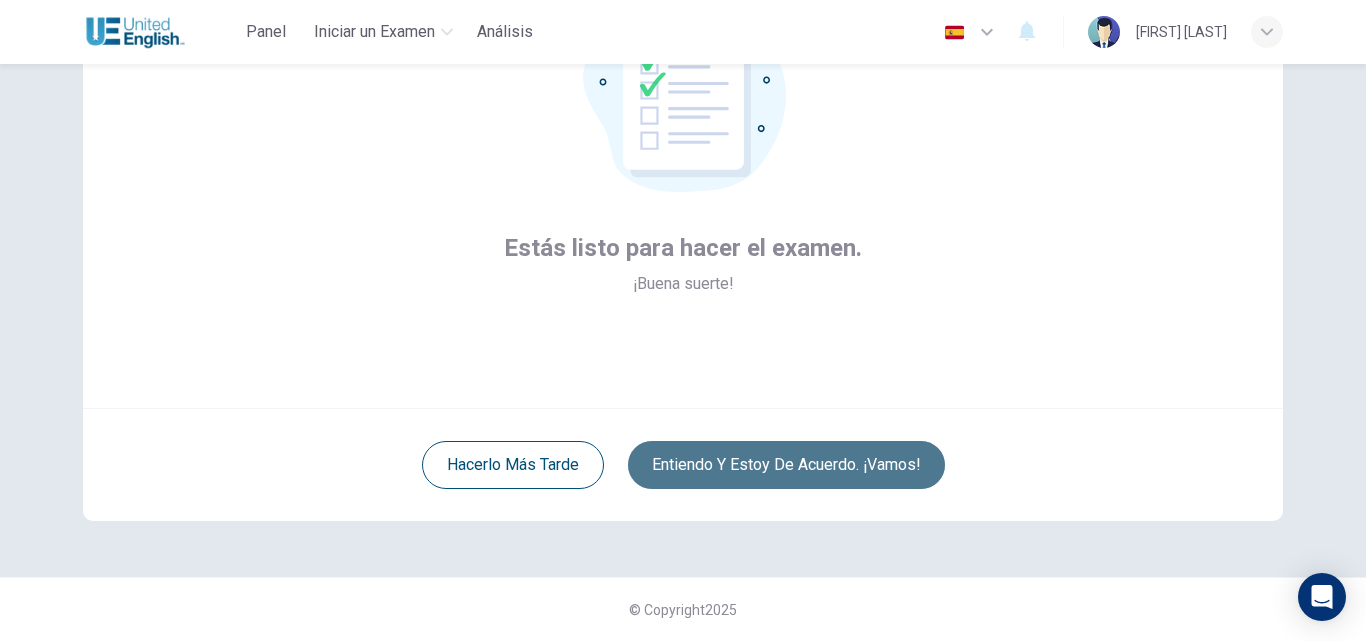 click on "Entiendo y estoy de acuerdo. ¡Vamos!" at bounding box center [786, 465] 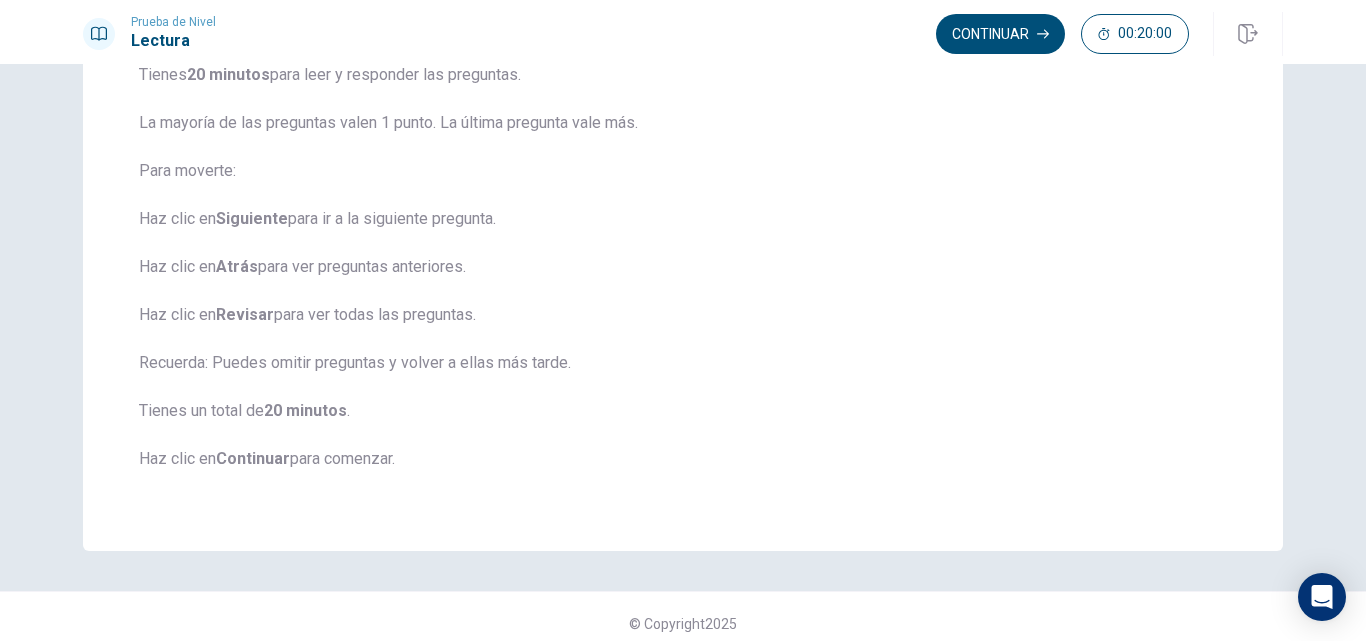 scroll, scrollTop: 239, scrollLeft: 0, axis: vertical 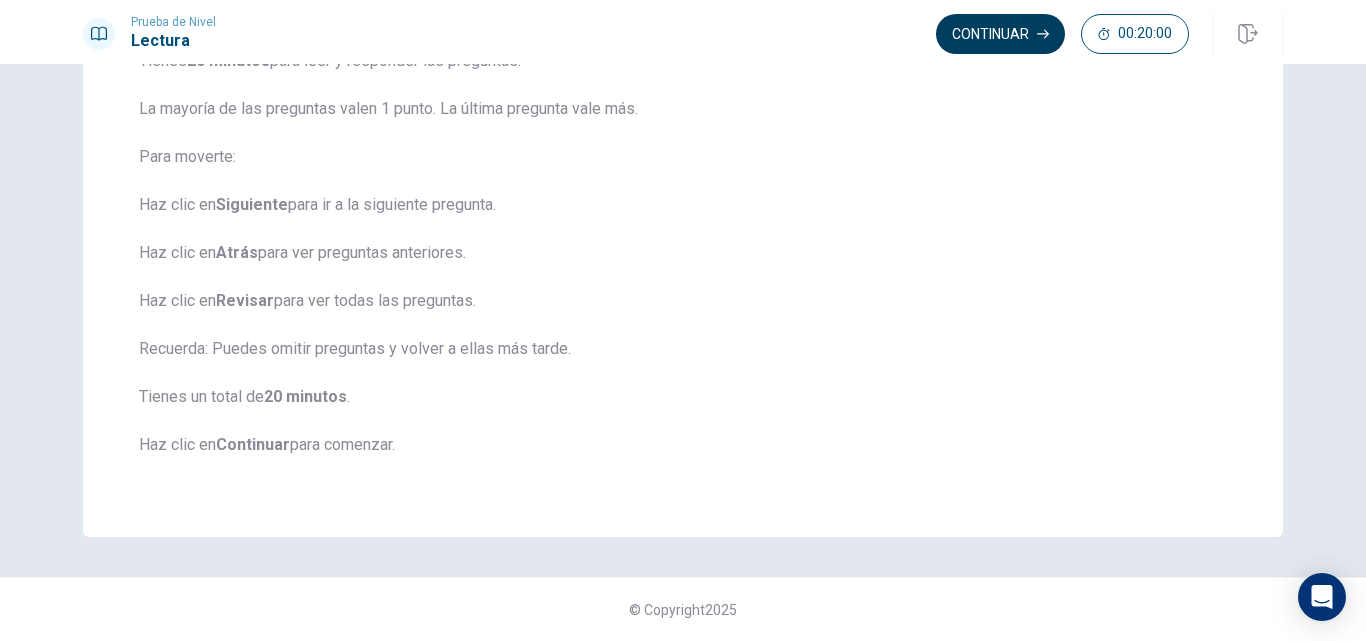 click on "Continuar" at bounding box center [1000, 34] 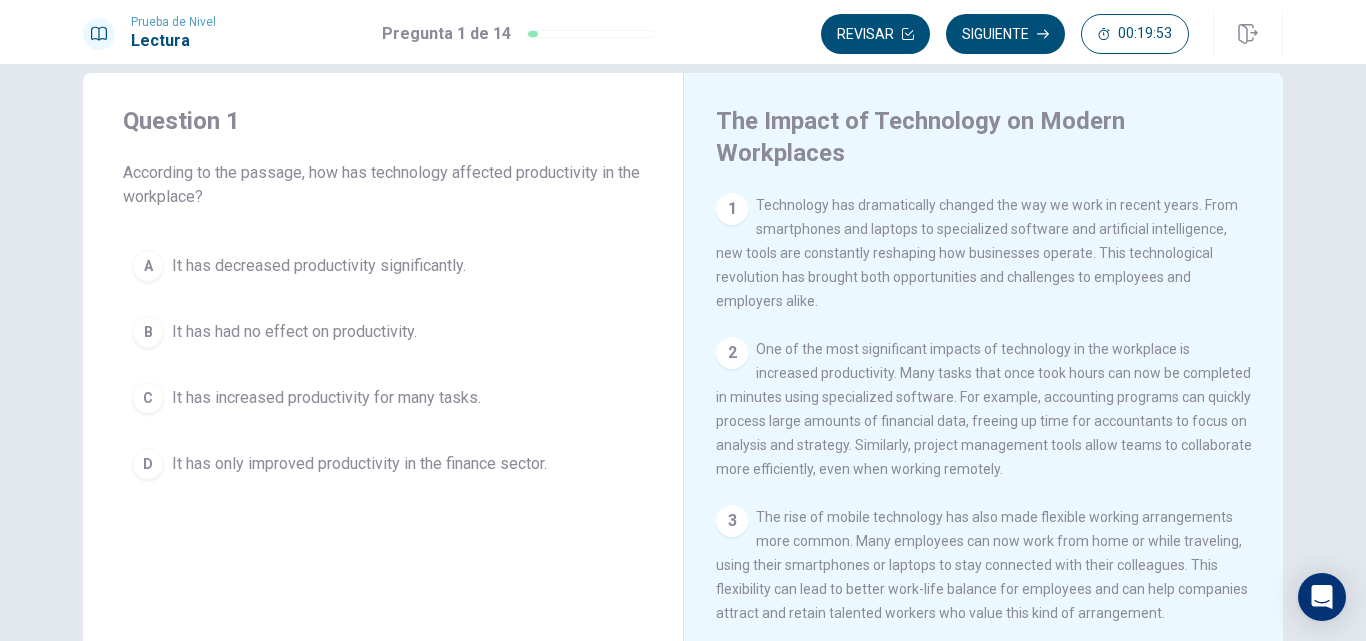 scroll, scrollTop: 19, scrollLeft: 0, axis: vertical 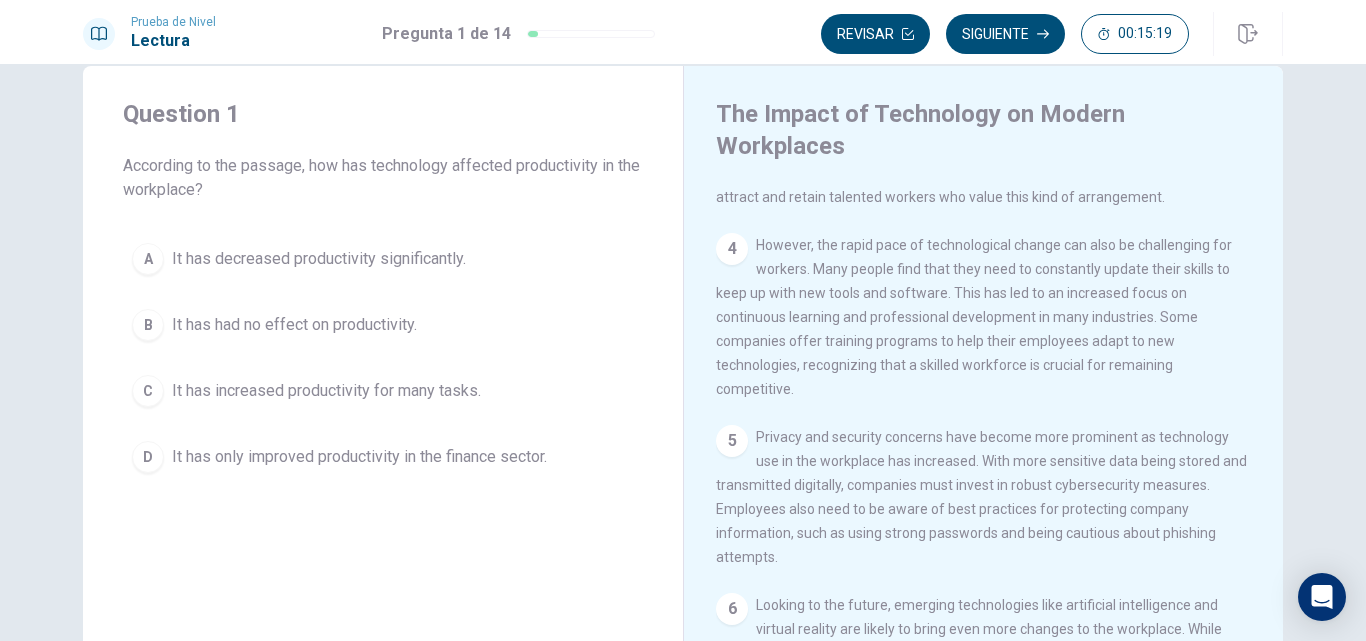 drag, startPoint x: 343, startPoint y: 171, endPoint x: 435, endPoint y: 162, distance: 92.43917 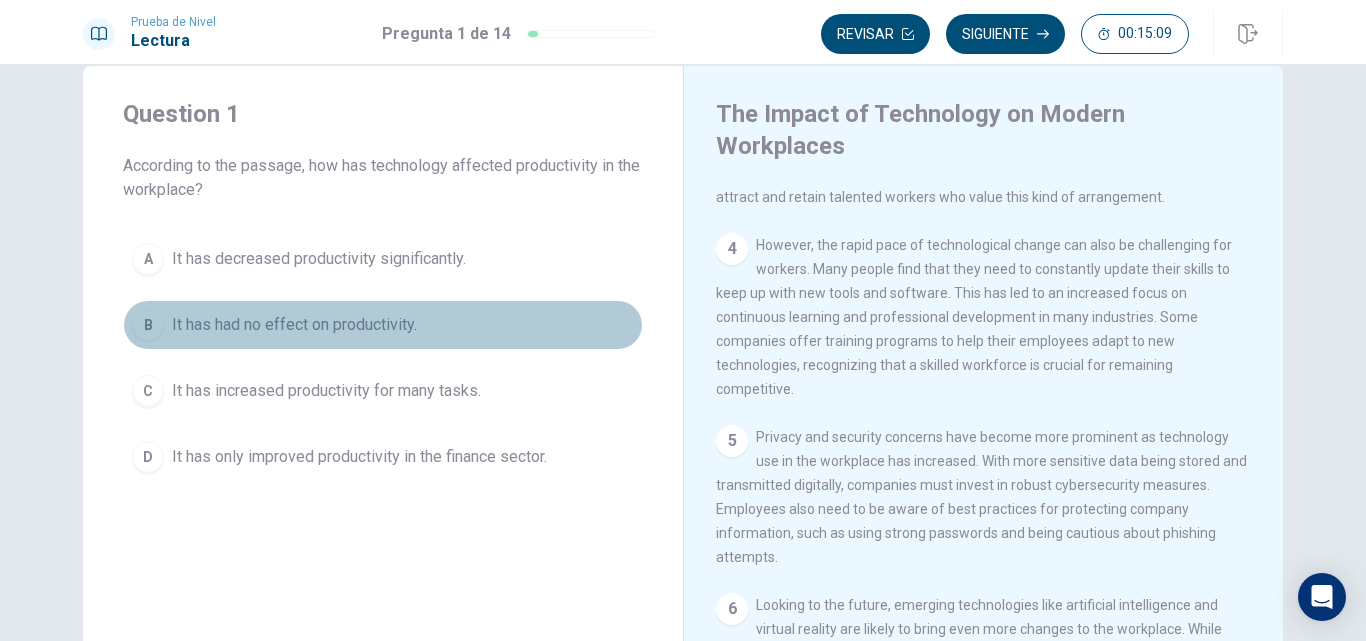 click on "B" at bounding box center (148, 259) 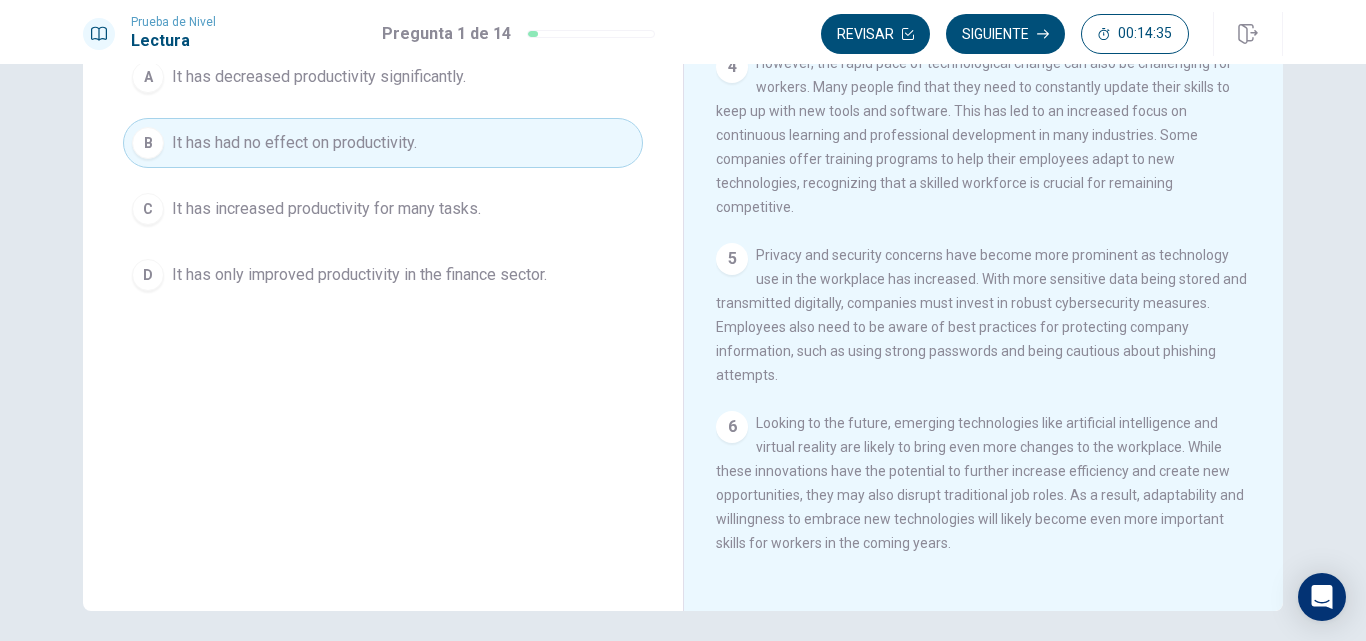 scroll, scrollTop: 294, scrollLeft: 0, axis: vertical 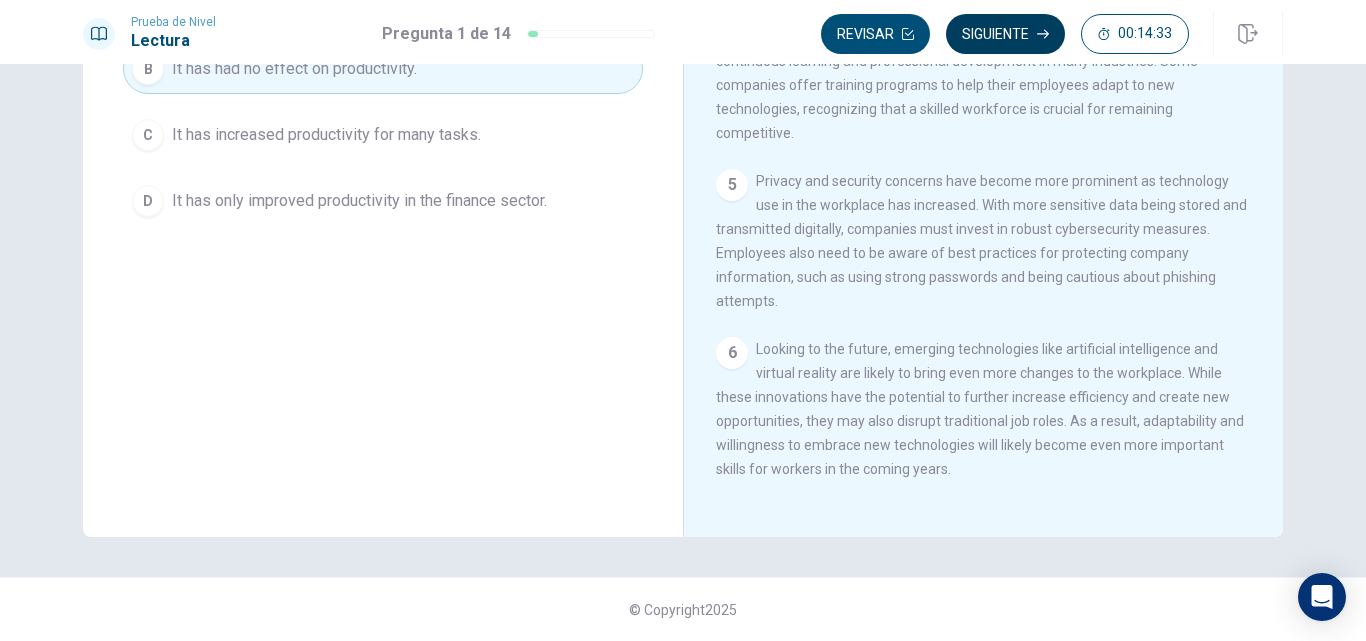 click on "Siguiente" at bounding box center [1005, 34] 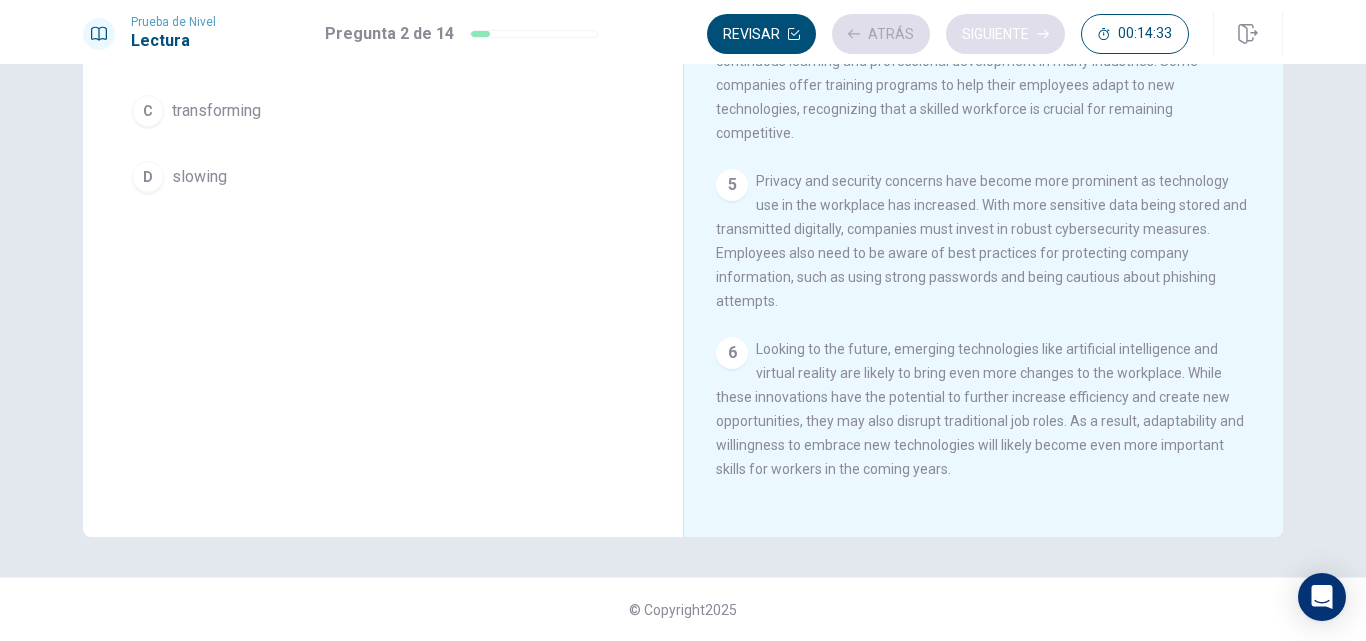 scroll, scrollTop: 270, scrollLeft: 0, axis: vertical 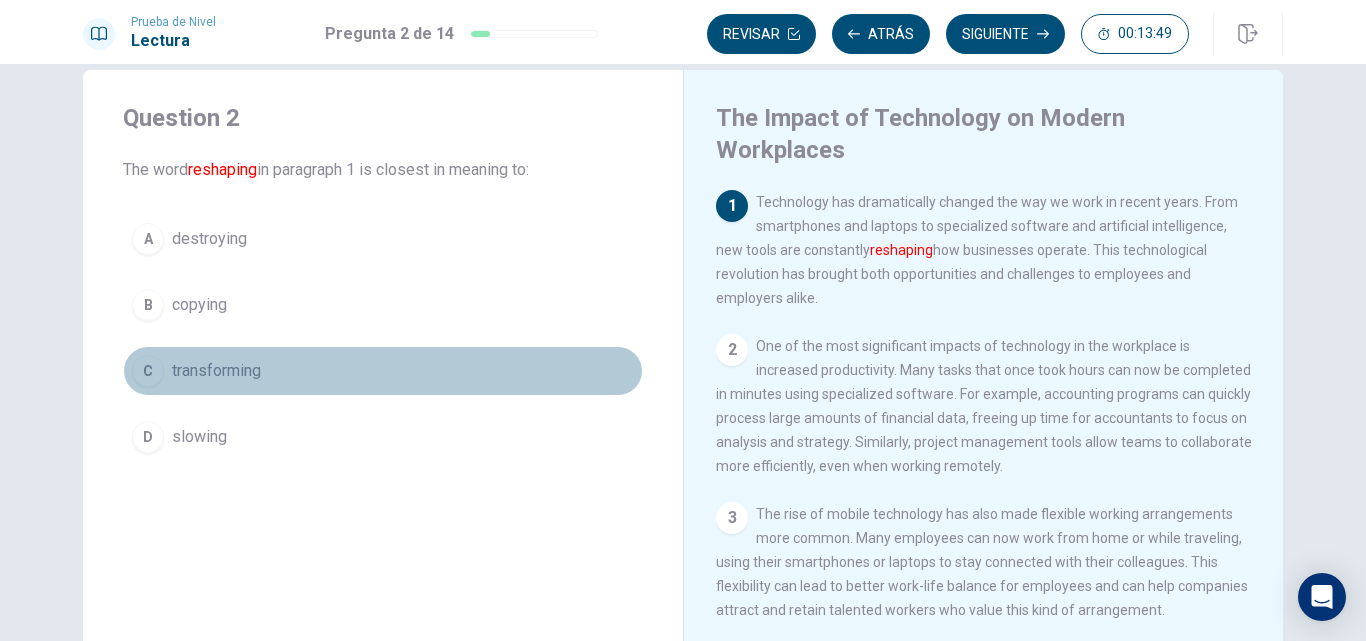 drag, startPoint x: 204, startPoint y: 374, endPoint x: 171, endPoint y: 375, distance: 33.01515 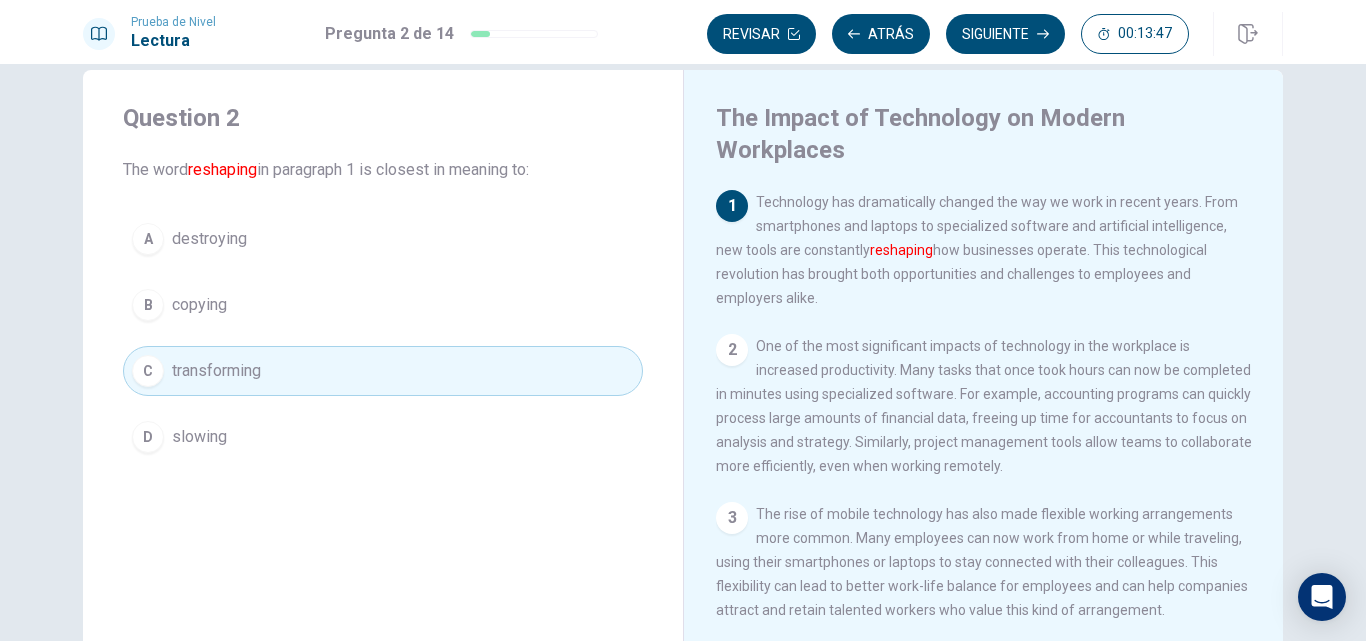 scroll, scrollTop: 64, scrollLeft: 0, axis: vertical 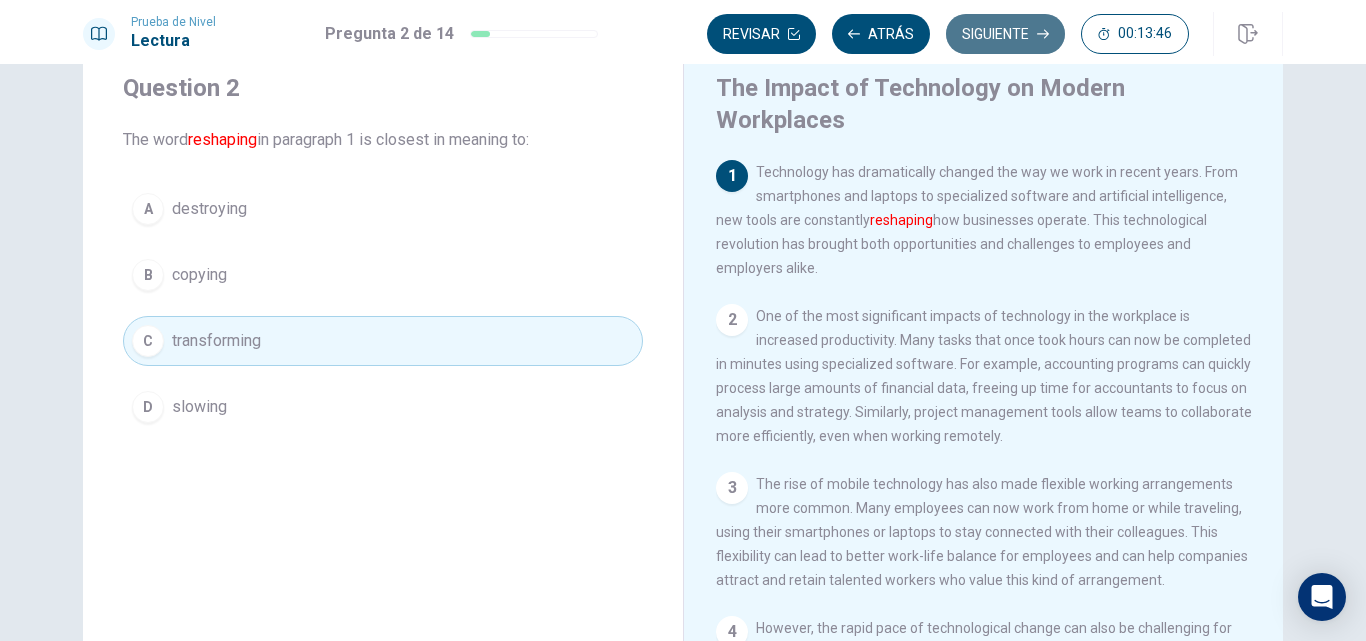 click on "Siguiente" at bounding box center (1005, 34) 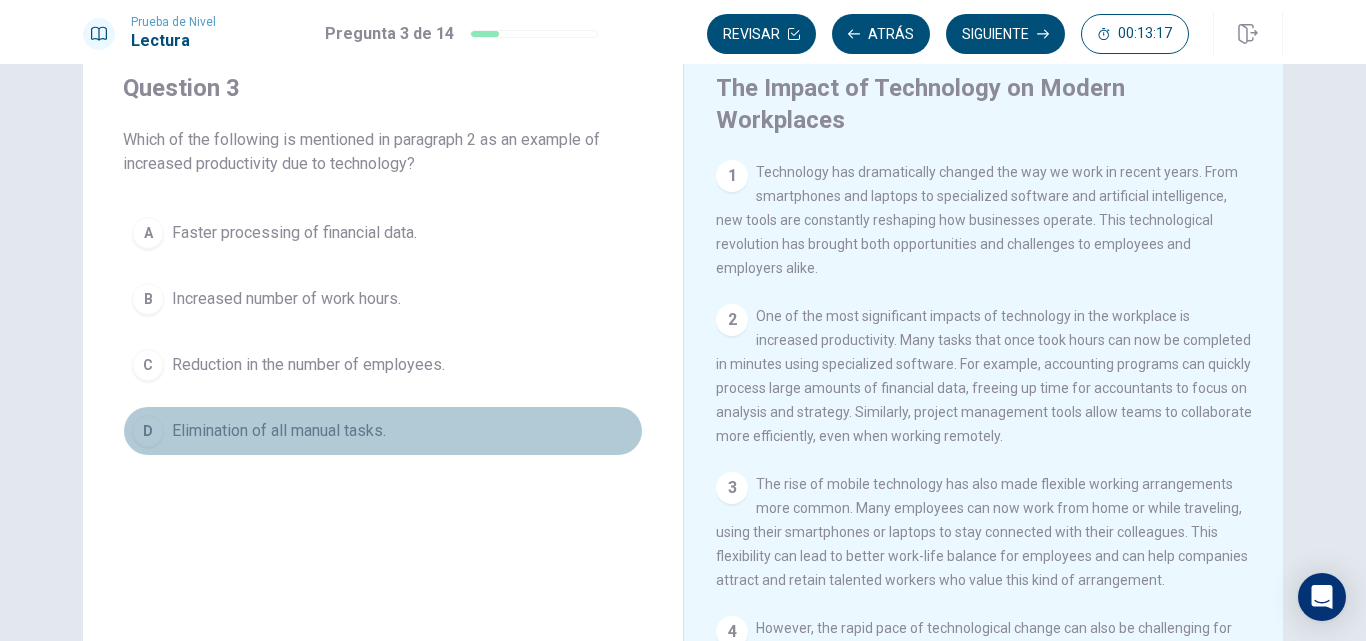 click on "D Elimination of all manual tasks." at bounding box center (383, 431) 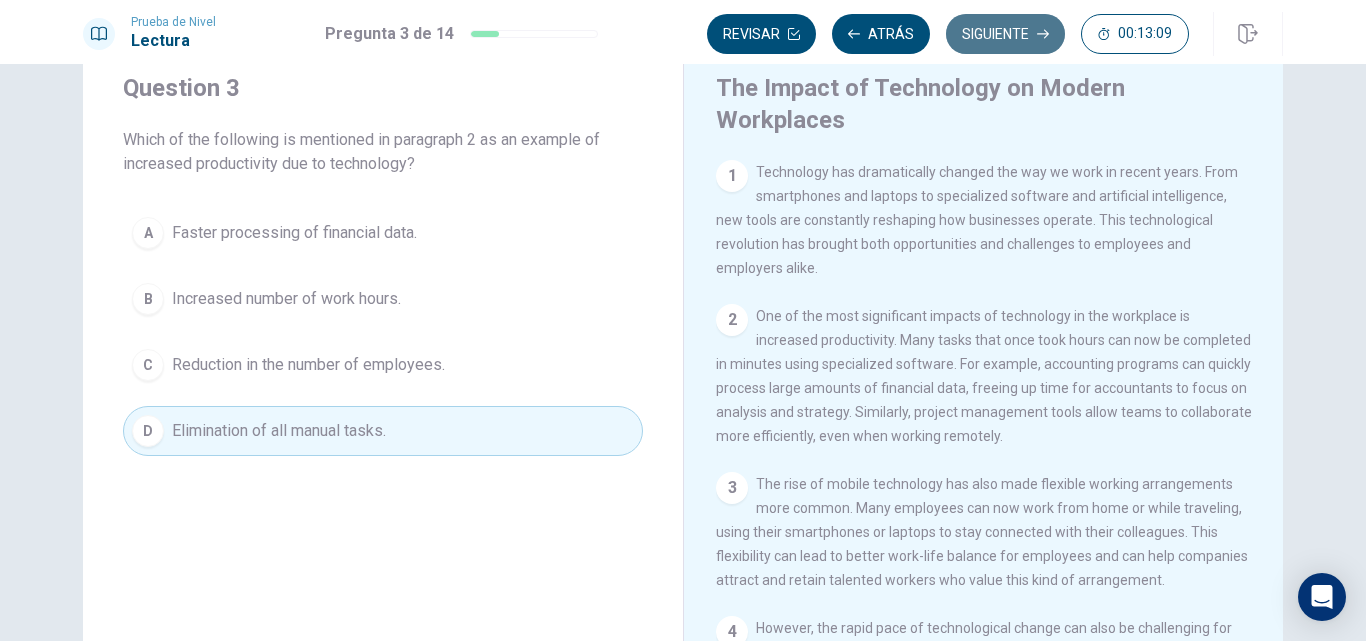 click on "Siguiente" at bounding box center (1005, 34) 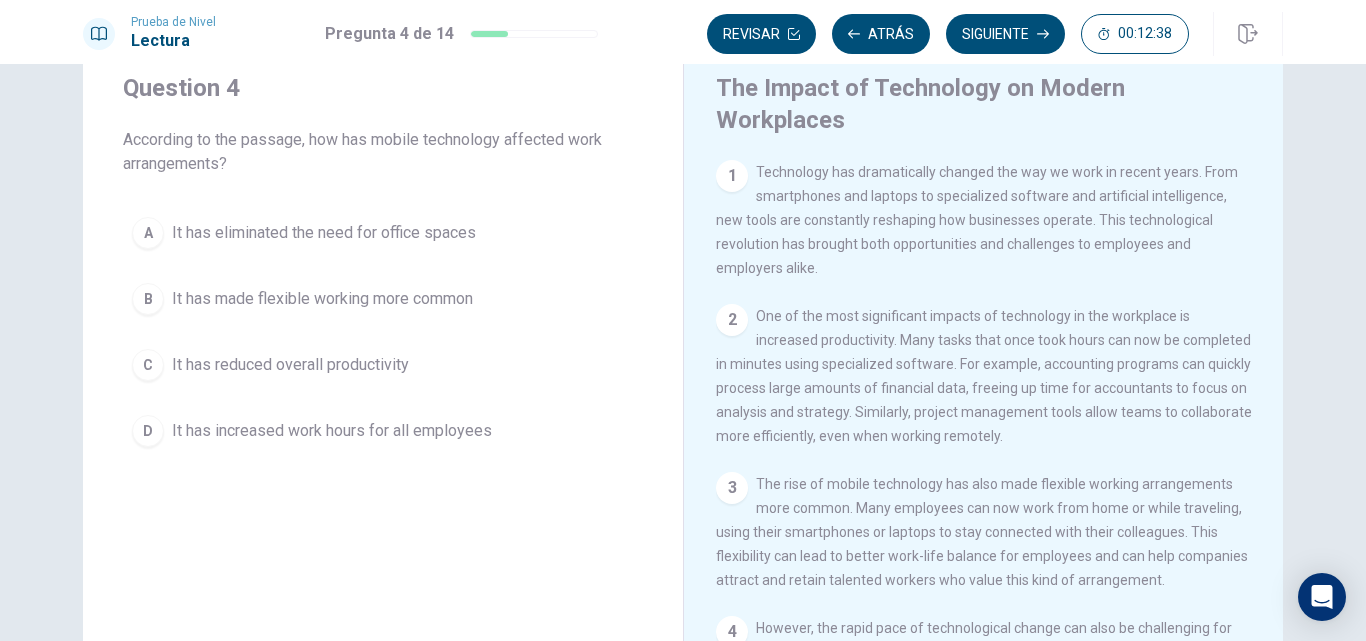 drag, startPoint x: 304, startPoint y: 139, endPoint x: 356, endPoint y: 134, distance: 52.23983 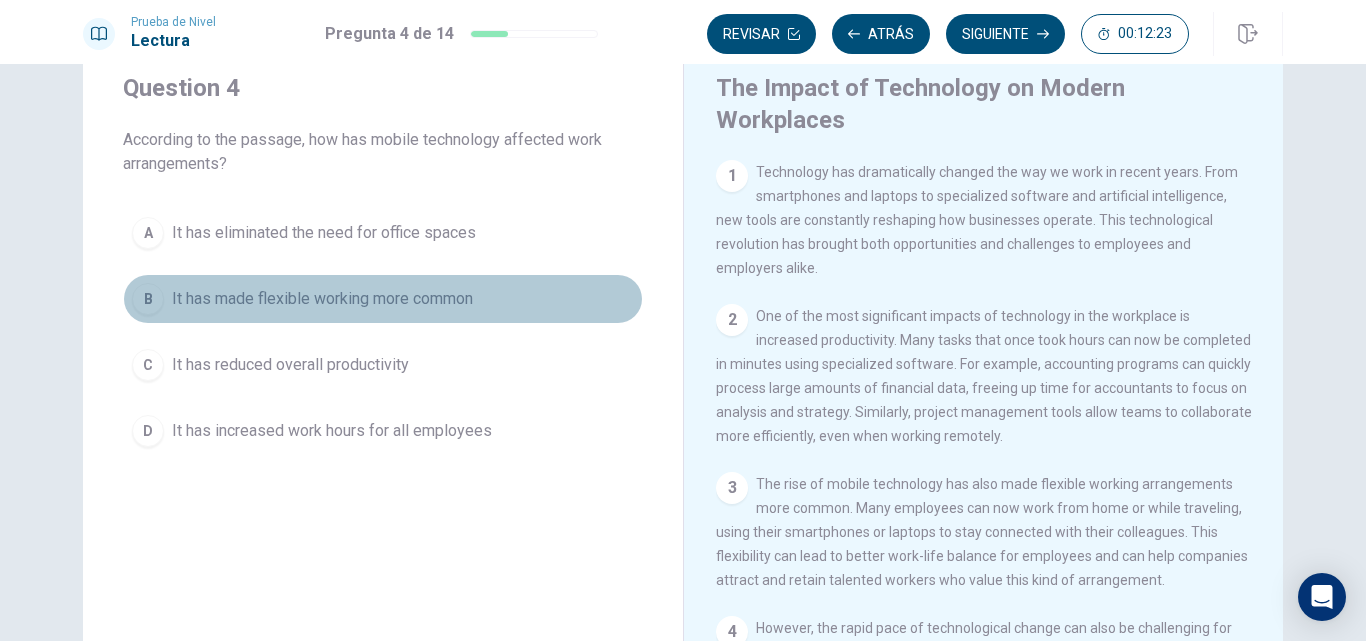 click on "It has made flexible working more common" at bounding box center [324, 233] 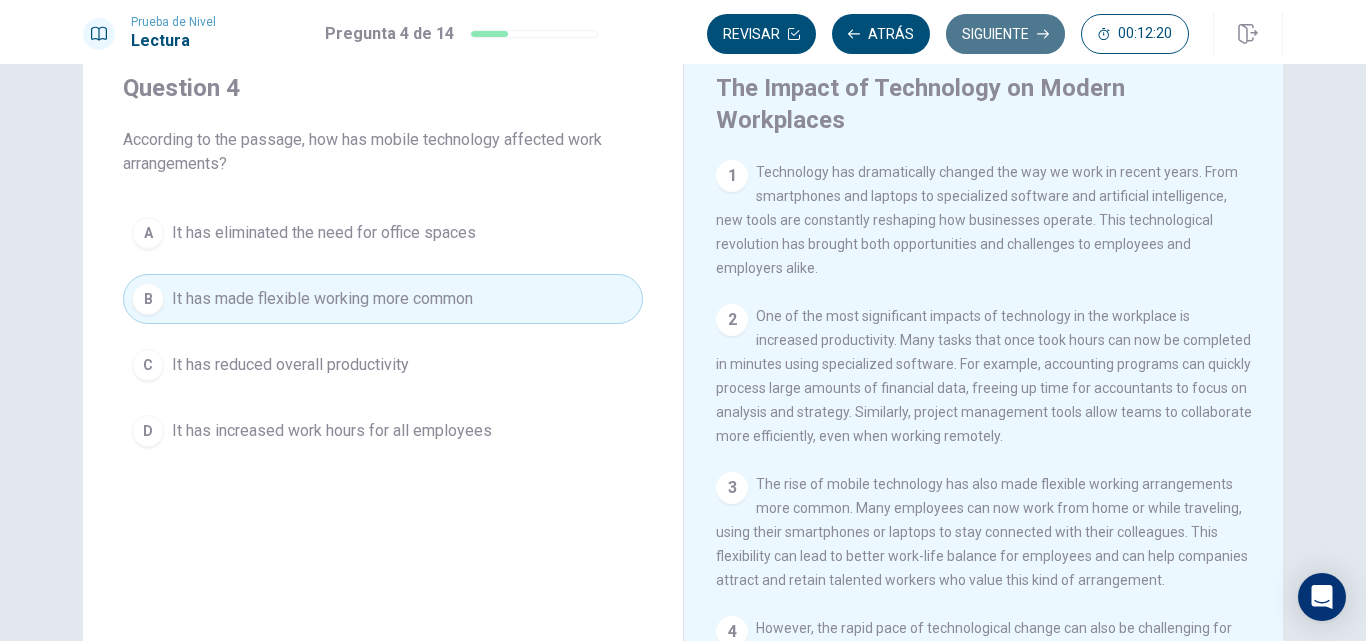 click on "Siguiente" at bounding box center (1005, 34) 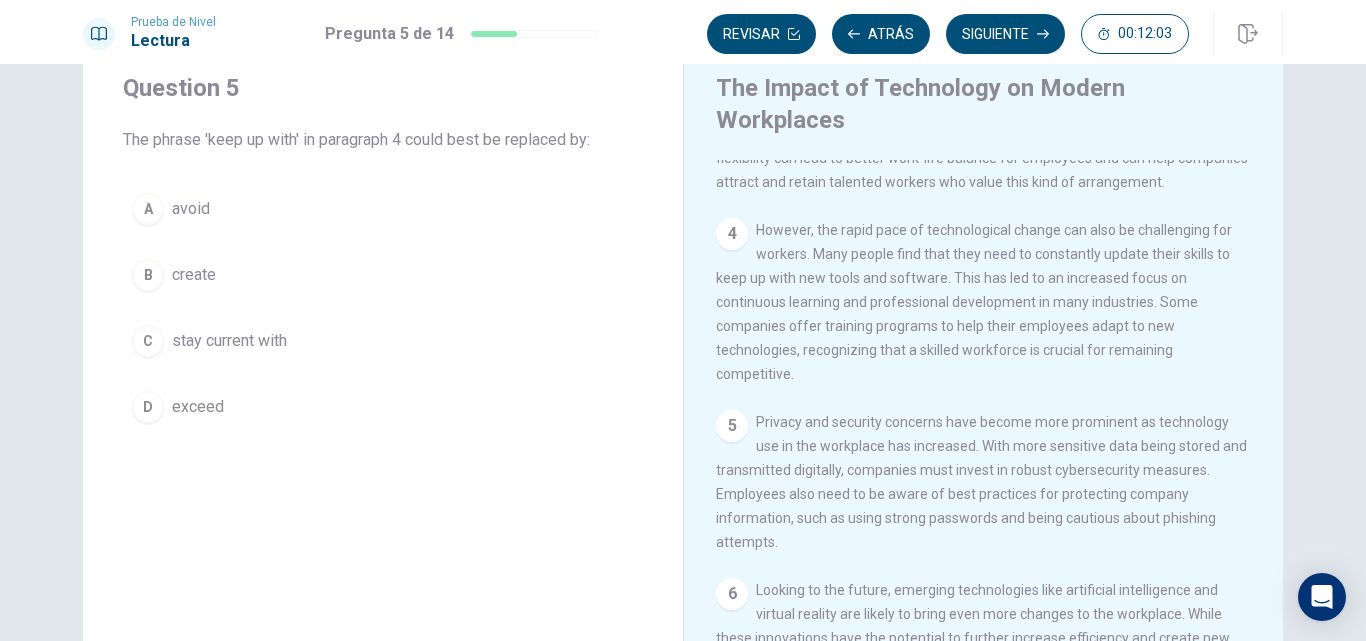 scroll, scrollTop: 444, scrollLeft: 0, axis: vertical 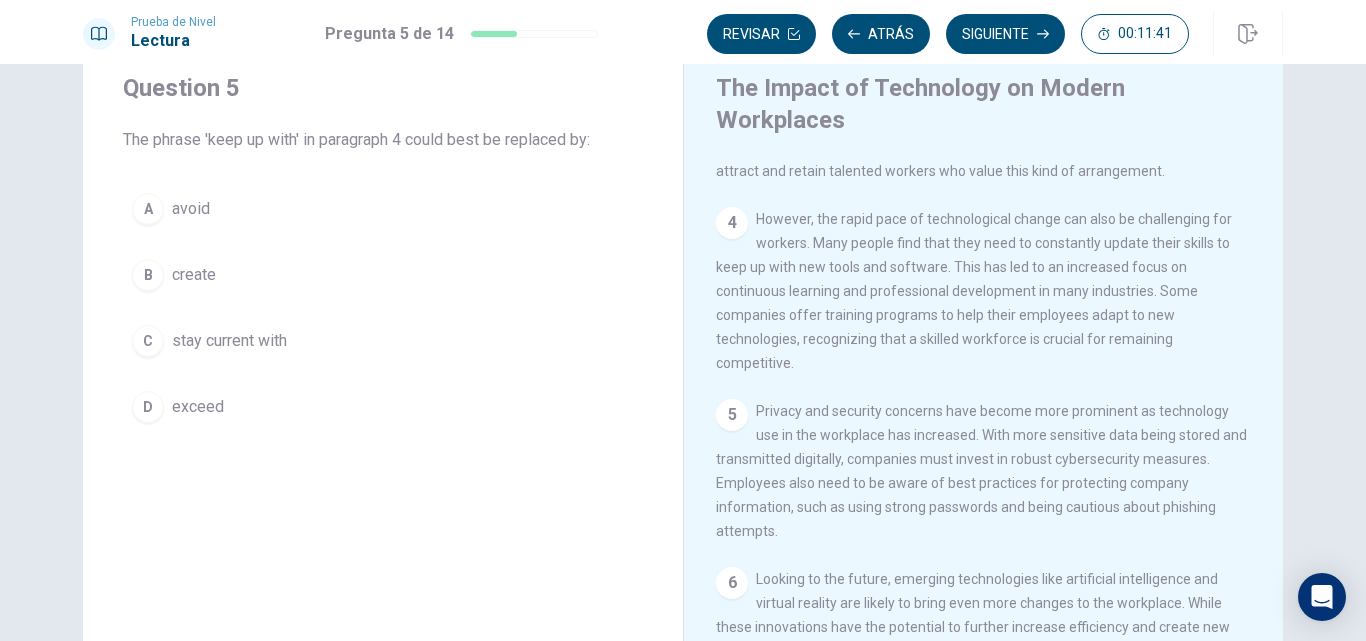 drag, startPoint x: 202, startPoint y: 139, endPoint x: 291, endPoint y: 140, distance: 89.005615 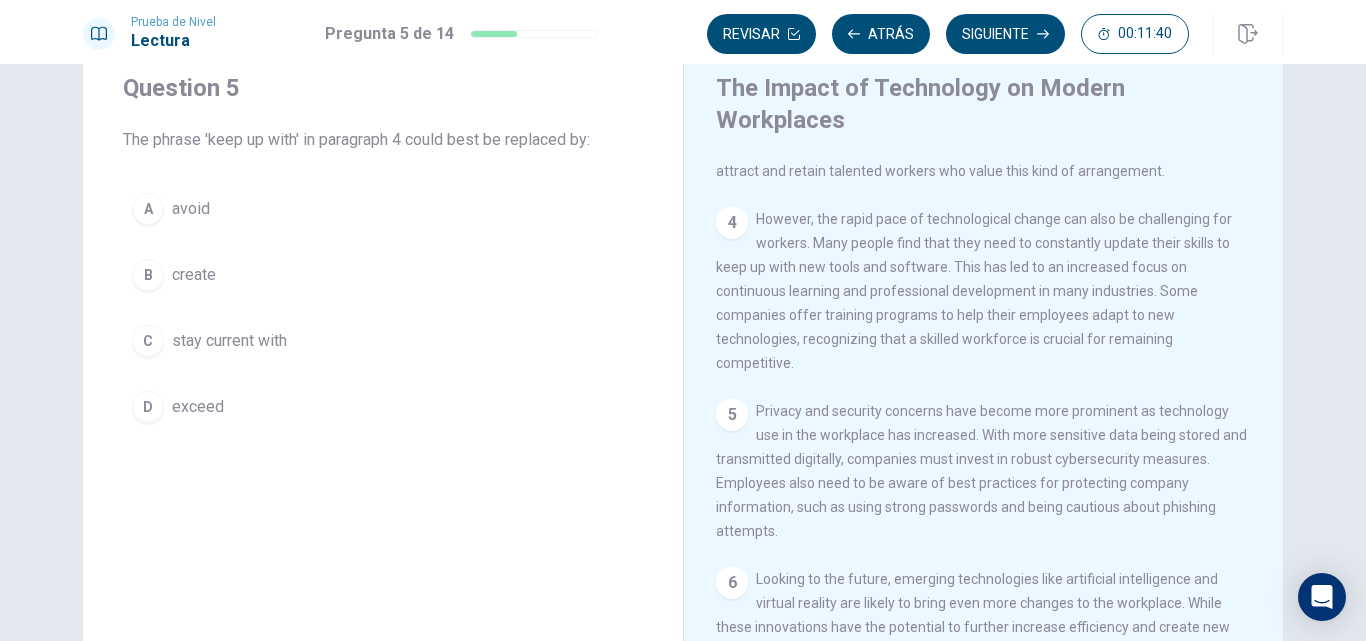 drag, startPoint x: 296, startPoint y: 140, endPoint x: 518, endPoint y: 242, distance: 244.31128 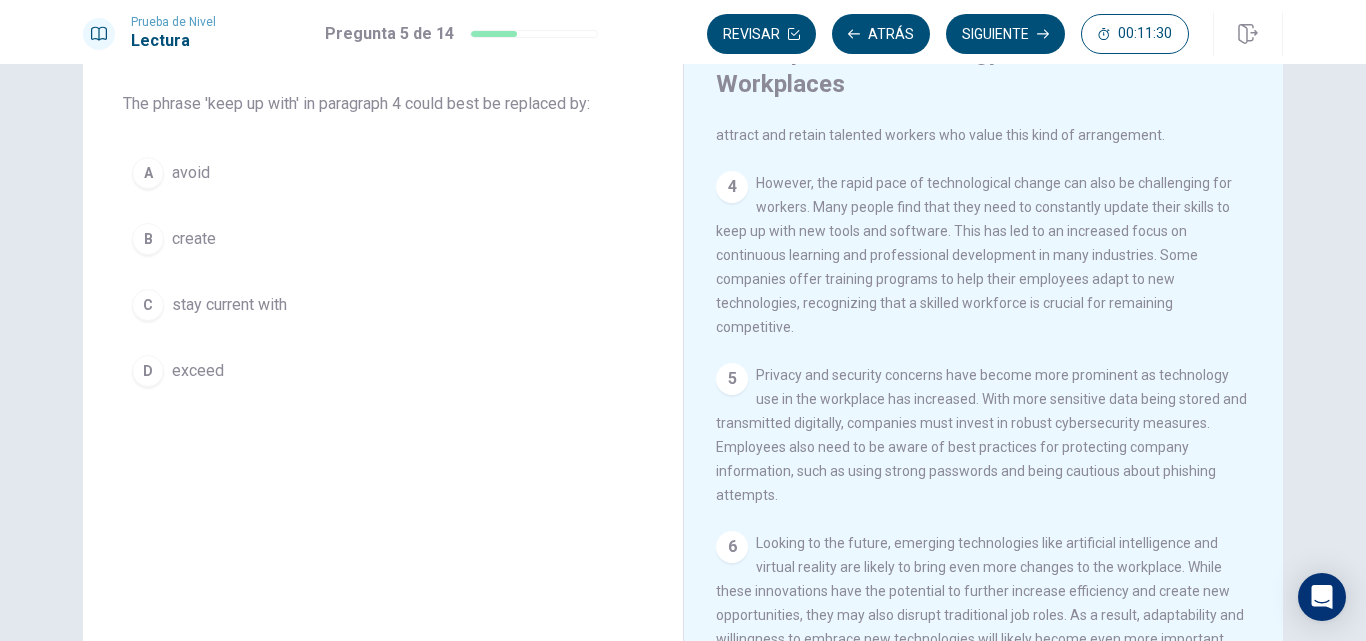 scroll, scrollTop: 0, scrollLeft: 0, axis: both 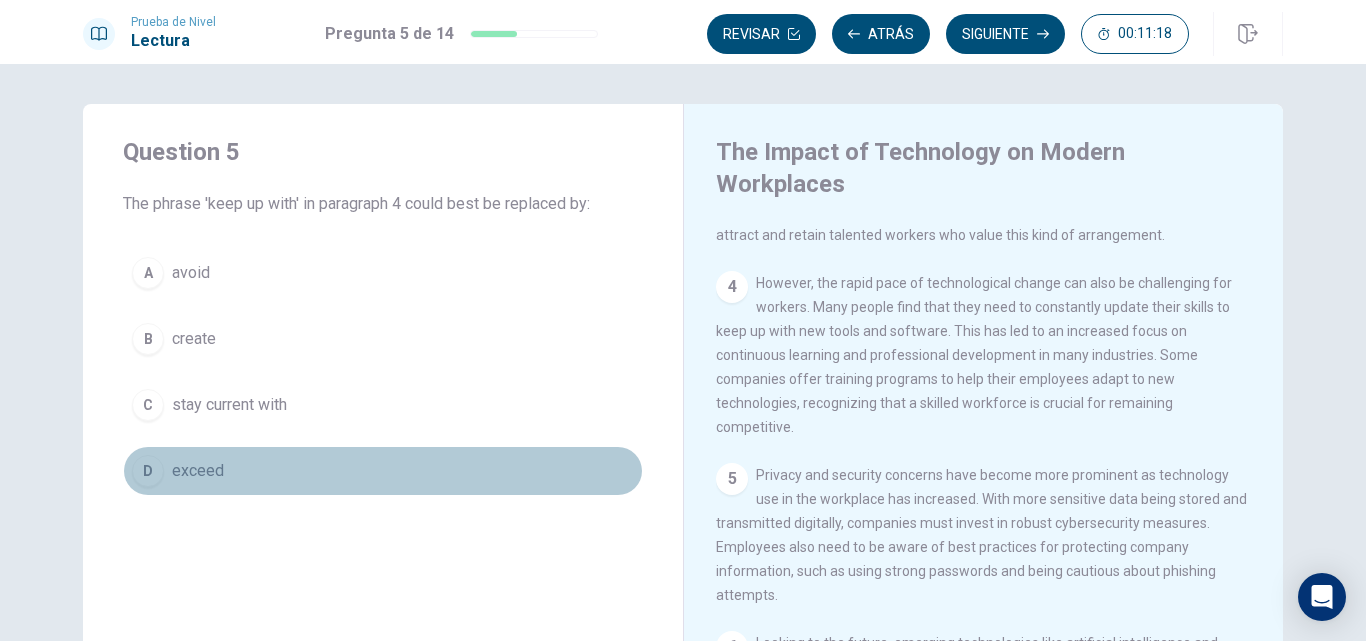 click on "exceed" at bounding box center [191, 273] 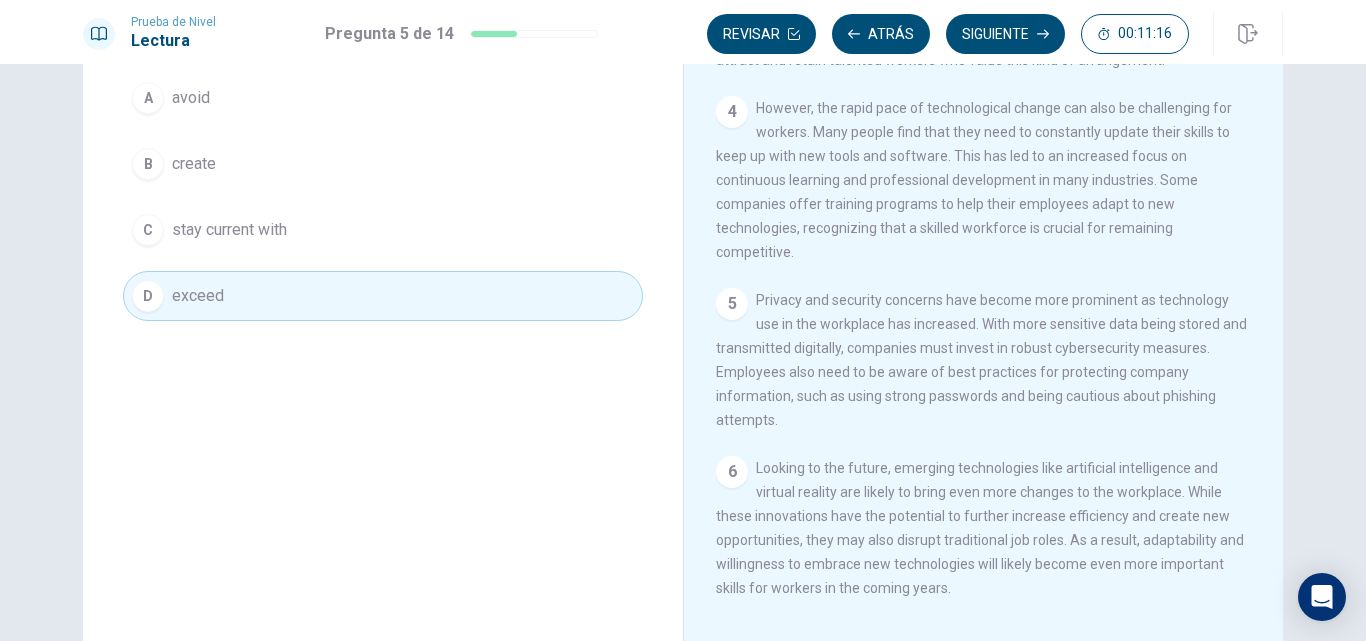 scroll, scrollTop: 294, scrollLeft: 0, axis: vertical 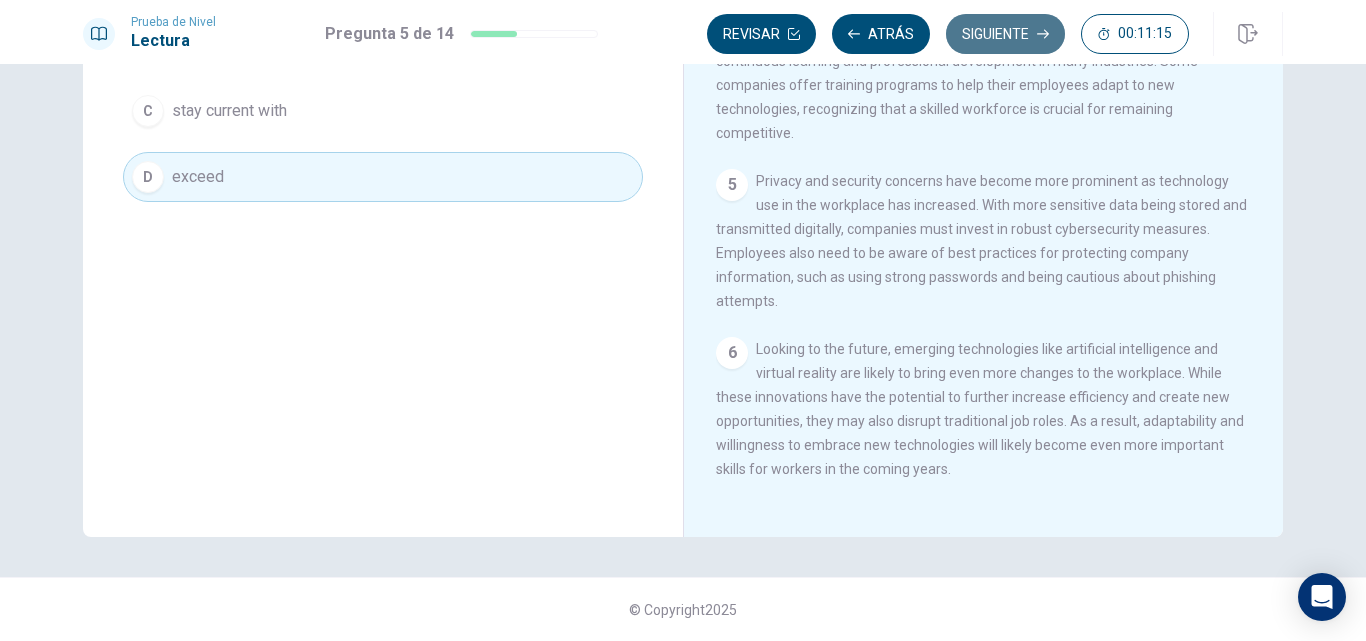 click on "Siguiente" at bounding box center (1005, 34) 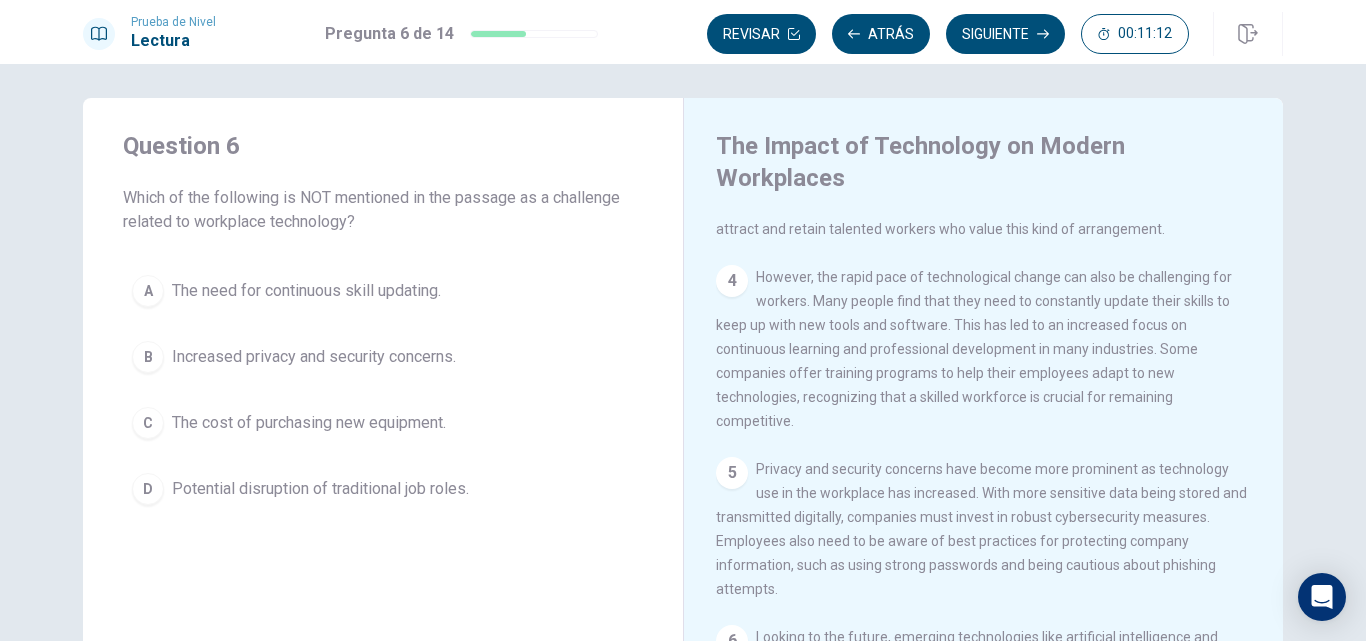 scroll, scrollTop: 0, scrollLeft: 0, axis: both 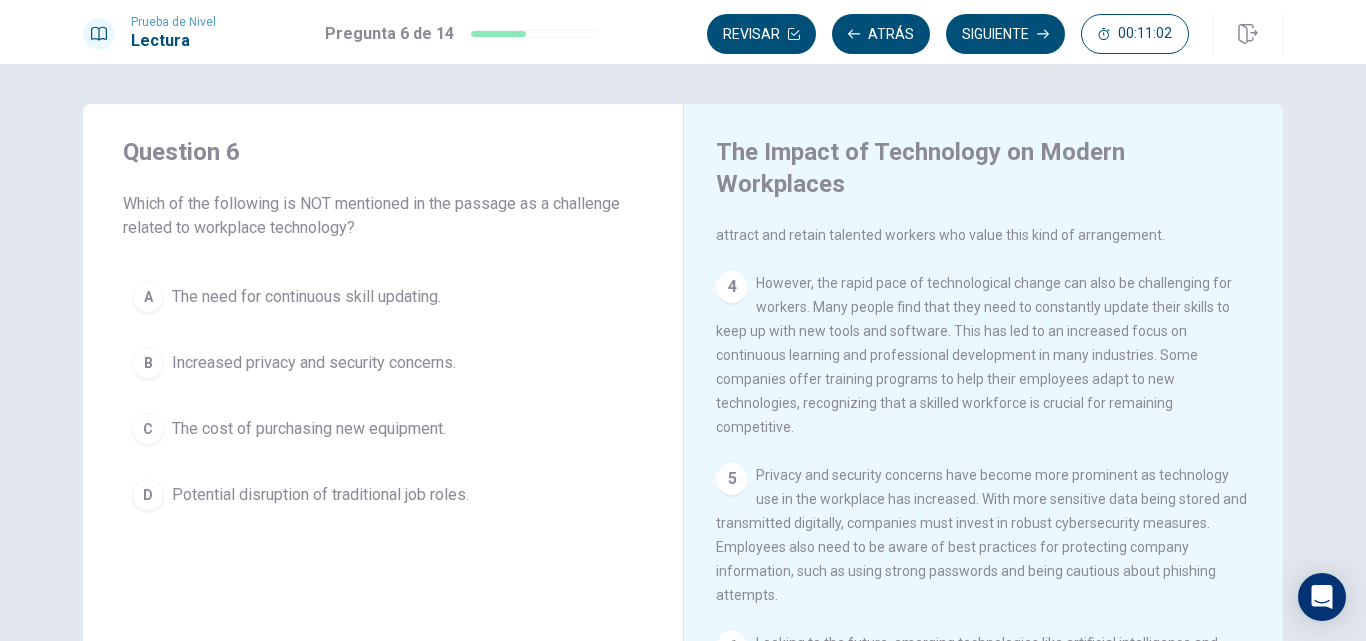 drag, startPoint x: 303, startPoint y: 197, endPoint x: 228, endPoint y: 278, distance: 110.39022 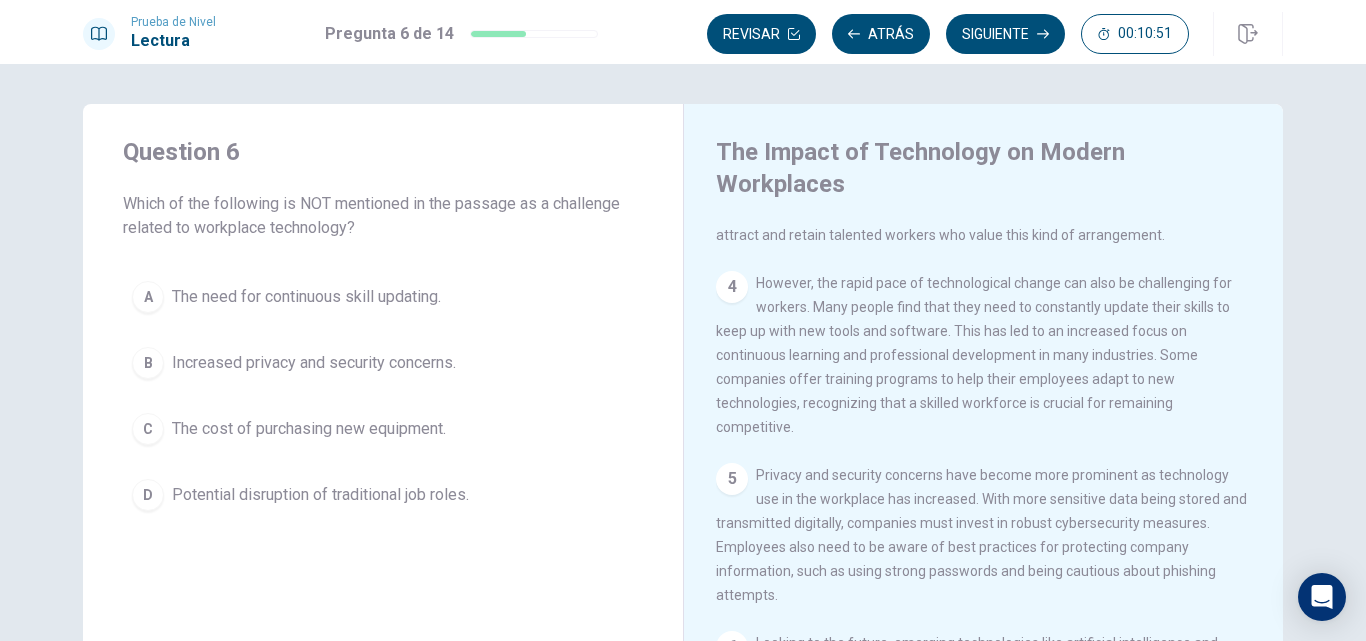 click on "The cost of purchasing new equipment." at bounding box center [306, 297] 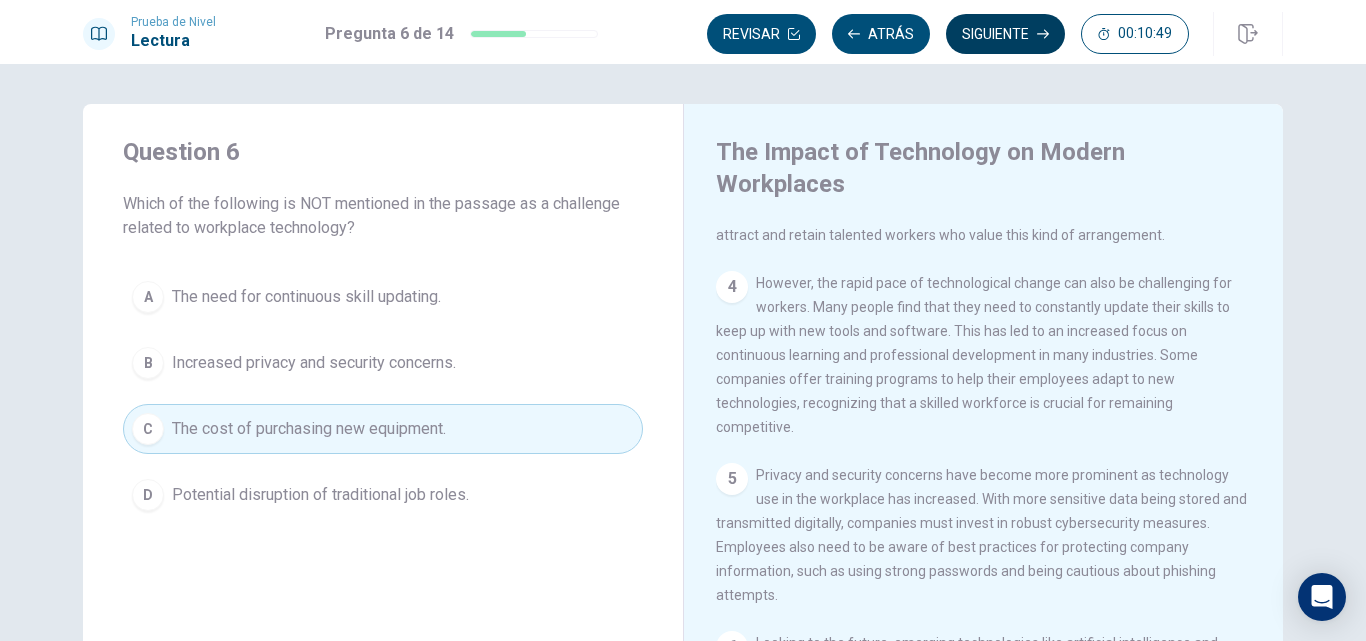 click on "Siguiente" at bounding box center [1005, 34] 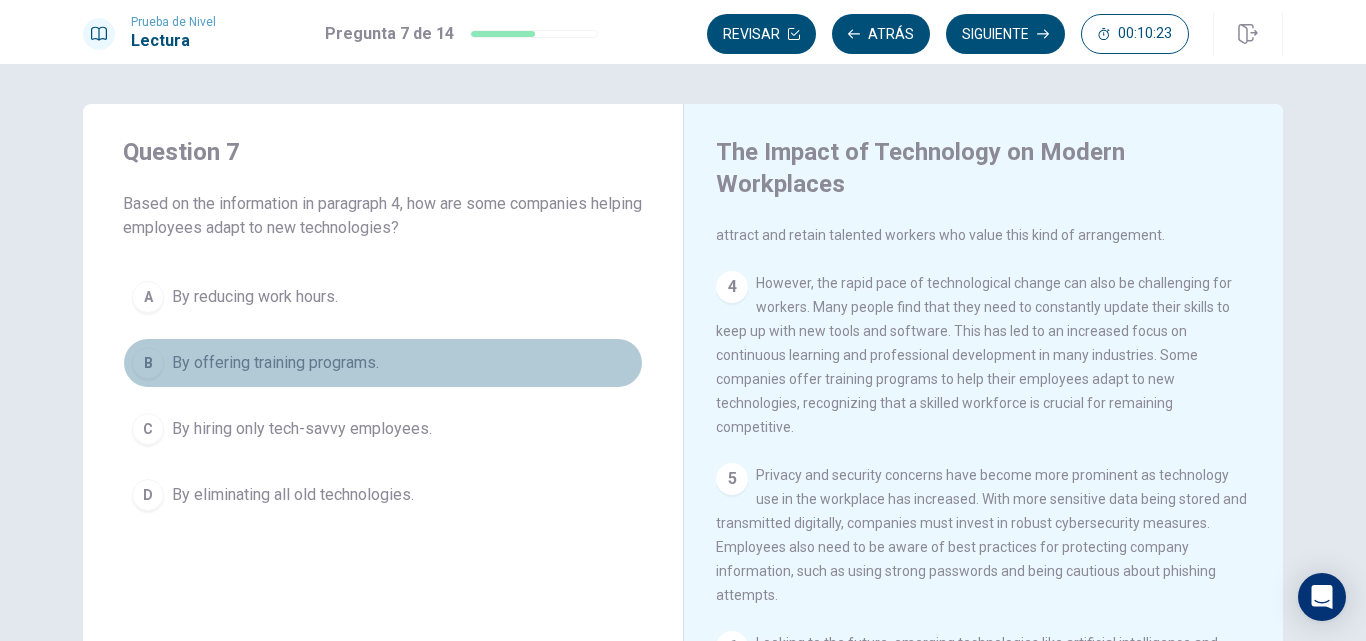 click on "By offering training programs." at bounding box center [255, 297] 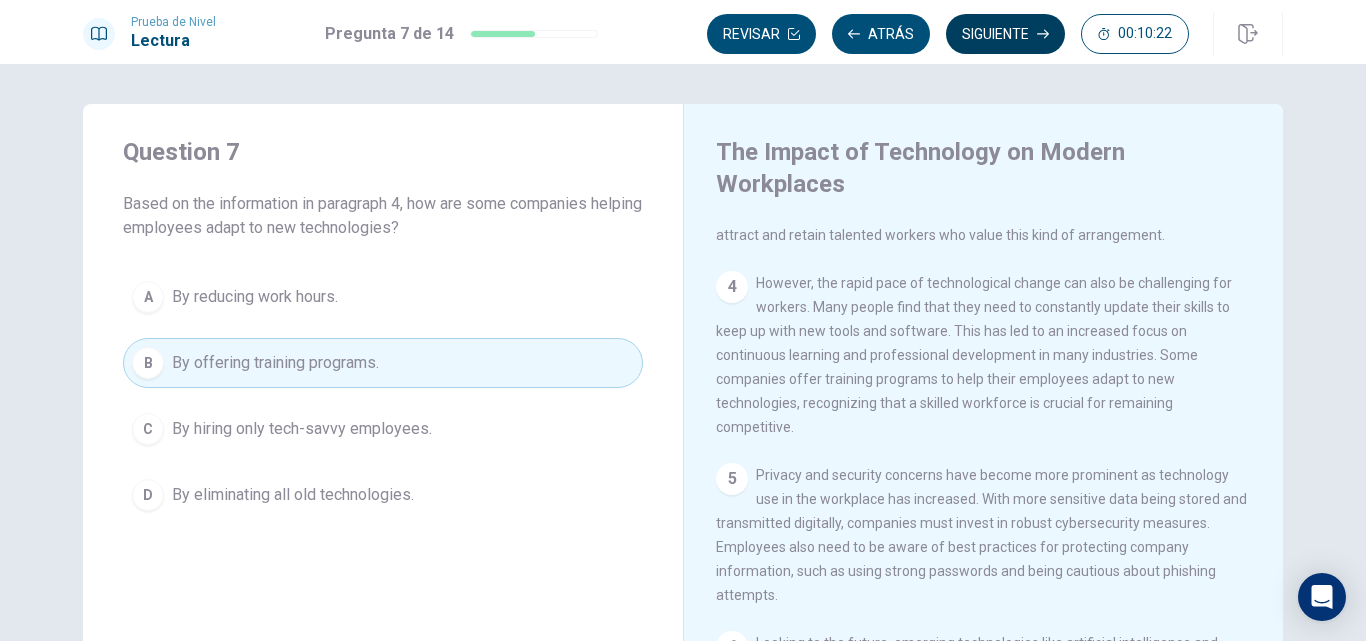 click on "Siguiente" at bounding box center [1005, 34] 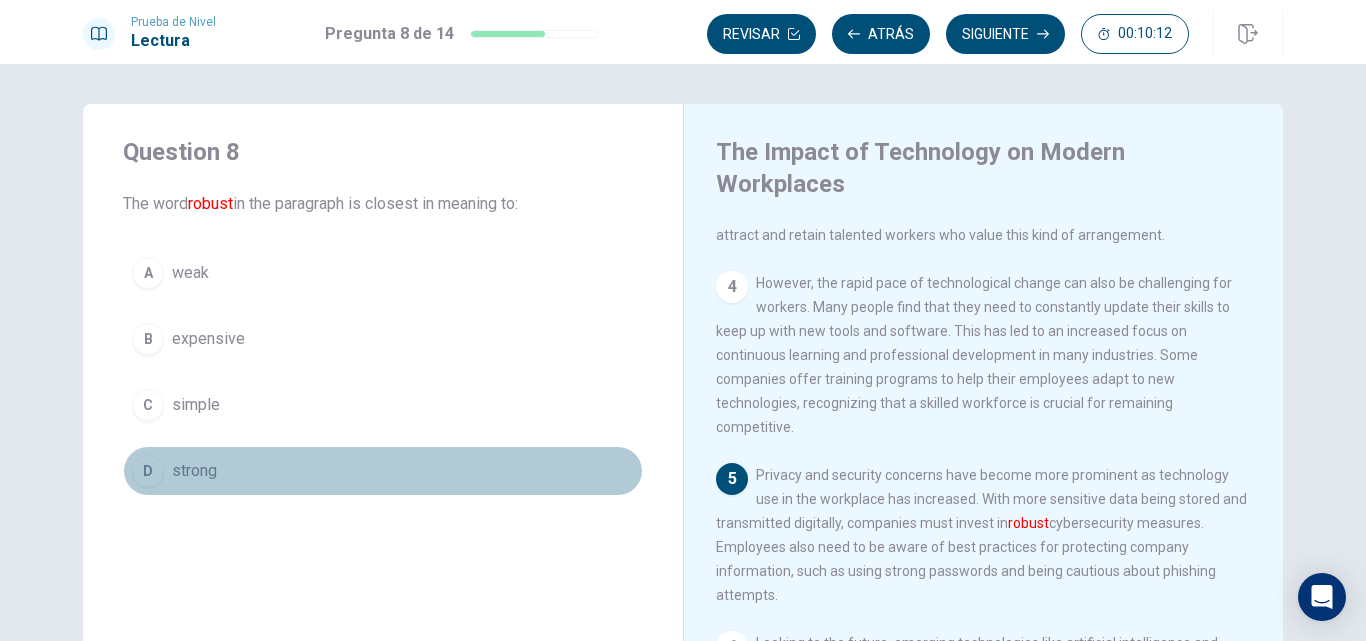 click on "strong" at bounding box center (190, 273) 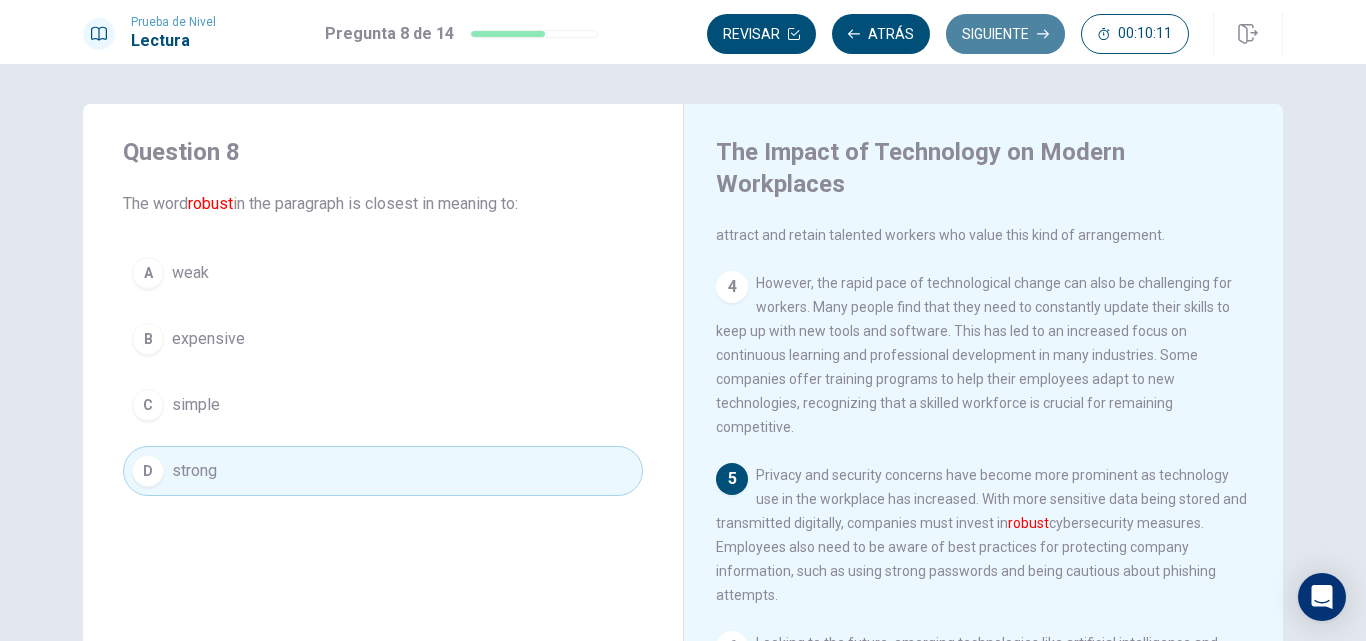 click on "Siguiente" at bounding box center (1005, 34) 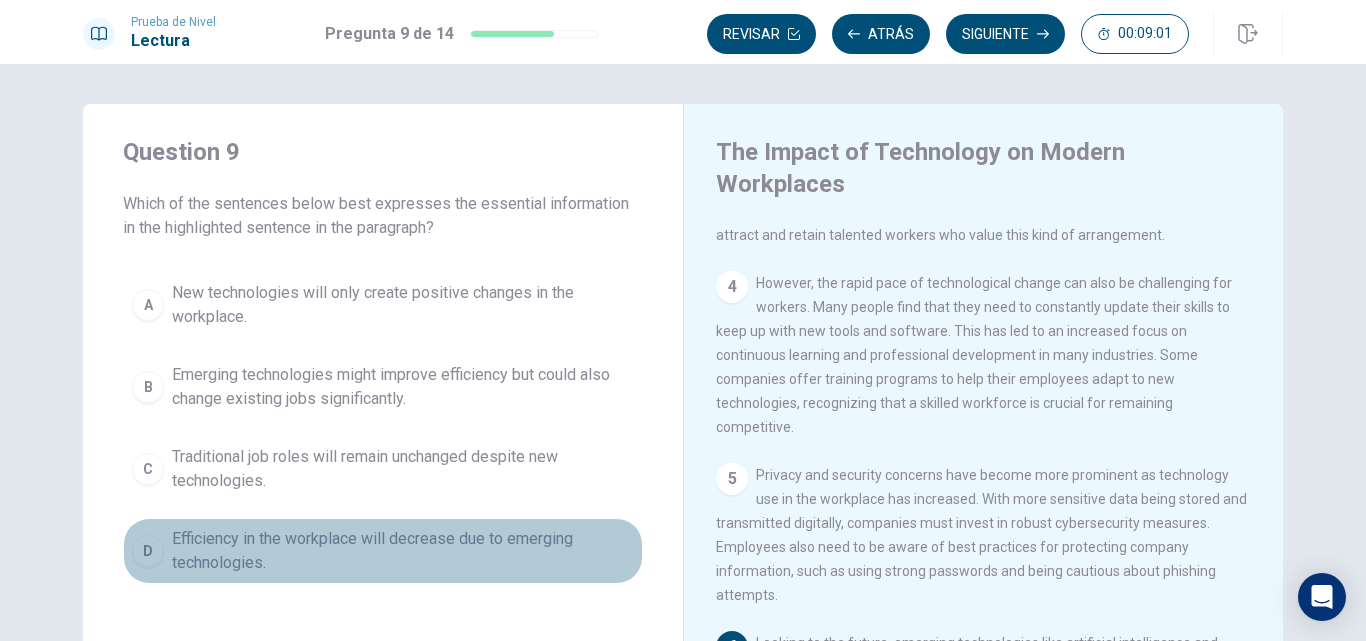 click on "Efficiency in the workplace will decrease due to emerging technologies." at bounding box center (403, 305) 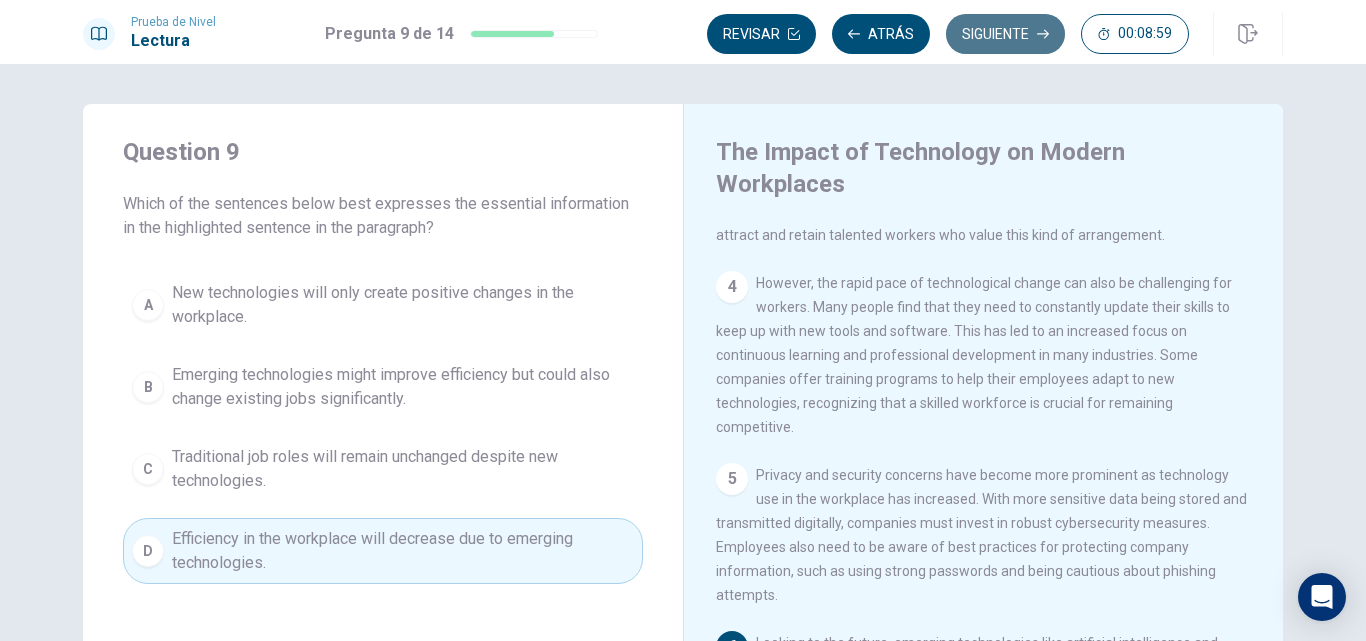click on "Siguiente" at bounding box center [1005, 34] 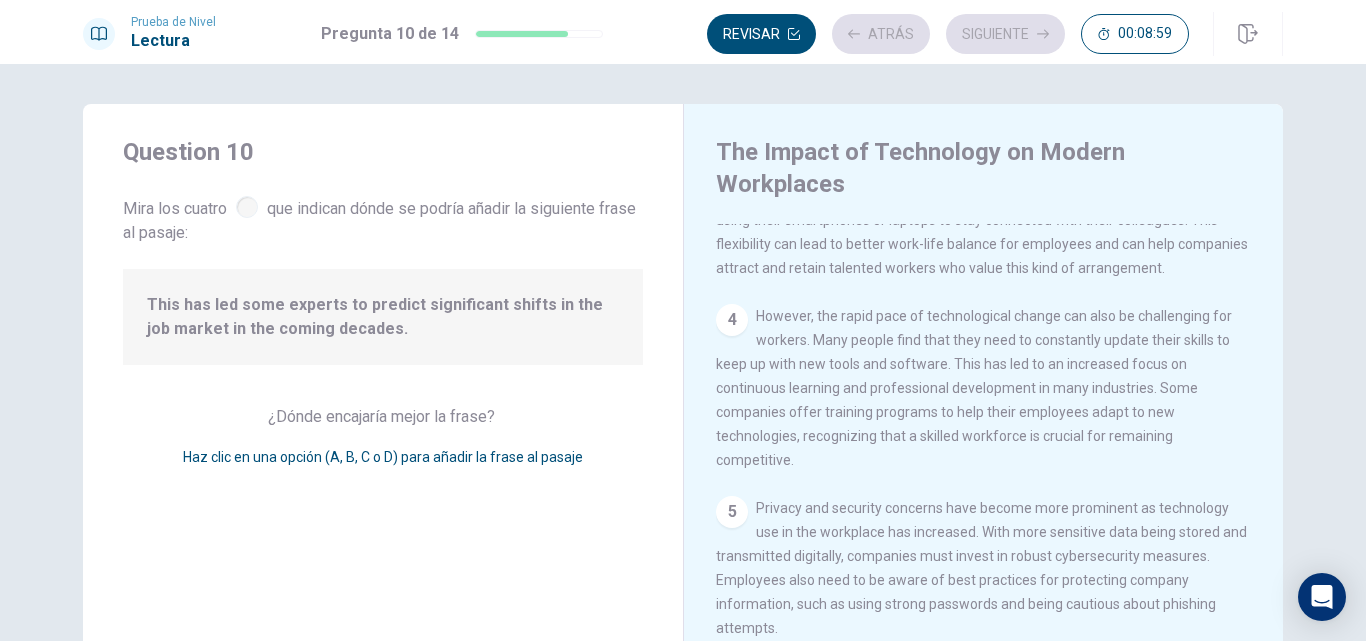 scroll, scrollTop: 470, scrollLeft: 0, axis: vertical 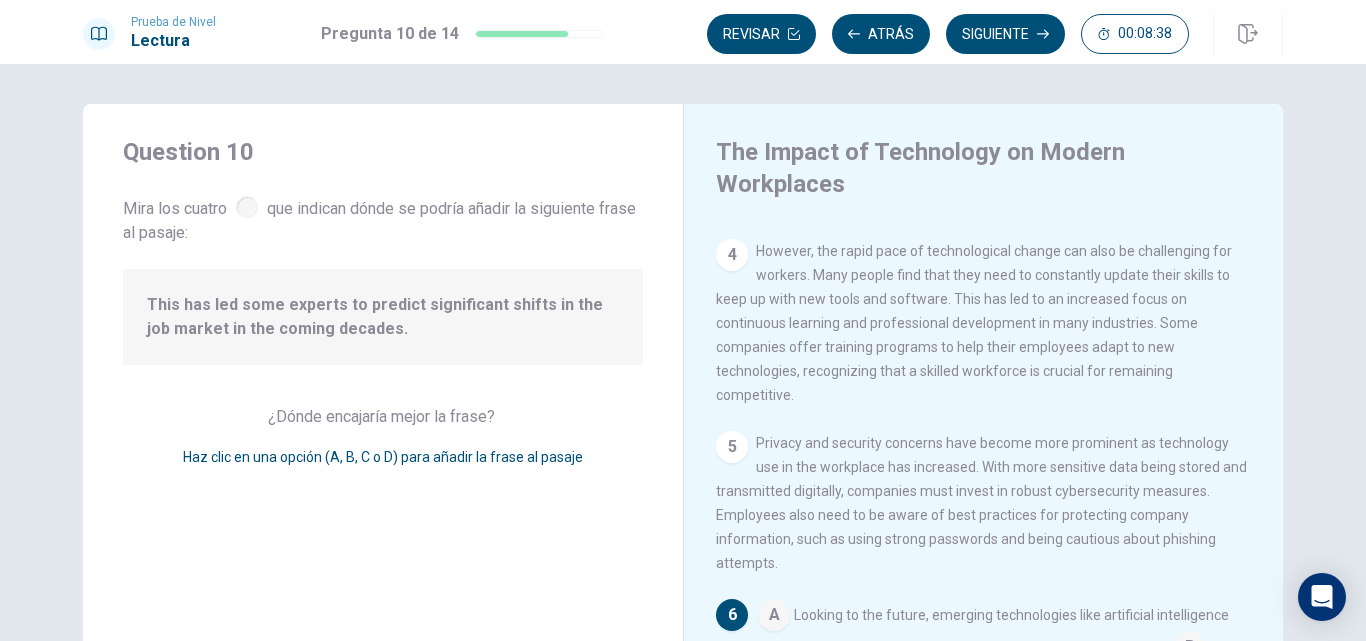 click at bounding box center [247, 207] 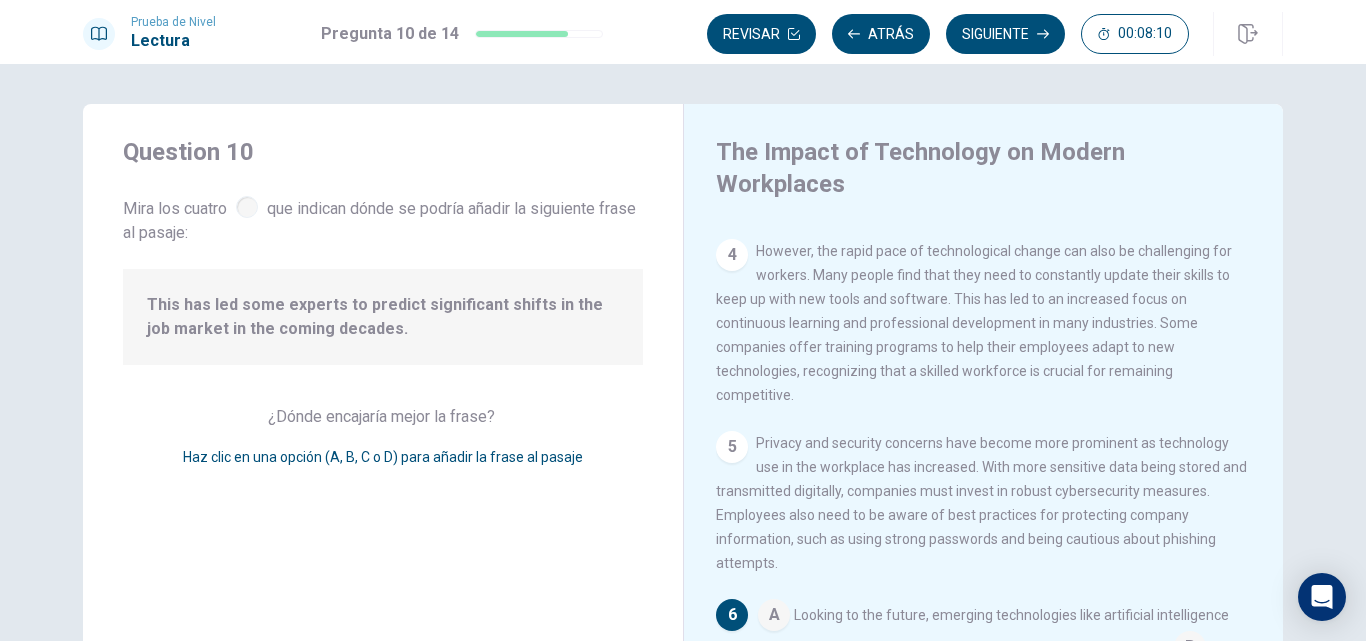 drag, startPoint x: 138, startPoint y: 311, endPoint x: 380, endPoint y: 335, distance: 243.18716 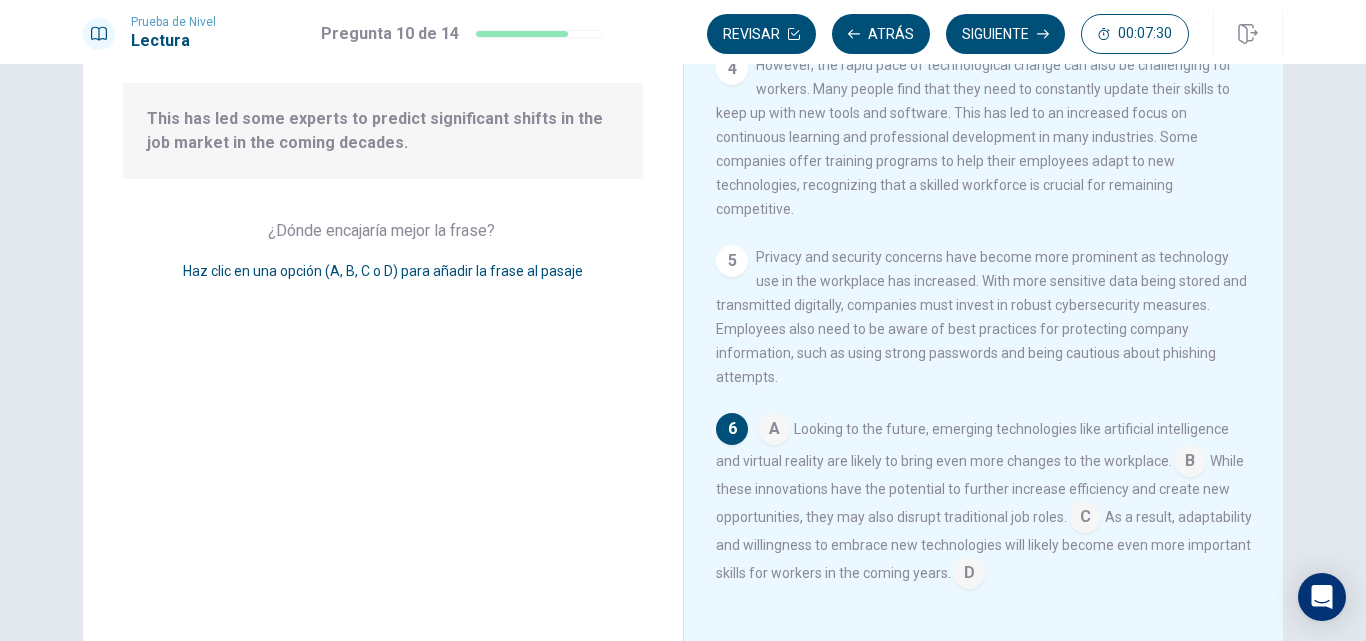 scroll, scrollTop: 187, scrollLeft: 0, axis: vertical 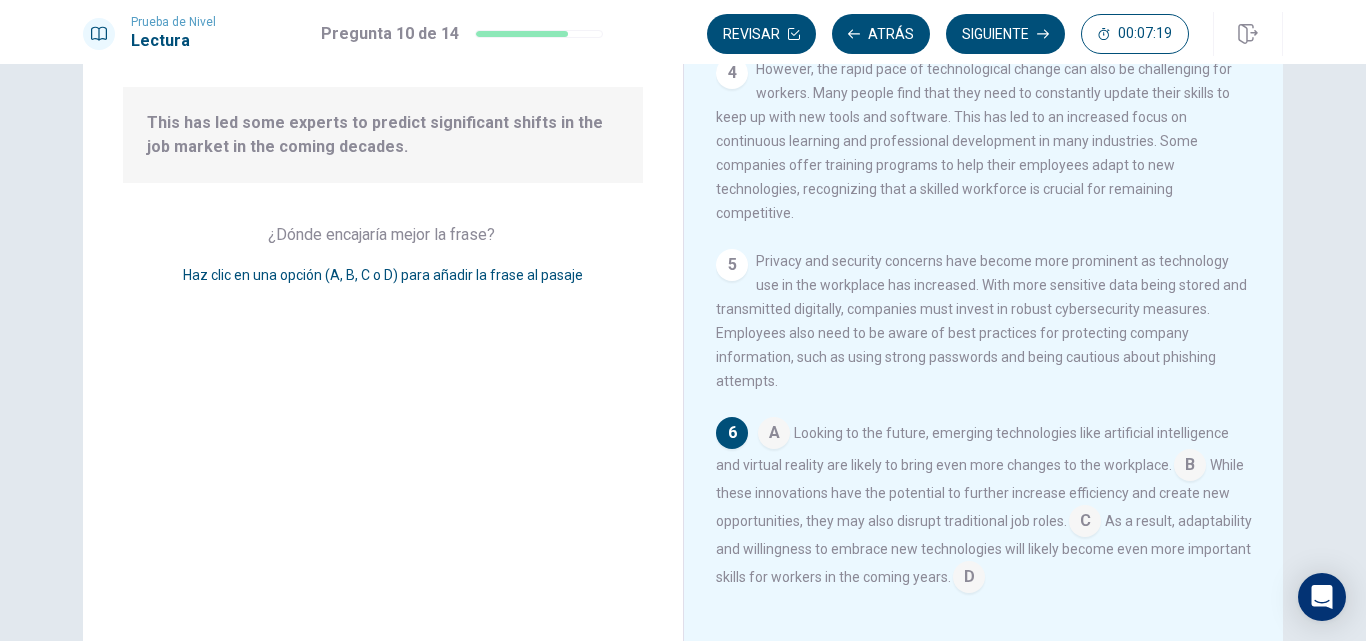click at bounding box center [774, 435] 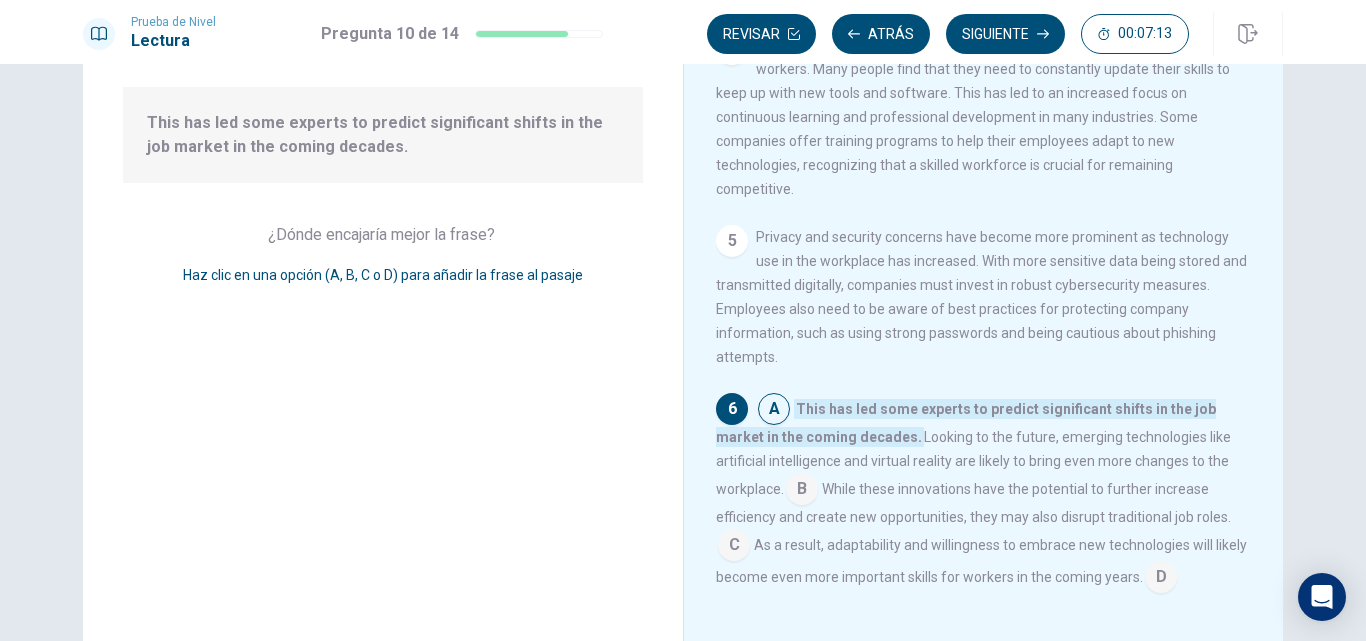 scroll, scrollTop: 494, scrollLeft: 0, axis: vertical 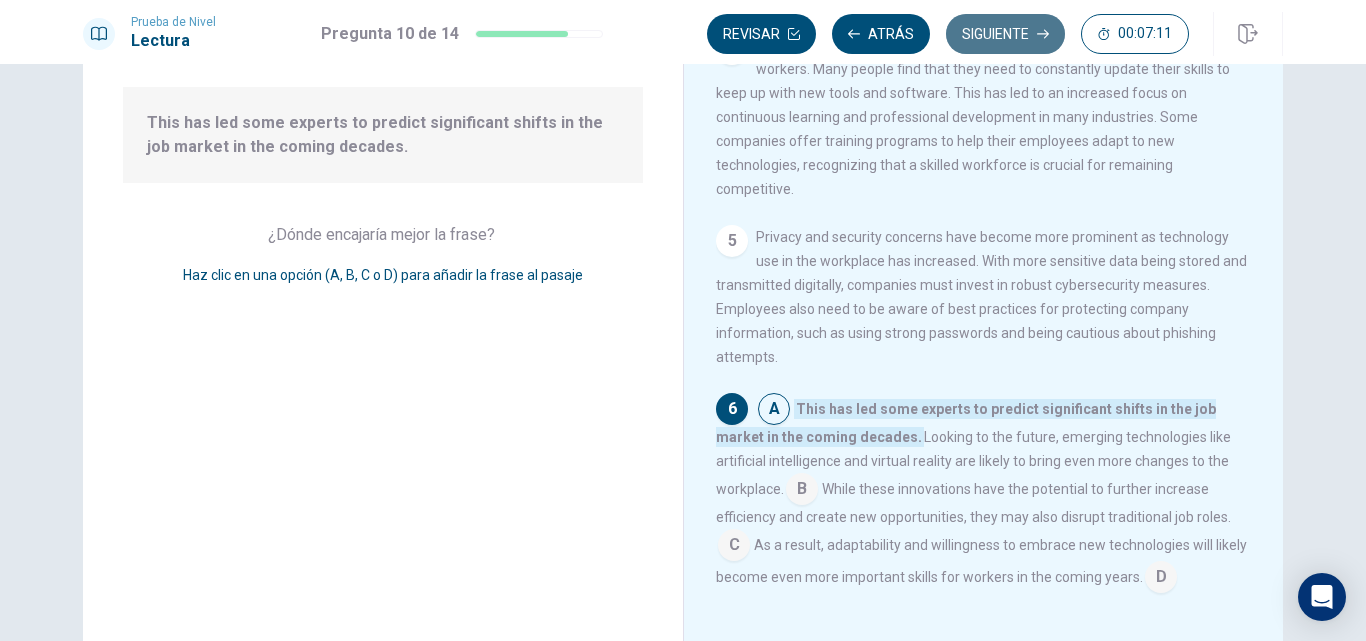 click on "Siguiente" at bounding box center [1005, 34] 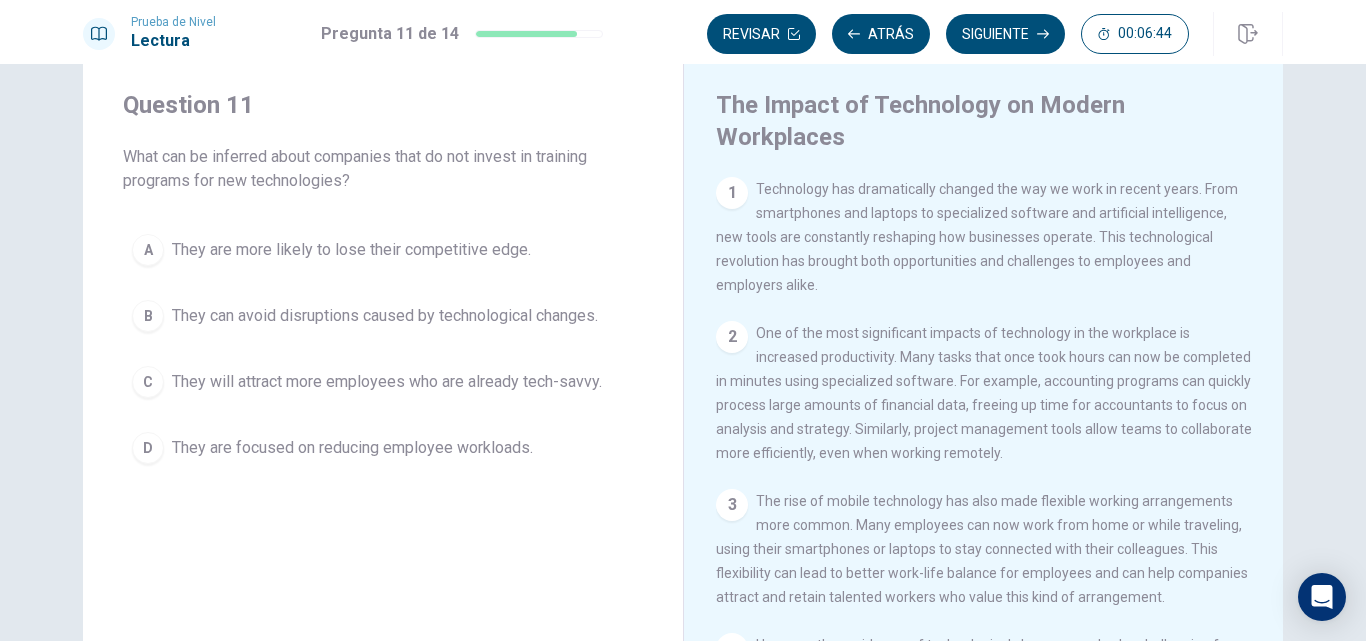scroll, scrollTop: 50, scrollLeft: 0, axis: vertical 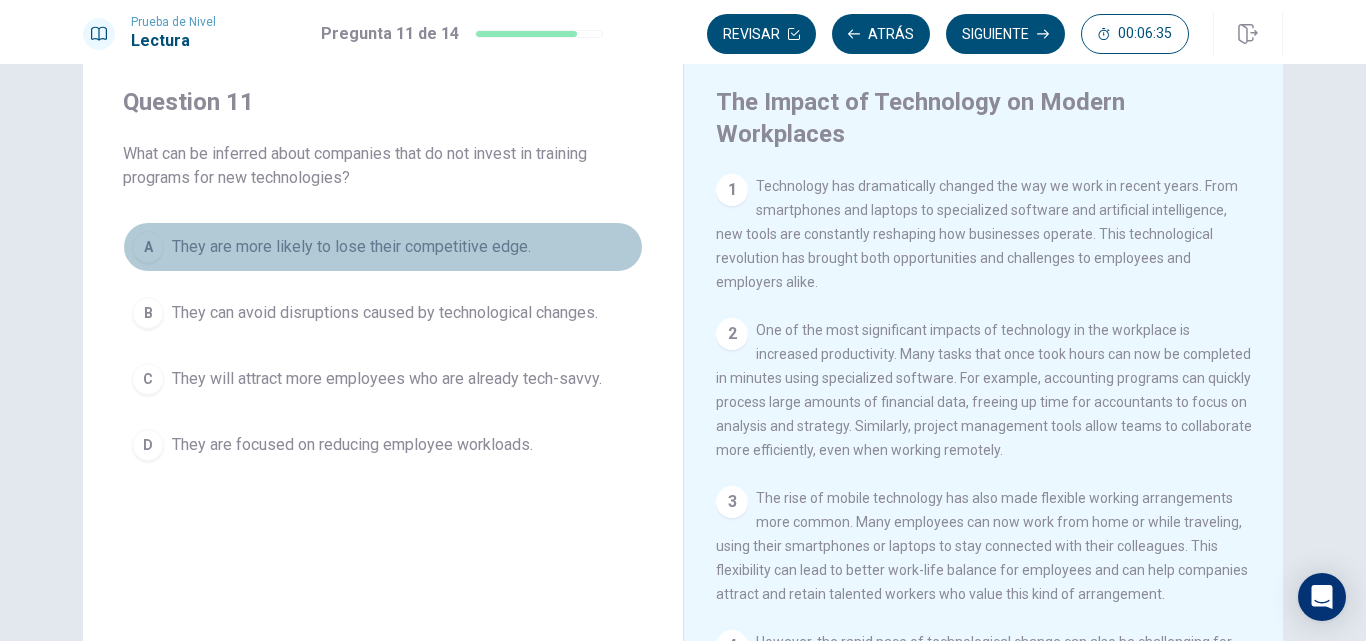 click on "They are more likely to lose their competitive edge." at bounding box center (351, 247) 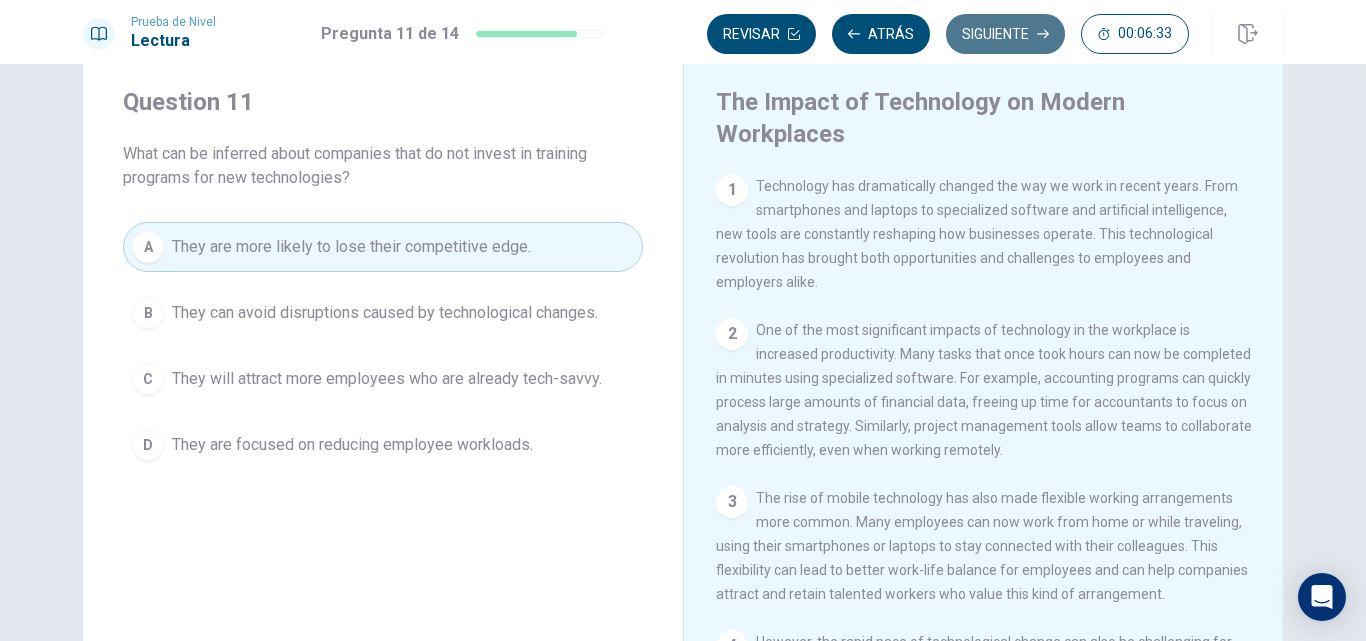 click on "Siguiente" at bounding box center (1005, 34) 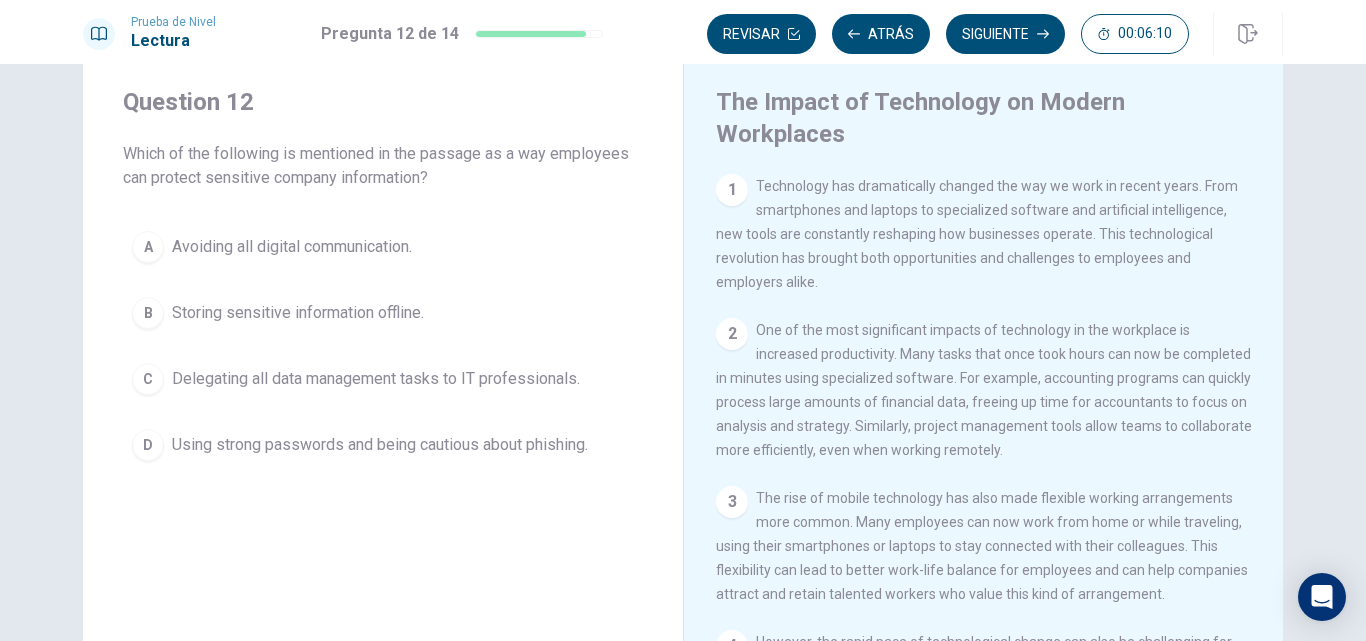 click on "Delegating all data management tasks to IT professionals." at bounding box center (292, 247) 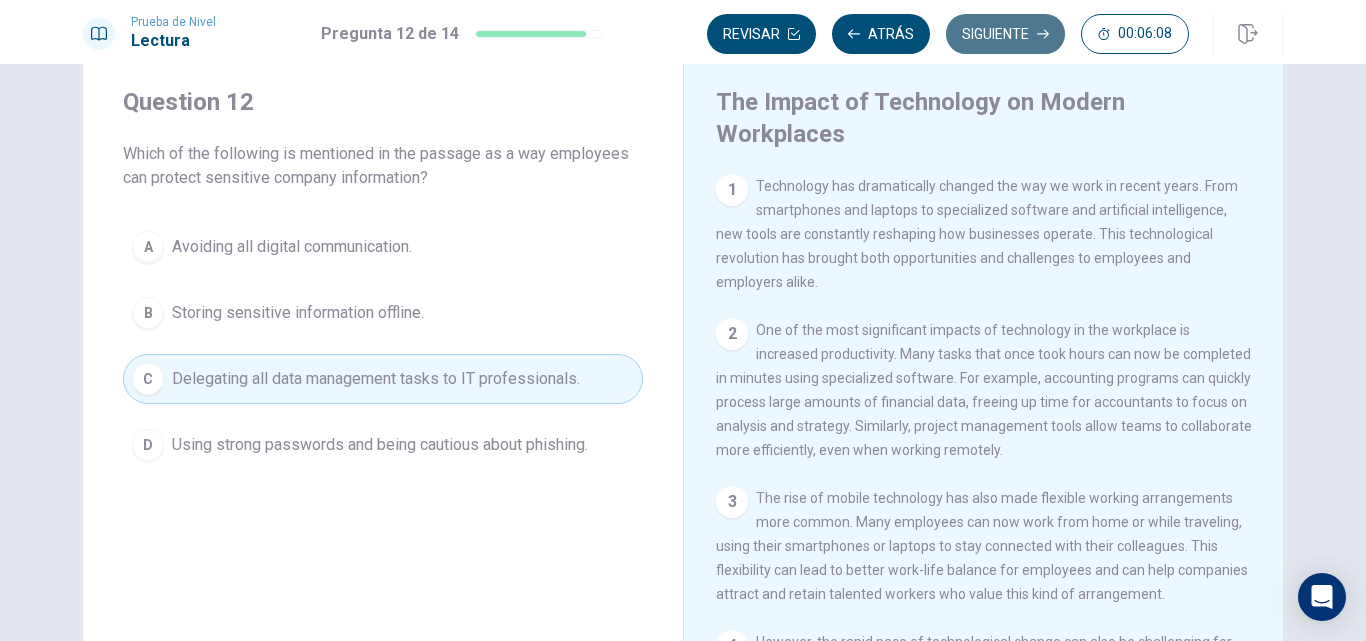 click on "Siguiente" at bounding box center [1005, 34] 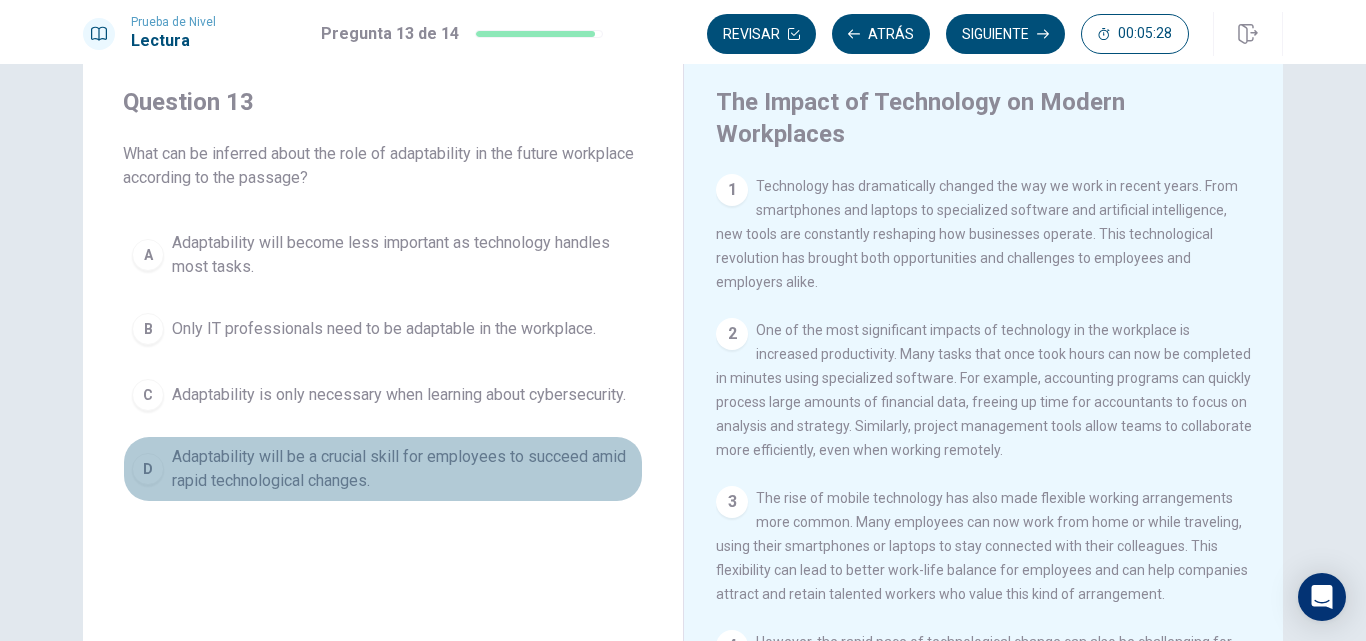 click on "Adaptability will be a crucial skill for employees to succeed amid rapid technological changes." at bounding box center [403, 255] 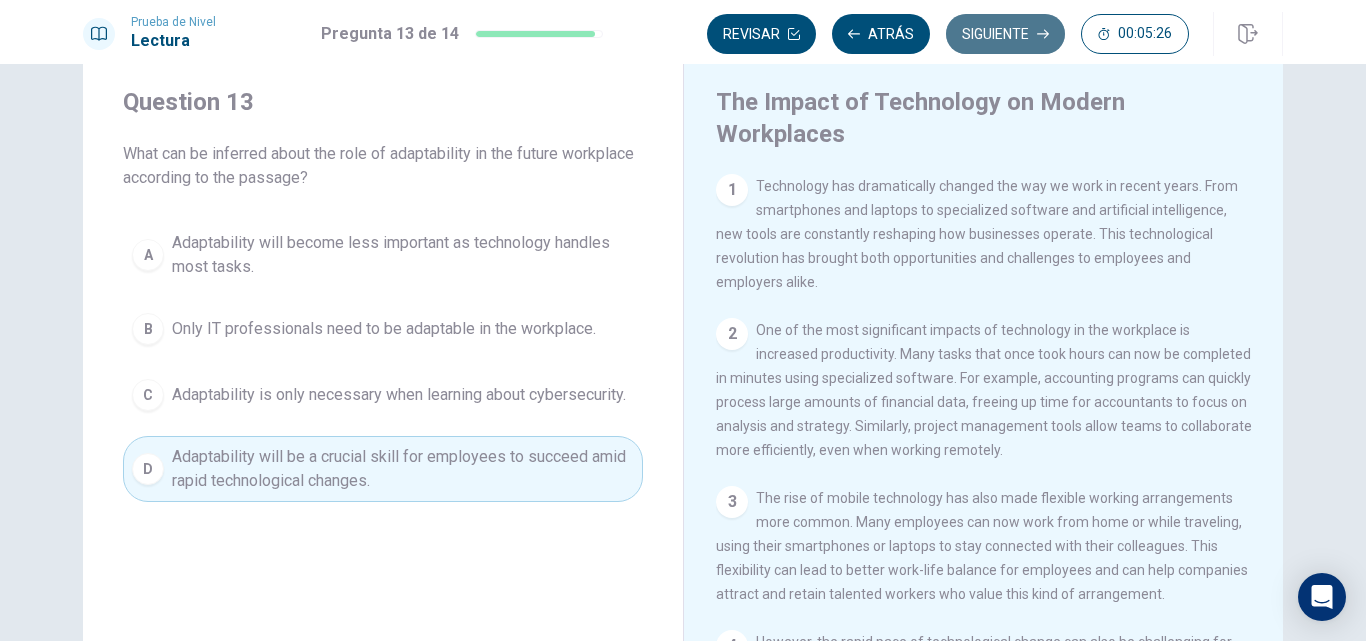 click on "Siguiente" at bounding box center (1005, 34) 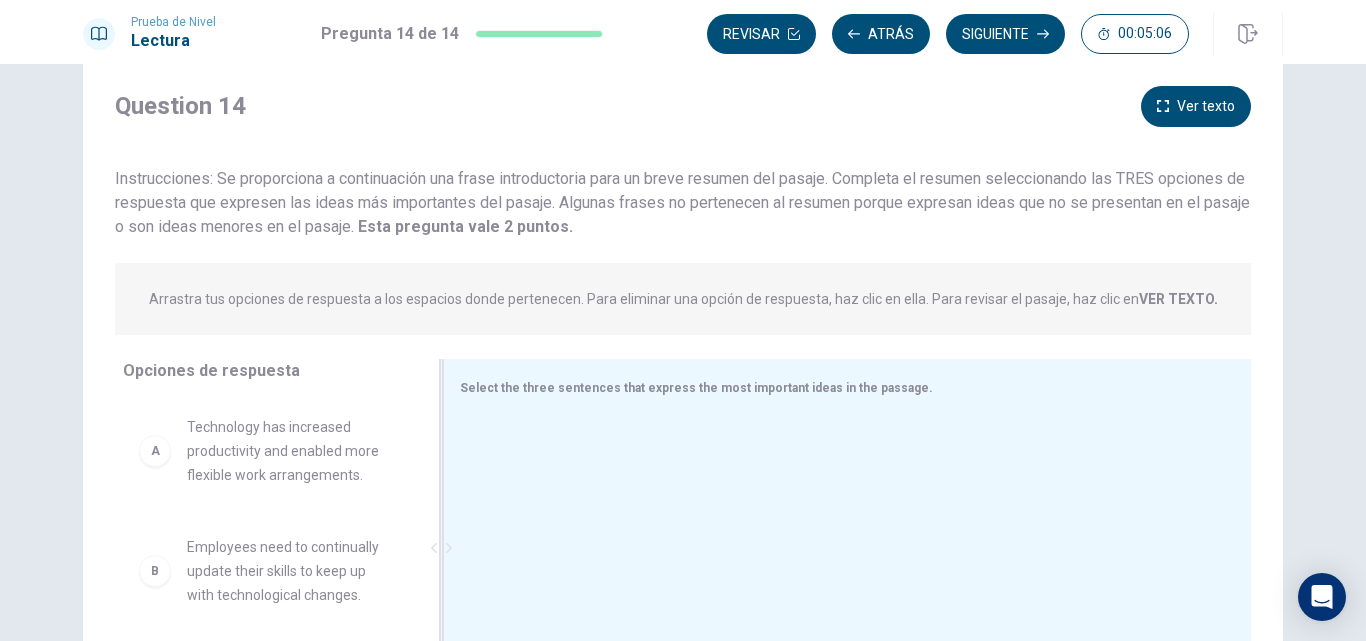 drag, startPoint x: 422, startPoint y: 478, endPoint x: 428, endPoint y: 510, distance: 32.55764 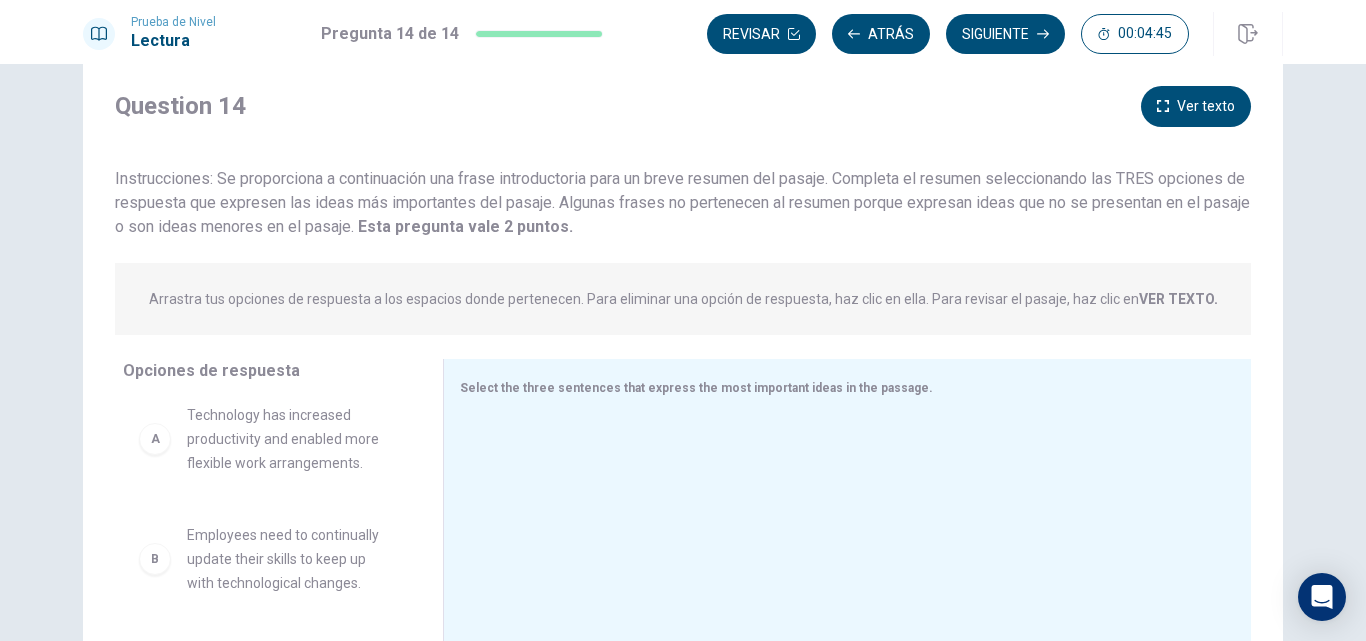 scroll, scrollTop: 0, scrollLeft: 0, axis: both 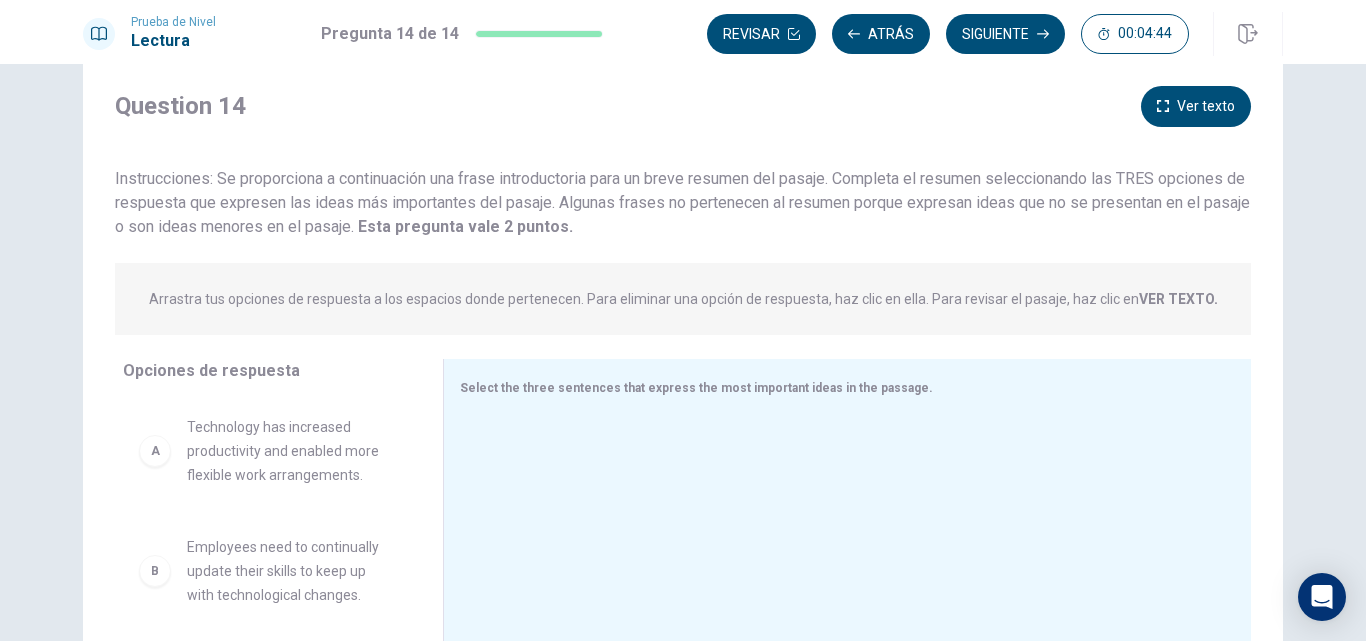 click on "Technology has increased productivity and enabled more flexible work arrangements." at bounding box center (291, 451) 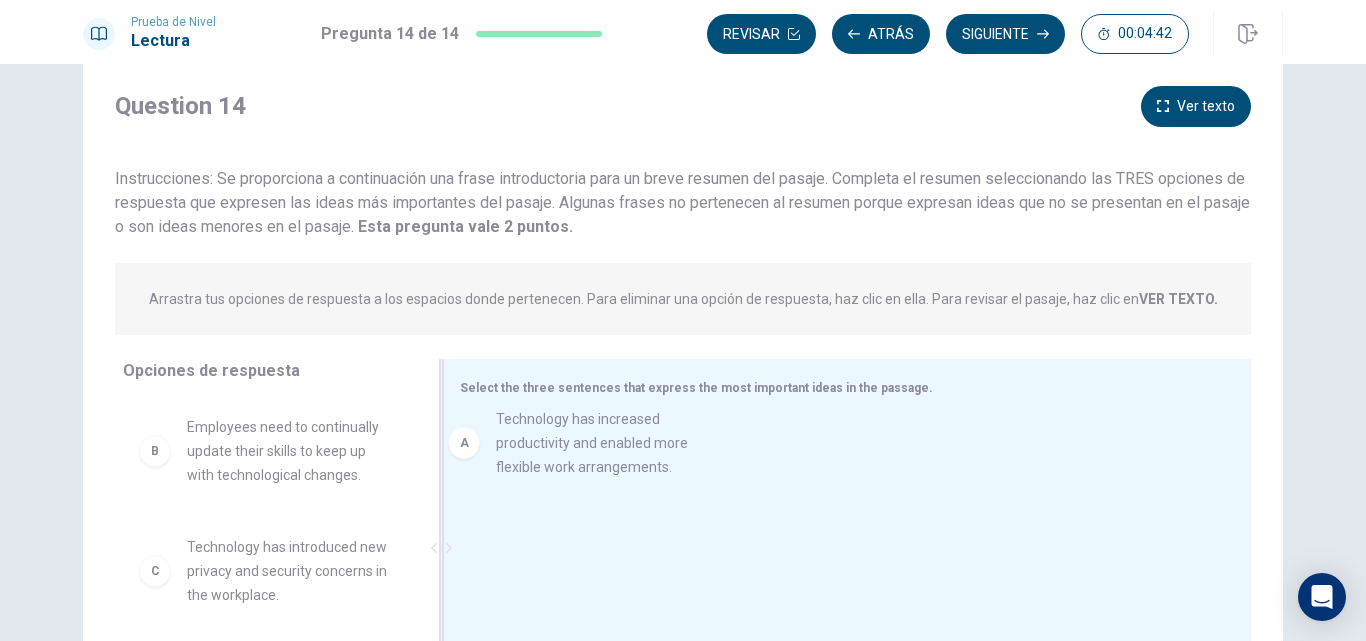 drag, startPoint x: 338, startPoint y: 454, endPoint x: 665, endPoint y: 445, distance: 327.12384 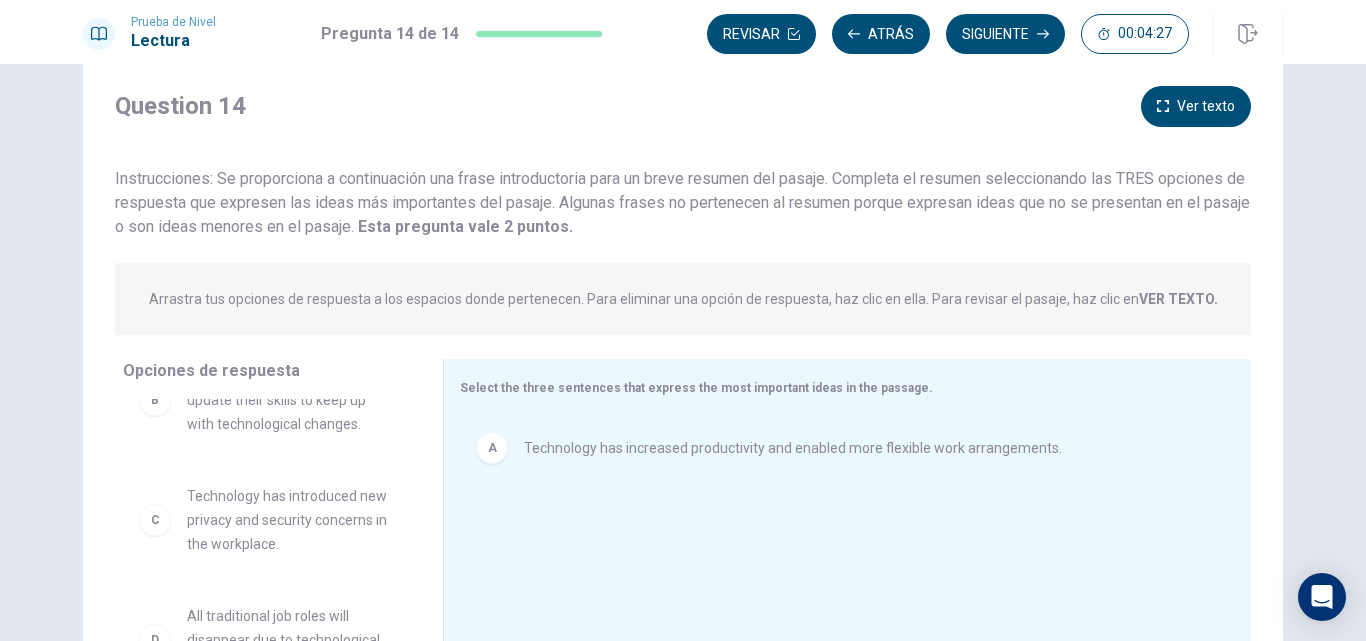 scroll, scrollTop: 70, scrollLeft: 0, axis: vertical 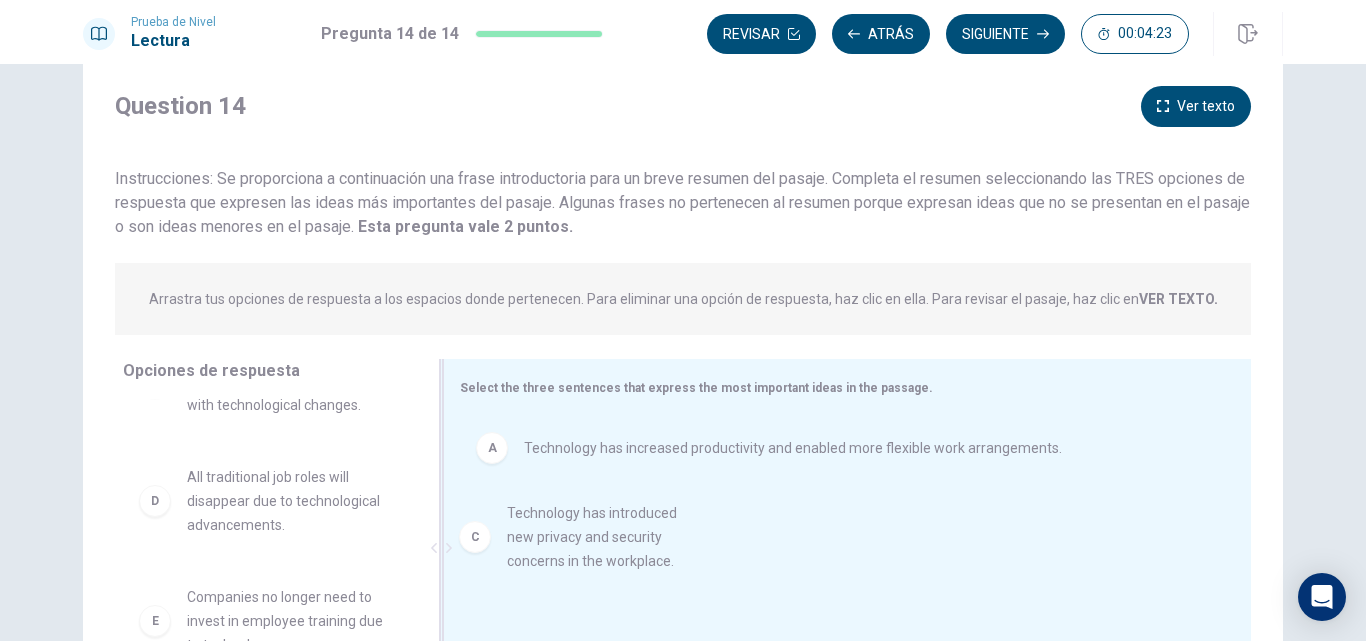 drag, startPoint x: 276, startPoint y: 513, endPoint x: 607, endPoint y: 547, distance: 332.74164 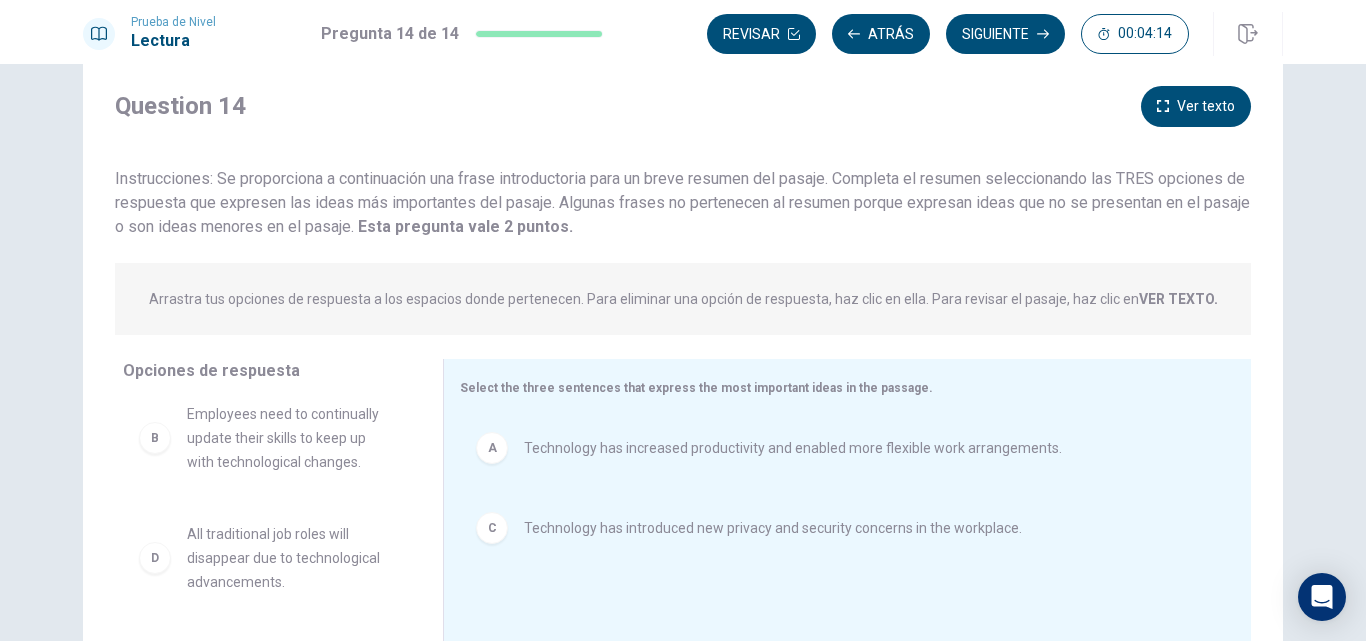 scroll, scrollTop: 0, scrollLeft: 0, axis: both 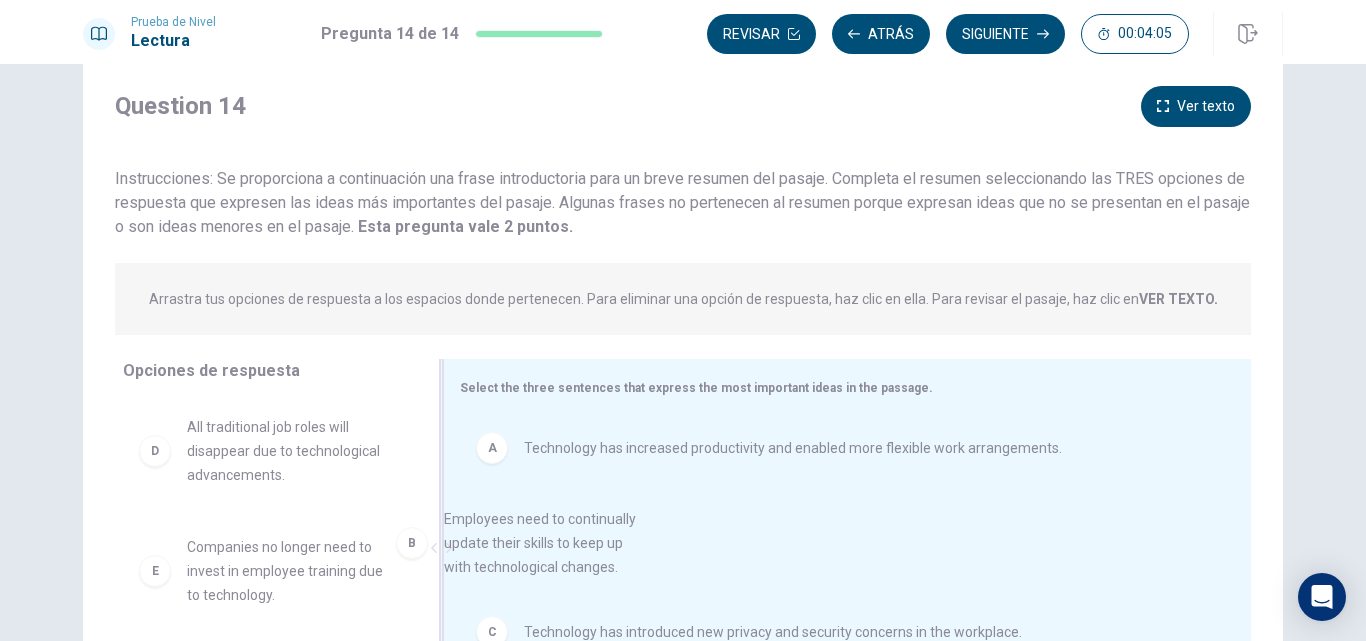 drag, startPoint x: 341, startPoint y: 443, endPoint x: 607, endPoint y: 543, distance: 284.176 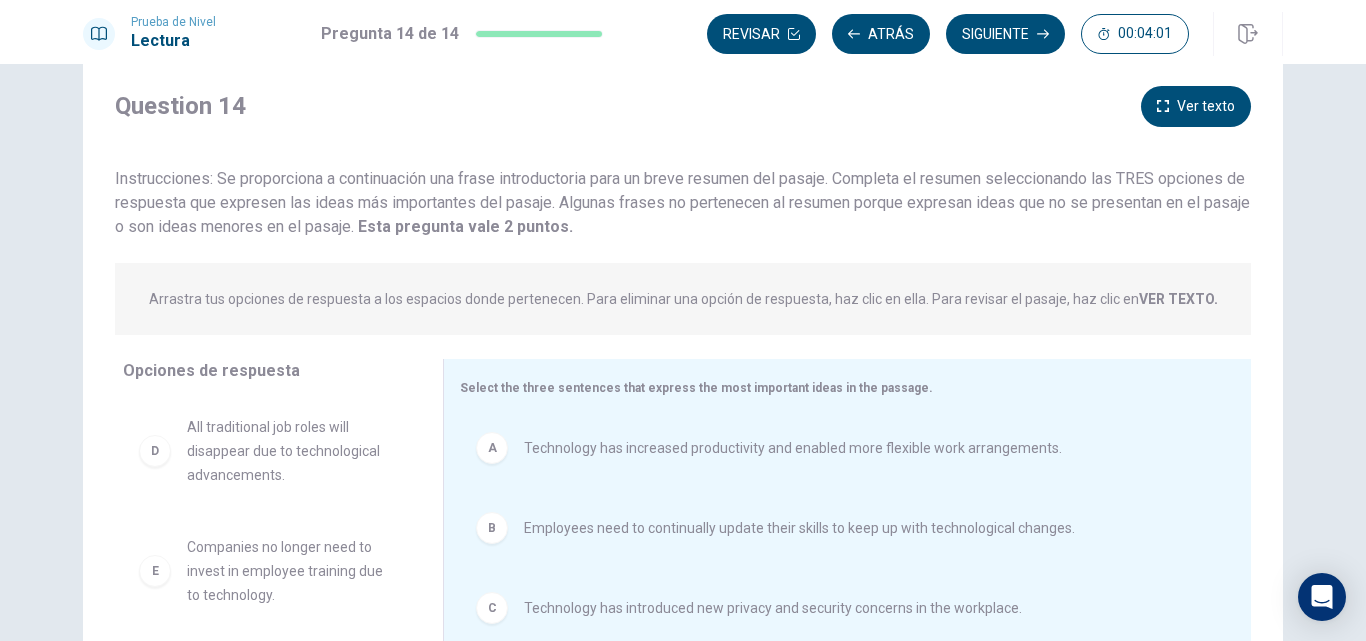 drag, startPoint x: 410, startPoint y: 521, endPoint x: 416, endPoint y: 563, distance: 42.426407 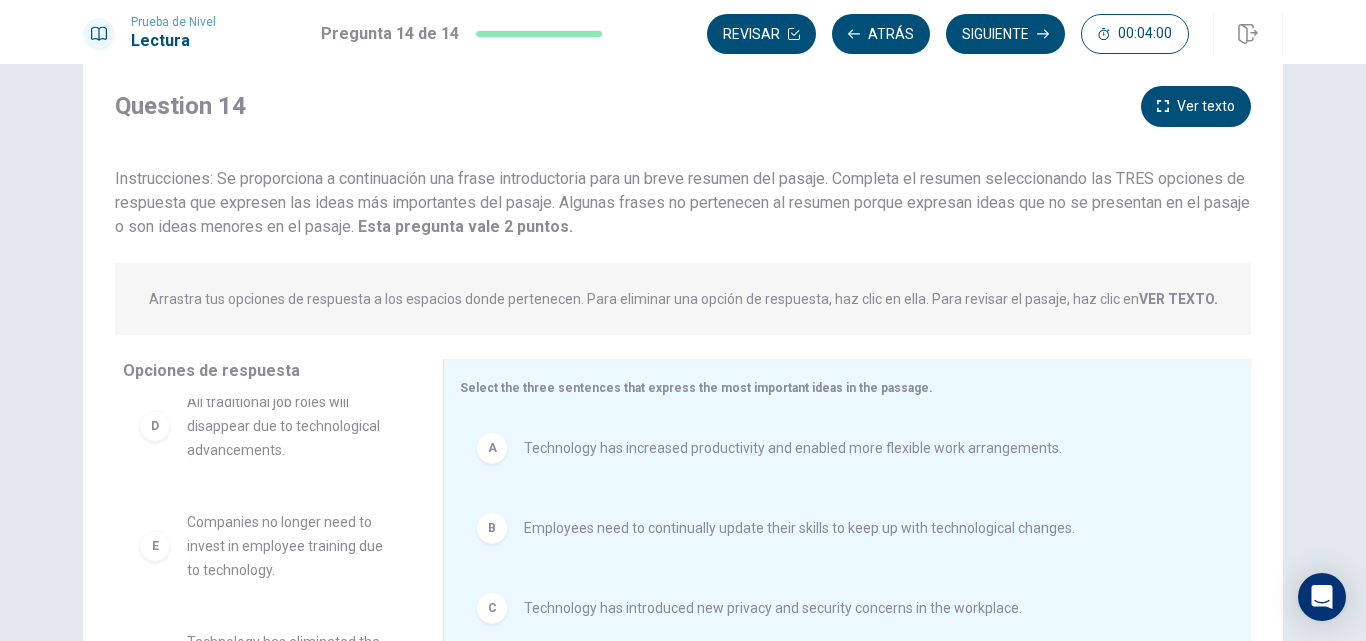 scroll, scrollTop: 36, scrollLeft: 0, axis: vertical 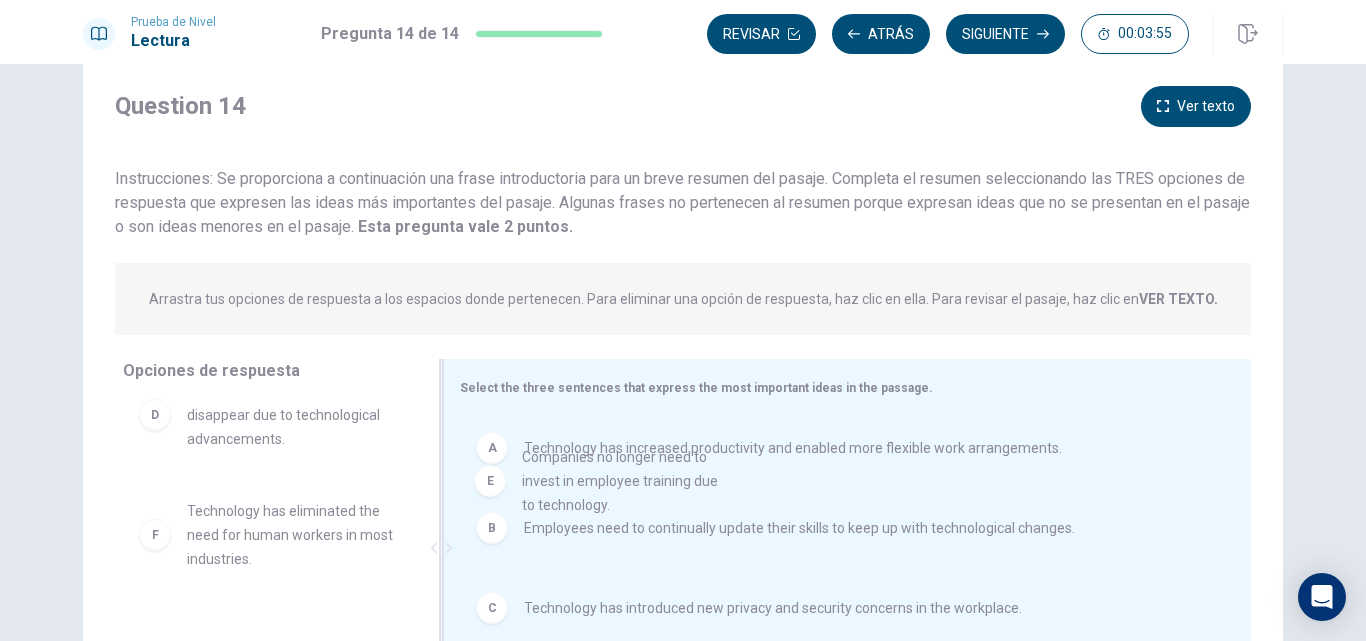 drag, startPoint x: 223, startPoint y: 544, endPoint x: 571, endPoint y: 490, distance: 352.16473 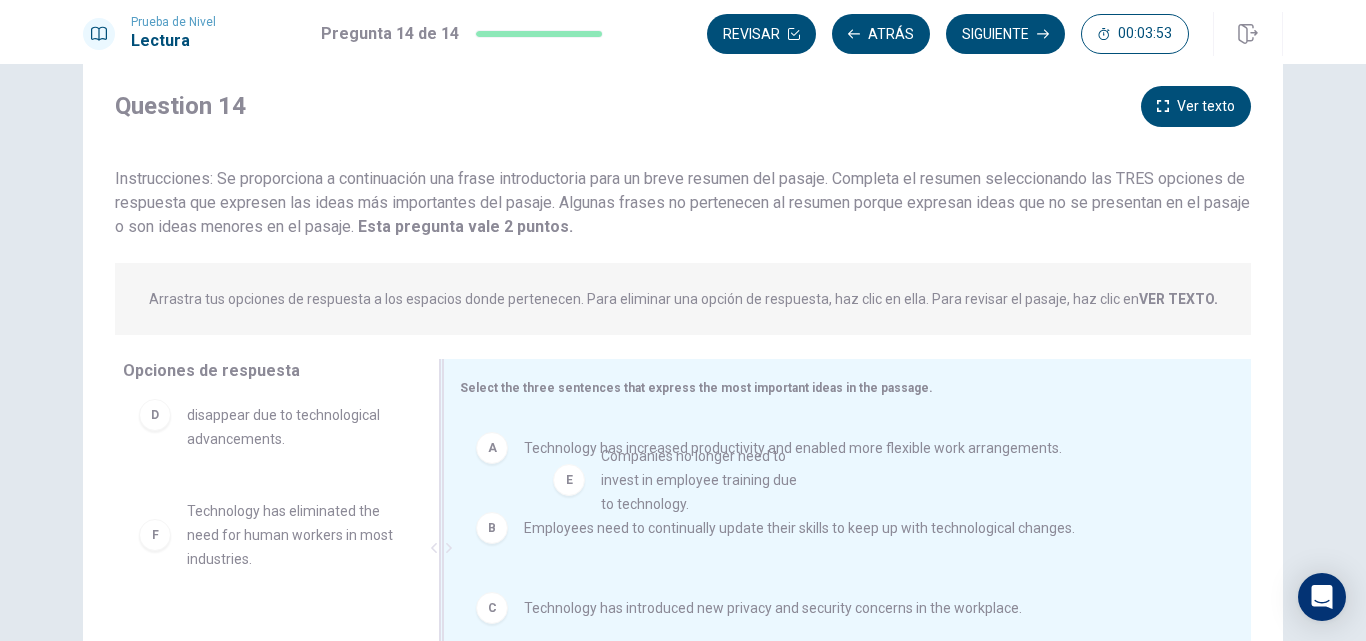 drag, startPoint x: 282, startPoint y: 539, endPoint x: 711, endPoint y: 486, distance: 432.2615 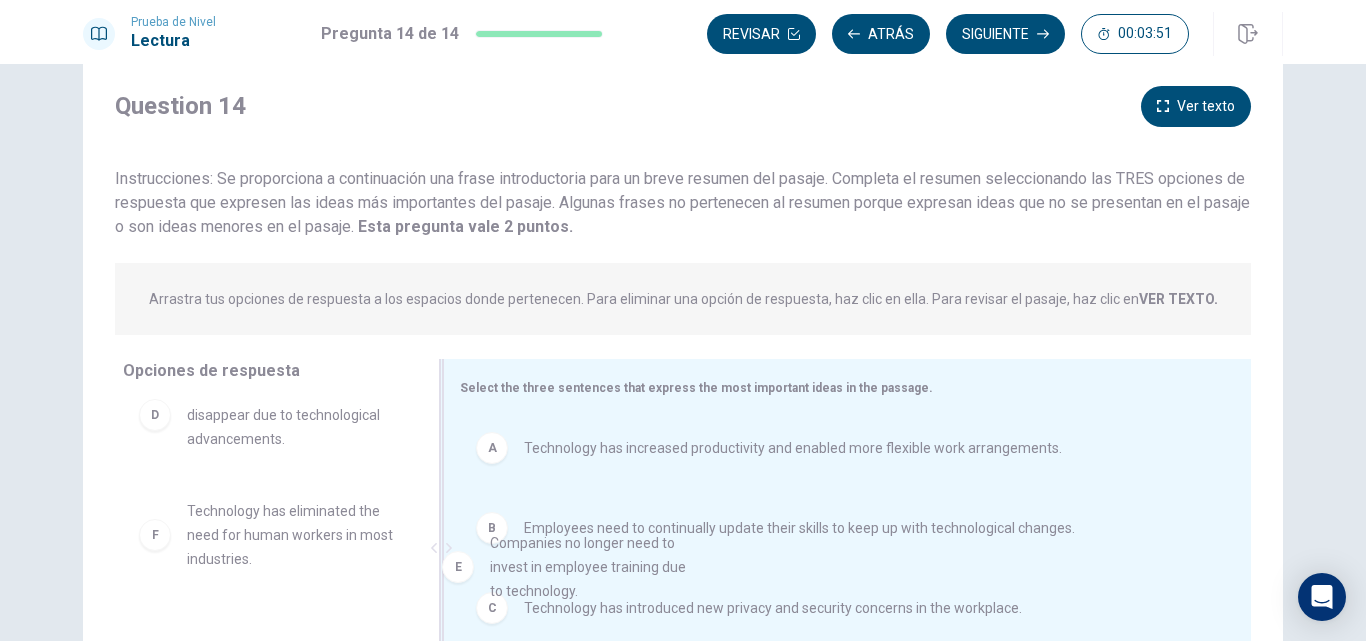 drag, startPoint x: 297, startPoint y: 536, endPoint x: 615, endPoint y: 570, distance: 319.81244 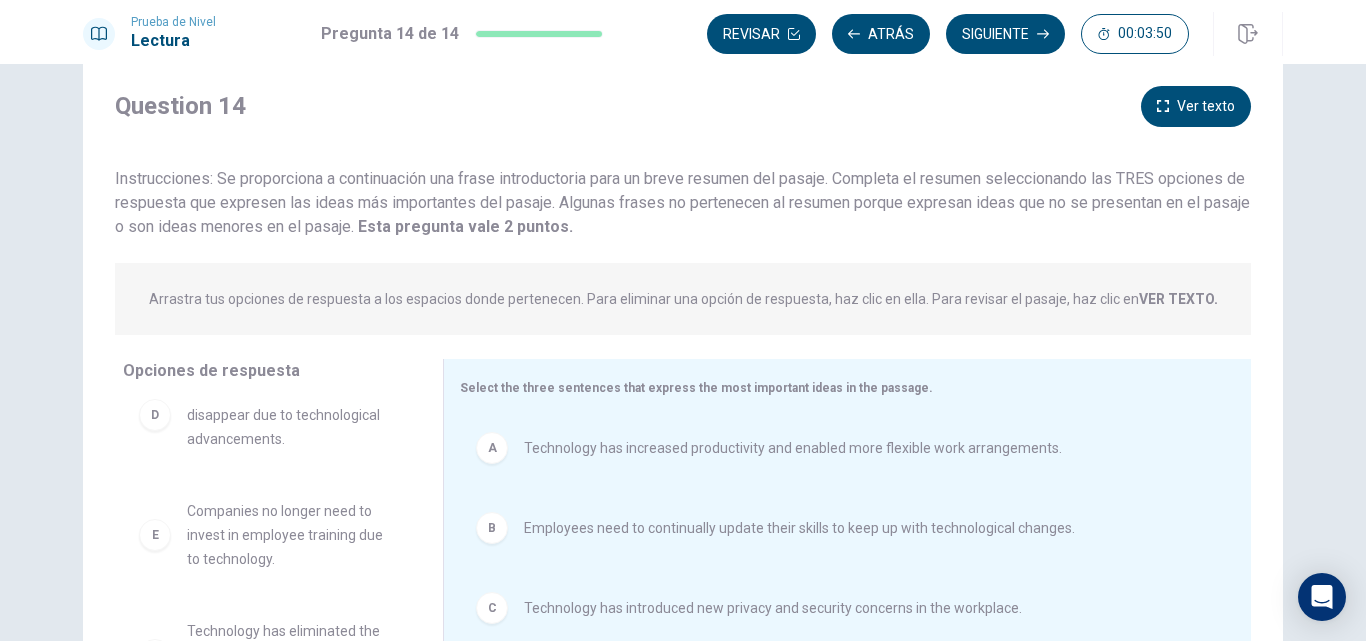 click on "Companies no longer need to invest in employee training due to technology." at bounding box center [291, 415] 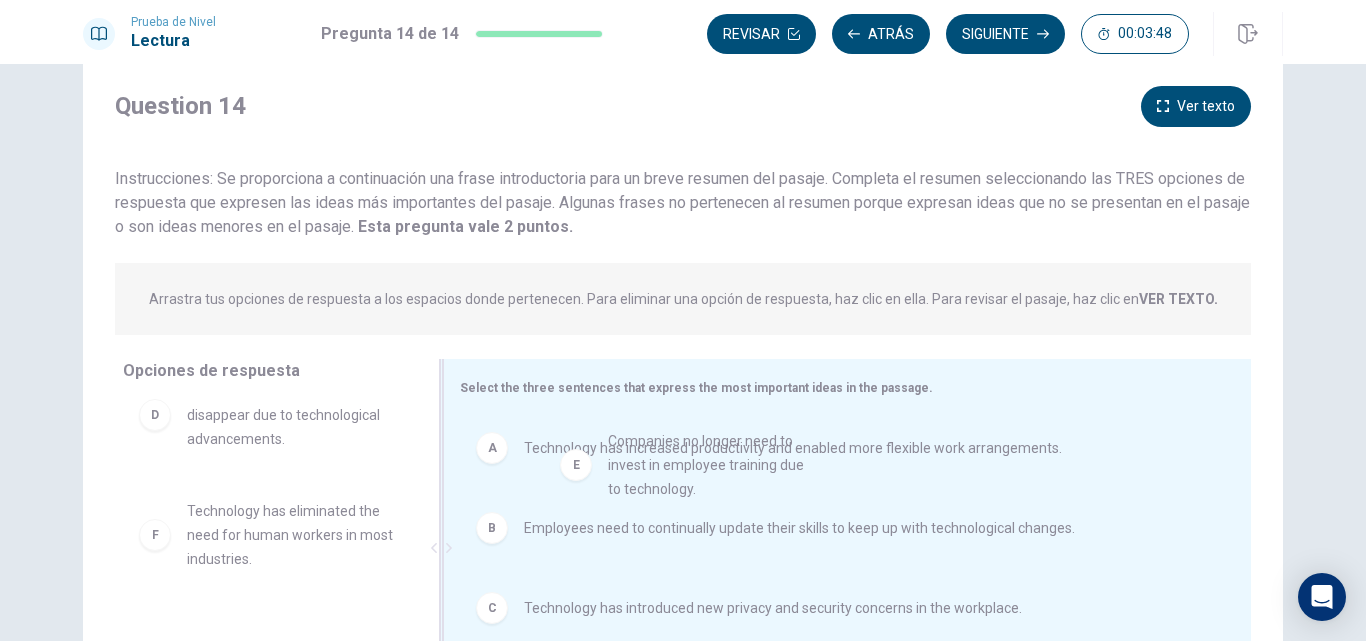 drag, startPoint x: 299, startPoint y: 532, endPoint x: 736, endPoint y: 465, distance: 442.10632 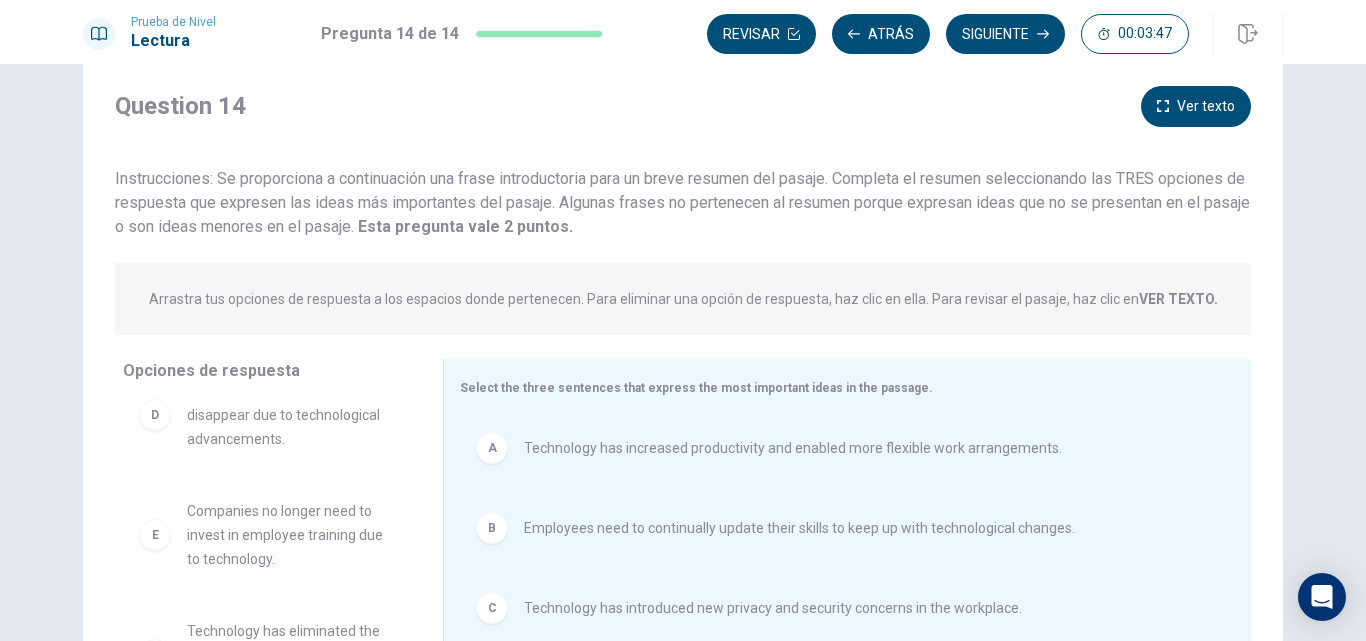 drag, startPoint x: 1355, startPoint y: 436, endPoint x: 1350, endPoint y: 558, distance: 122.10242 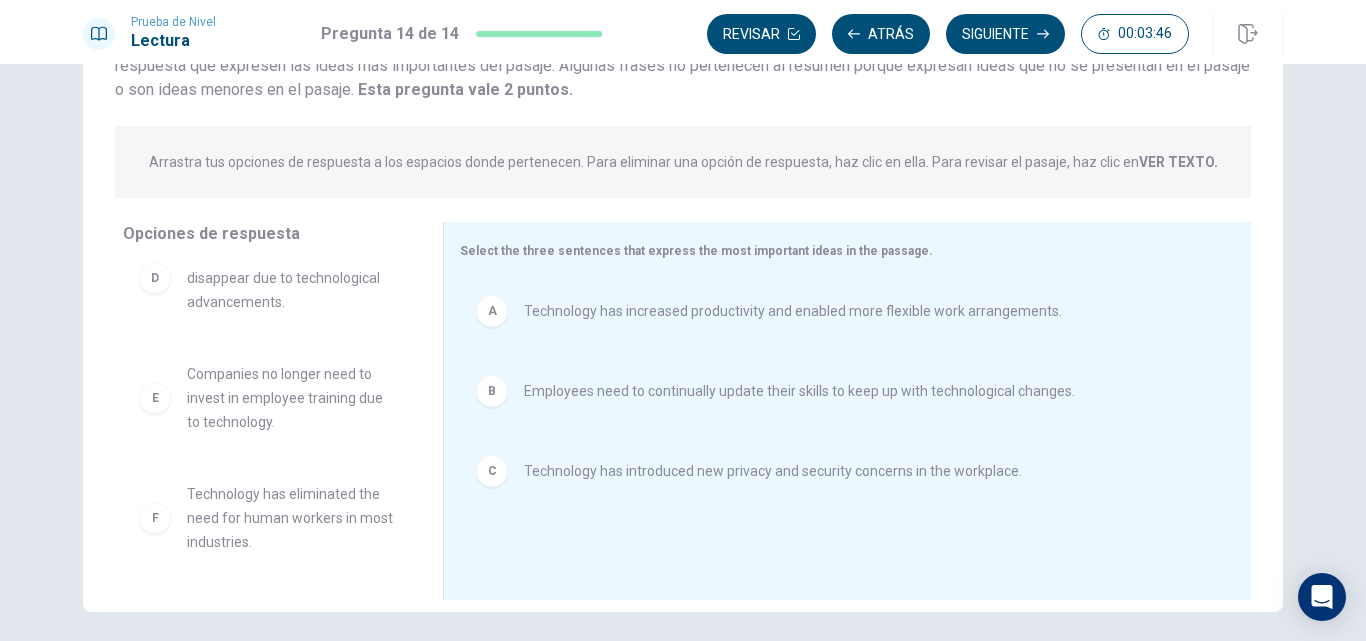 scroll, scrollTop: 262, scrollLeft: 0, axis: vertical 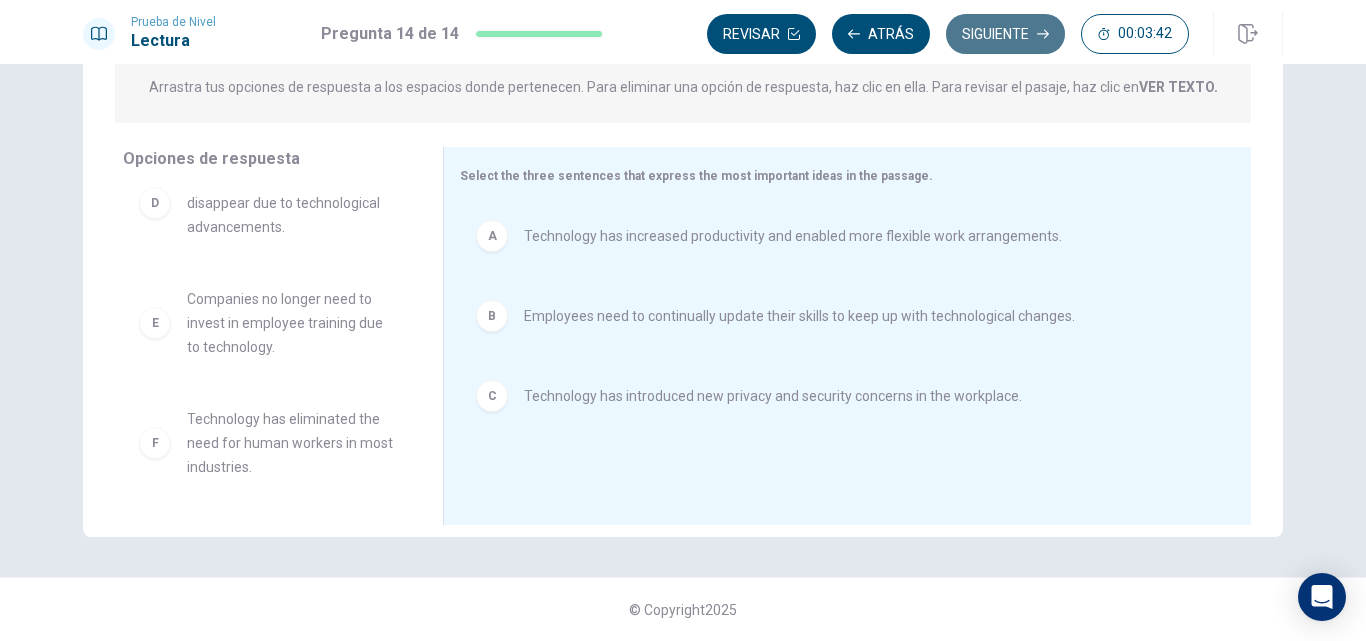 click on "Siguiente" at bounding box center (1005, 34) 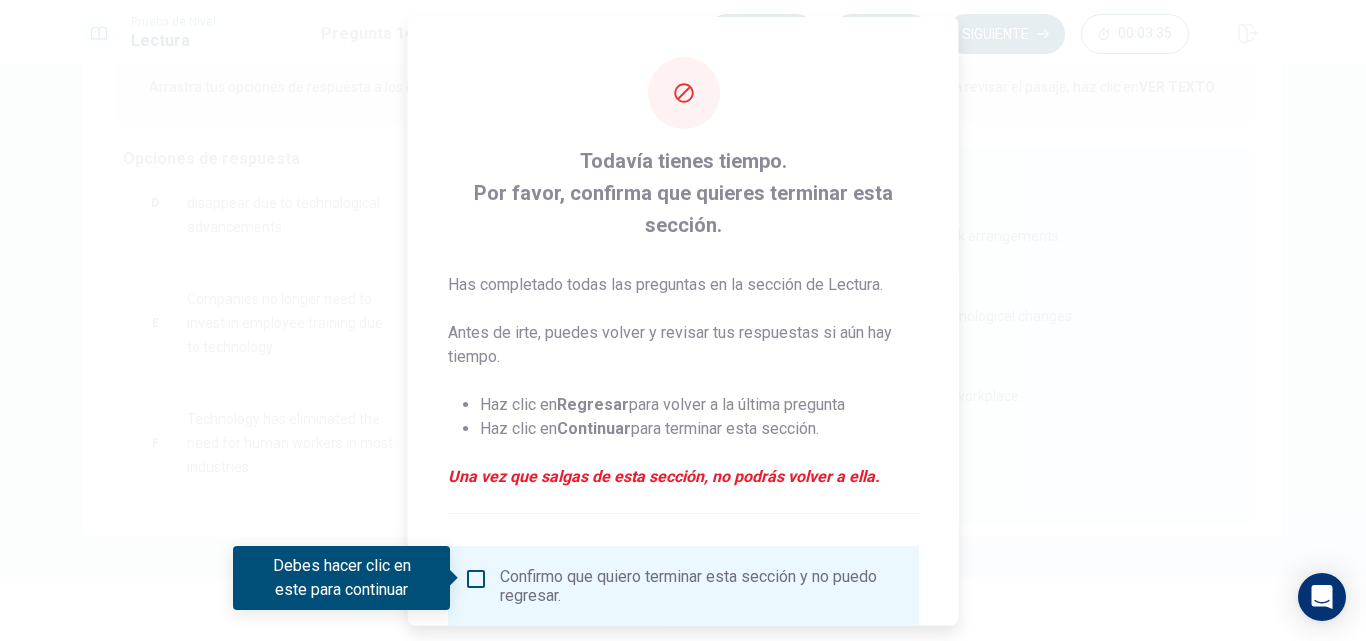 click at bounding box center [476, 578] 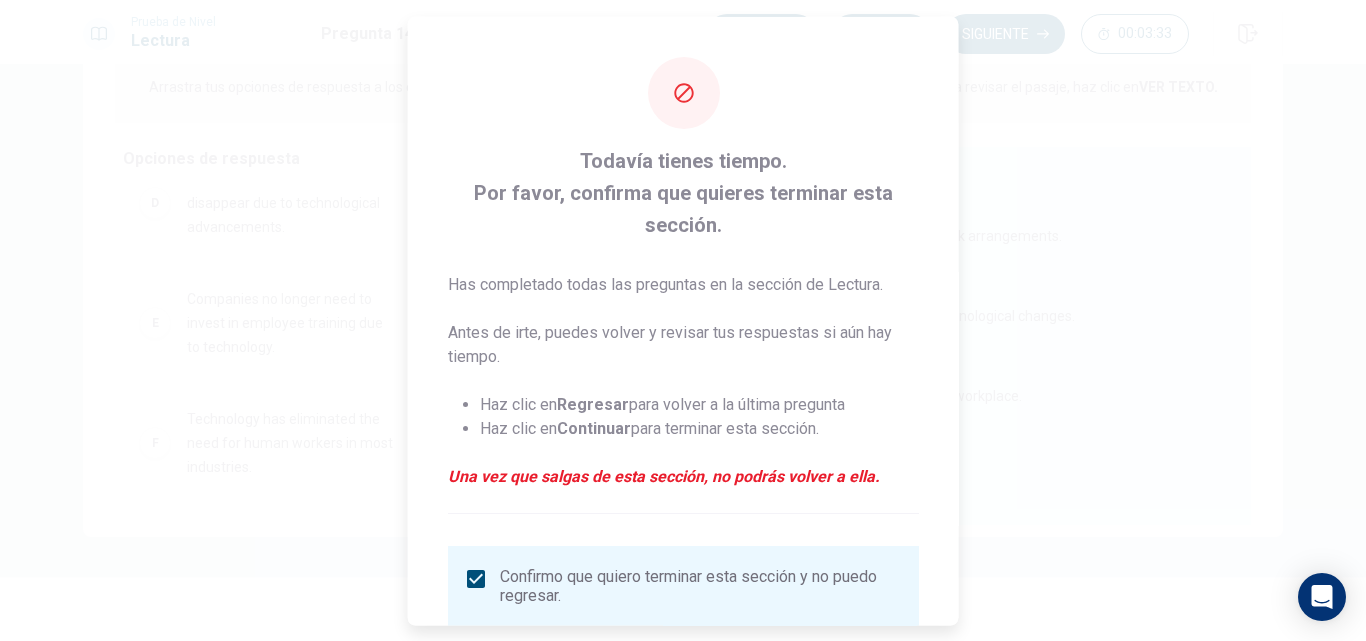 click on "Confirmo que quiero terminar esta sección y no puedo regresar." at bounding box center (701, 585) 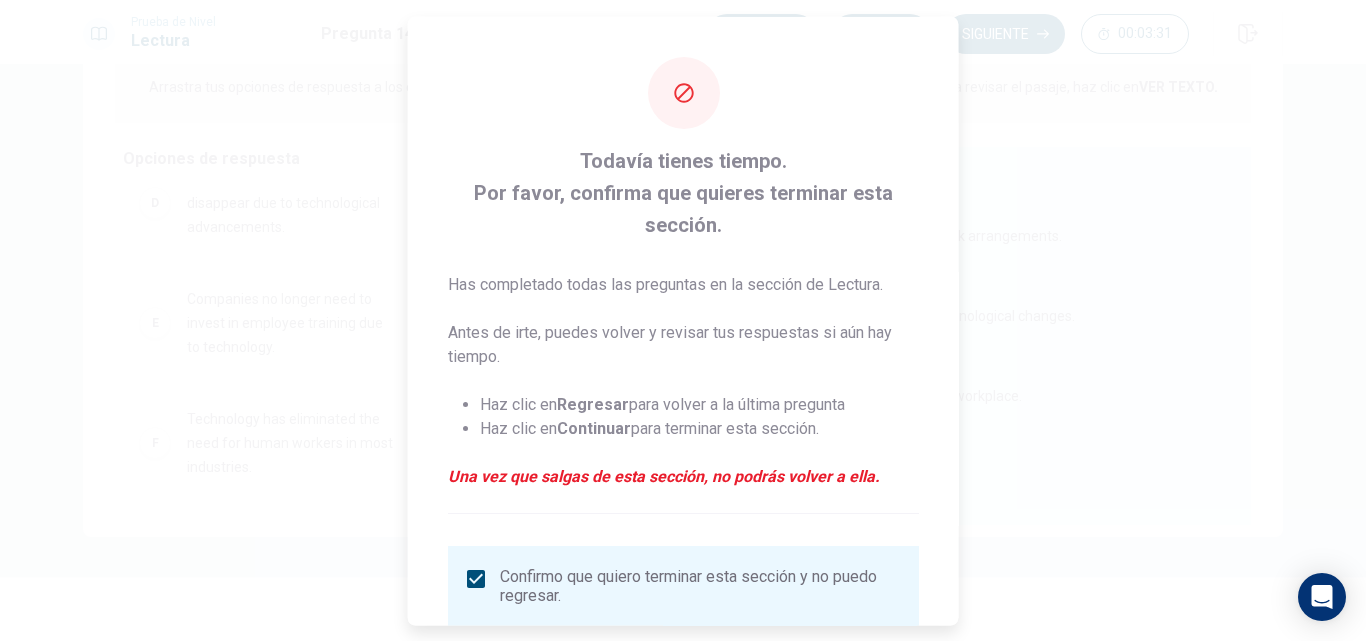 drag, startPoint x: 947, startPoint y: 320, endPoint x: 949, endPoint y: 455, distance: 135.01482 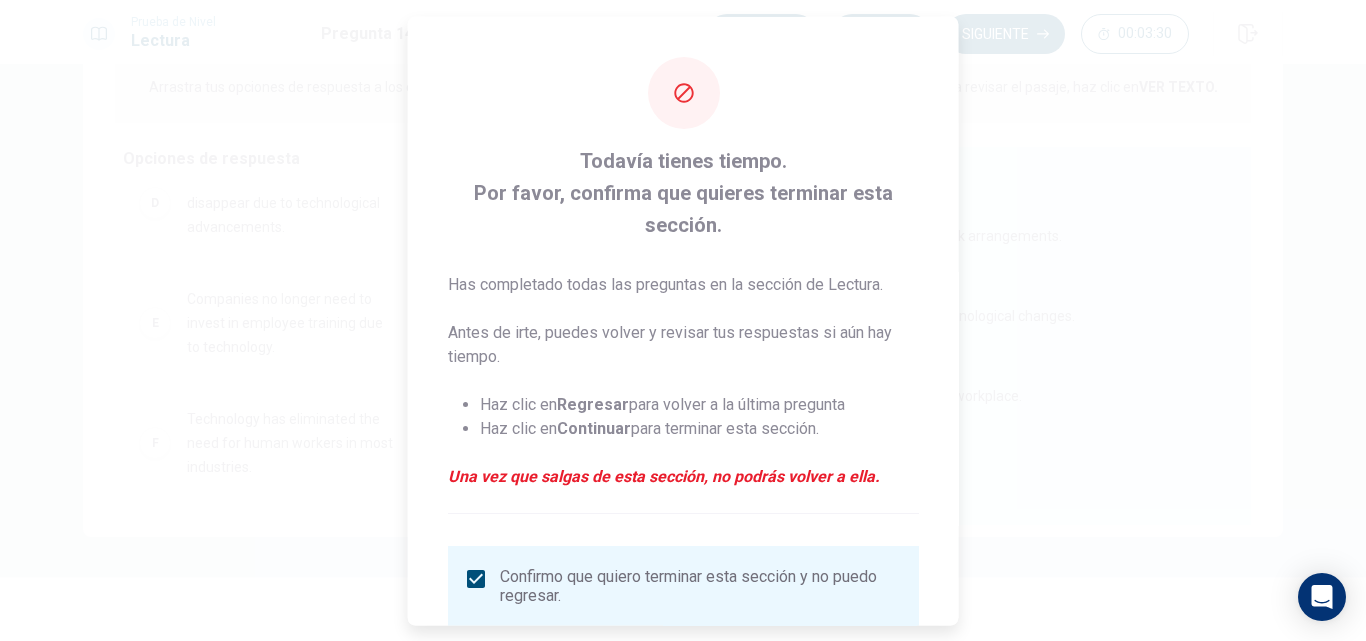 click on "Confirmo que quiero terminar esta sección y no puedo regresar." at bounding box center [701, 585] 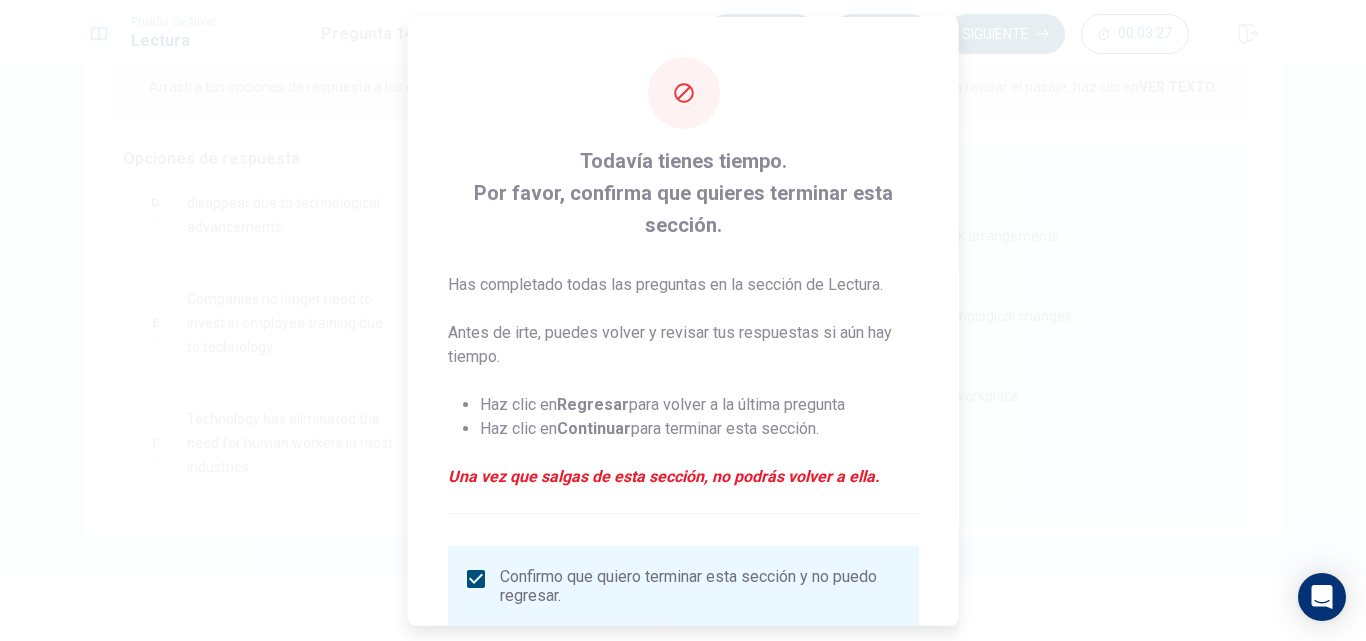 drag, startPoint x: 946, startPoint y: 446, endPoint x: 951, endPoint y: 492, distance: 46.270943 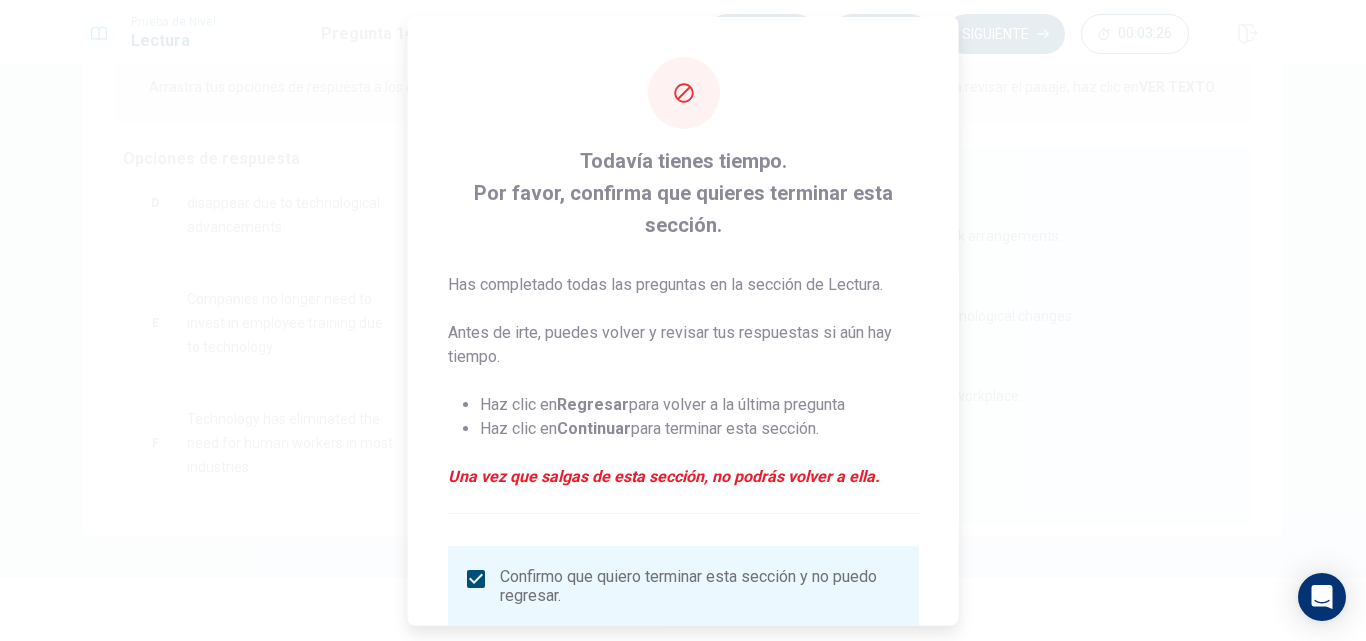 scroll, scrollTop: 137, scrollLeft: 0, axis: vertical 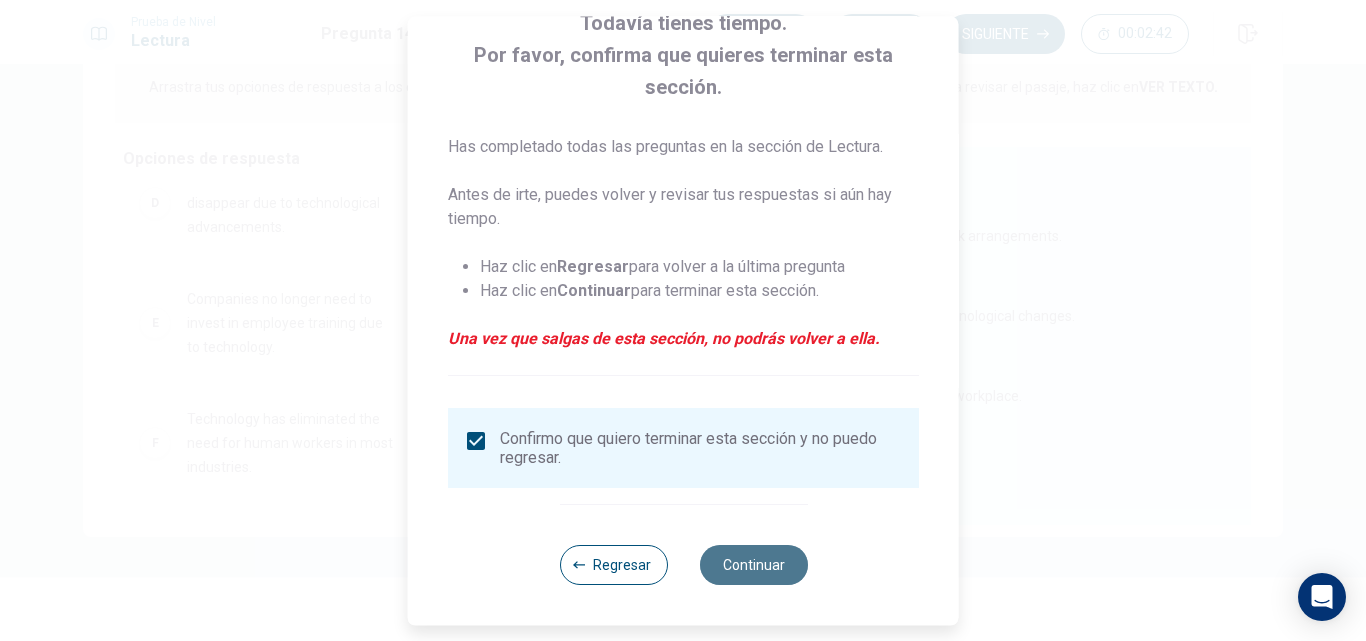 click on "Continuar" at bounding box center [753, 565] 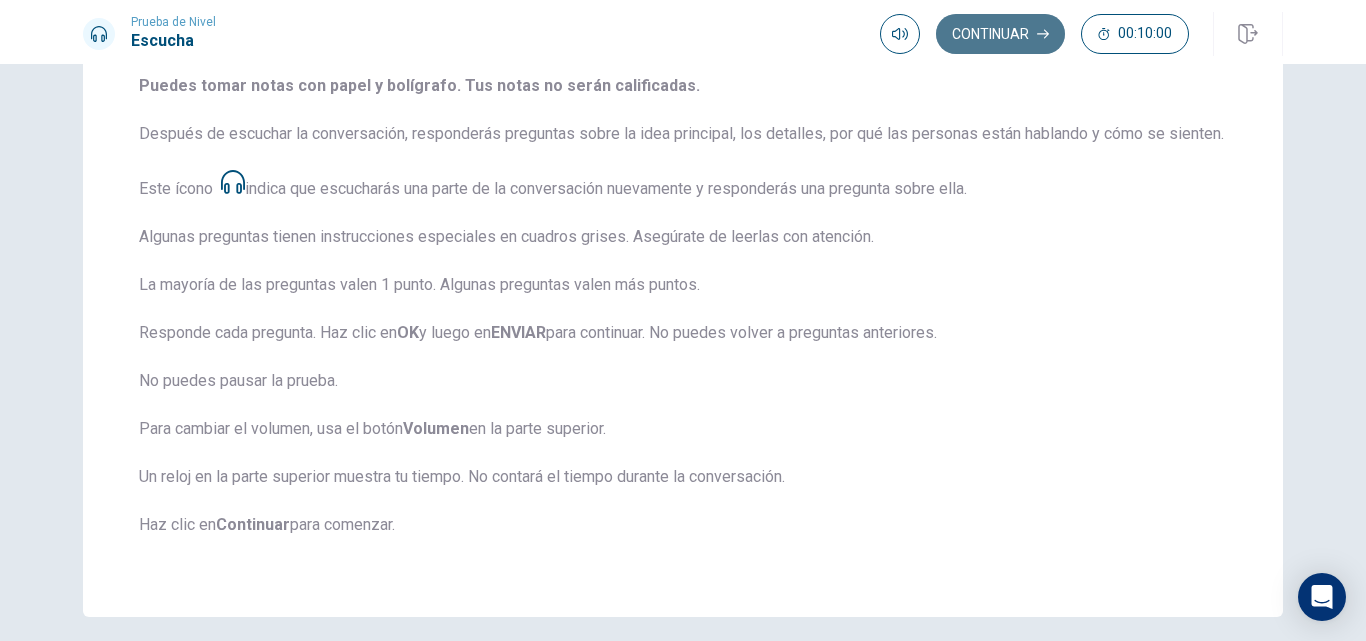click on "Continuar" at bounding box center [1000, 34] 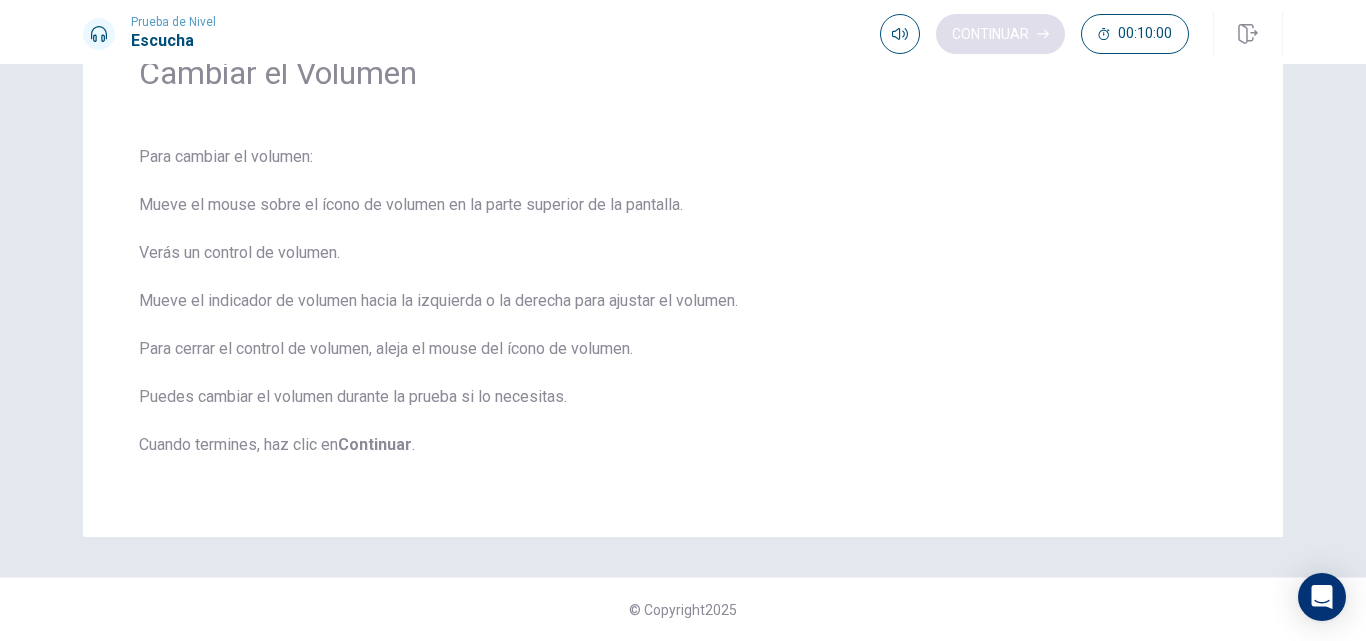 scroll, scrollTop: 107, scrollLeft: 0, axis: vertical 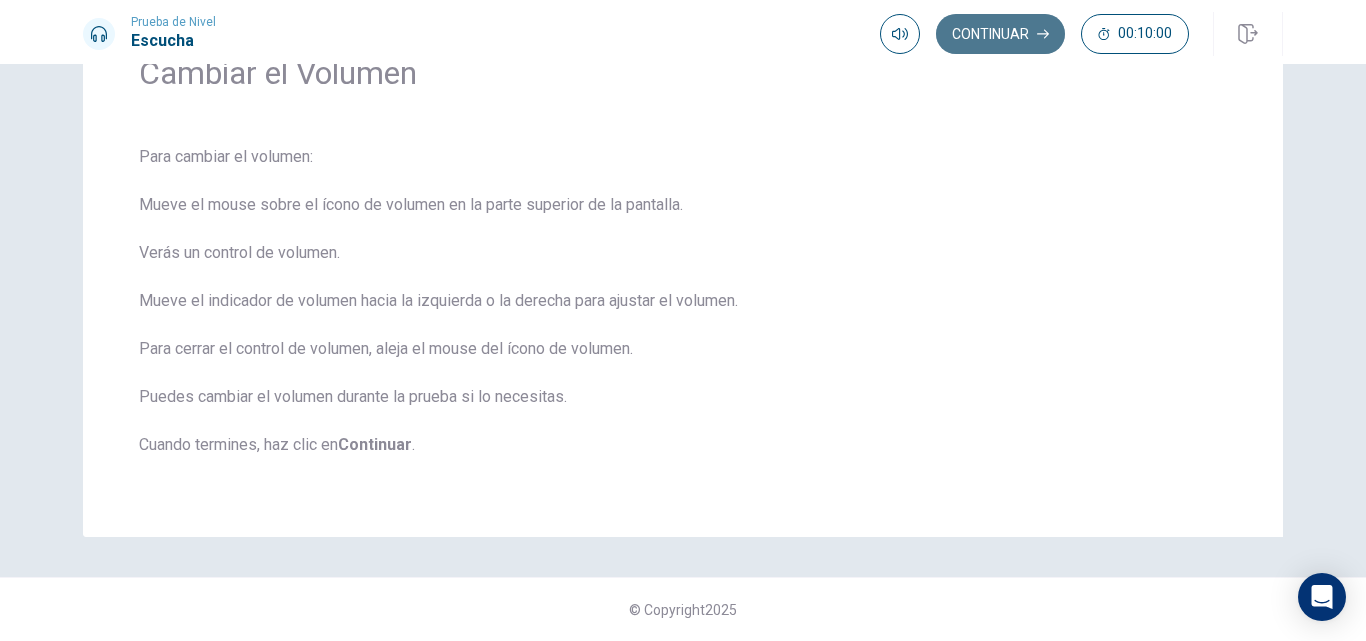 click on "Continuar" at bounding box center (1000, 34) 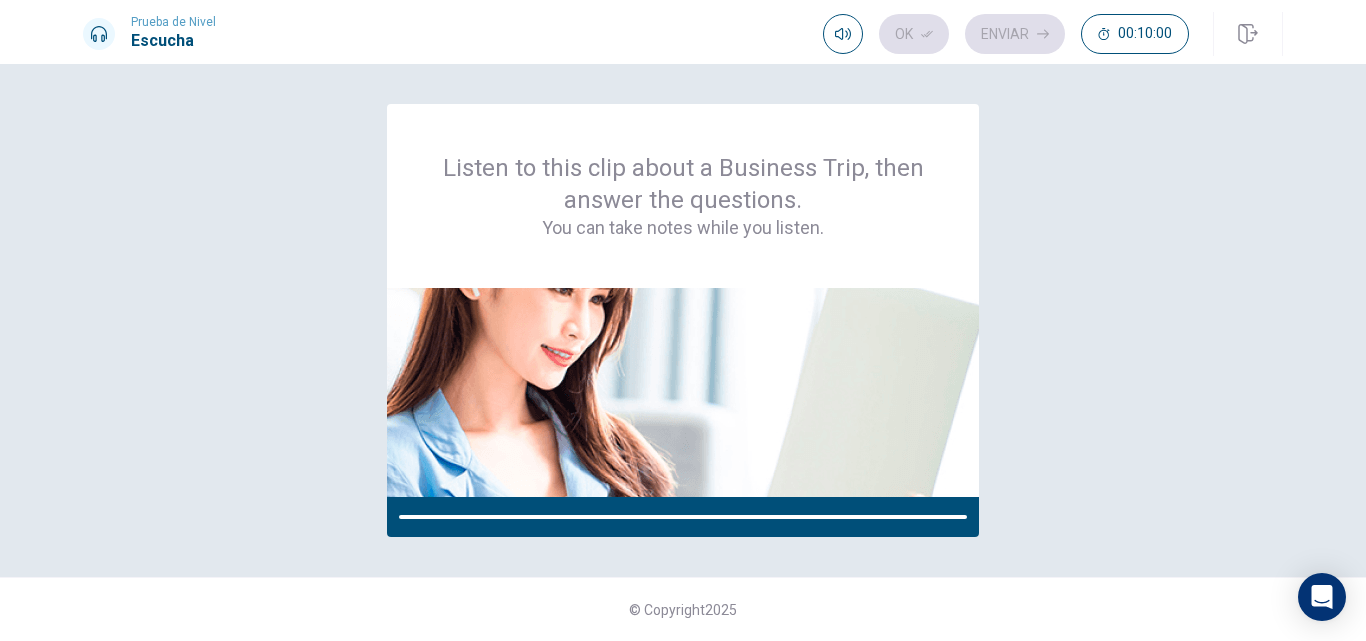 scroll, scrollTop: 0, scrollLeft: 0, axis: both 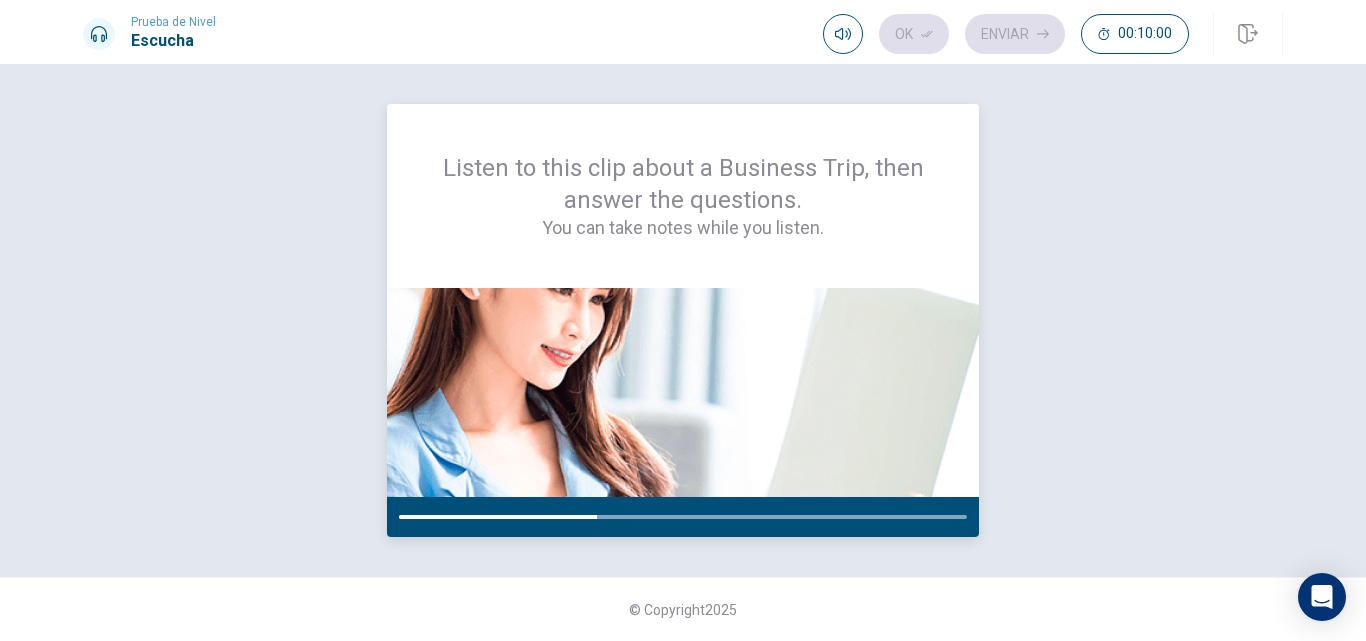 drag, startPoint x: 590, startPoint y: 517, endPoint x: 480, endPoint y: 516, distance: 110.00455 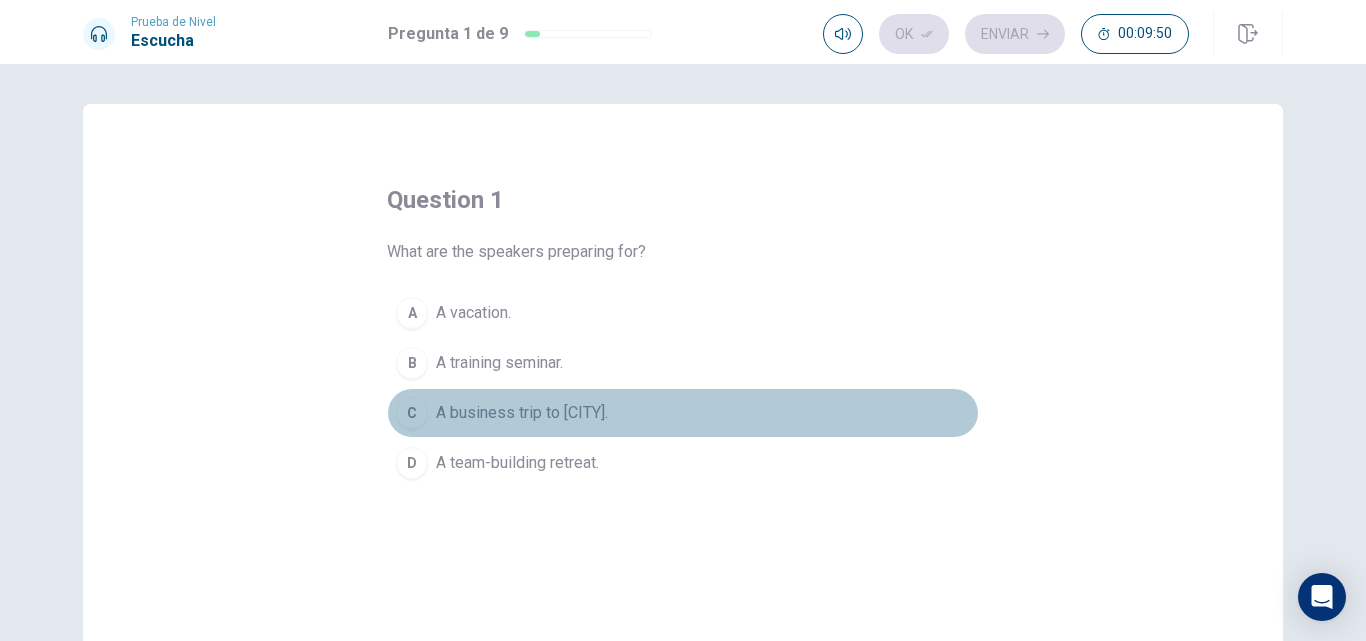 click on "C A business trip to [CITY]." at bounding box center (683, 413) 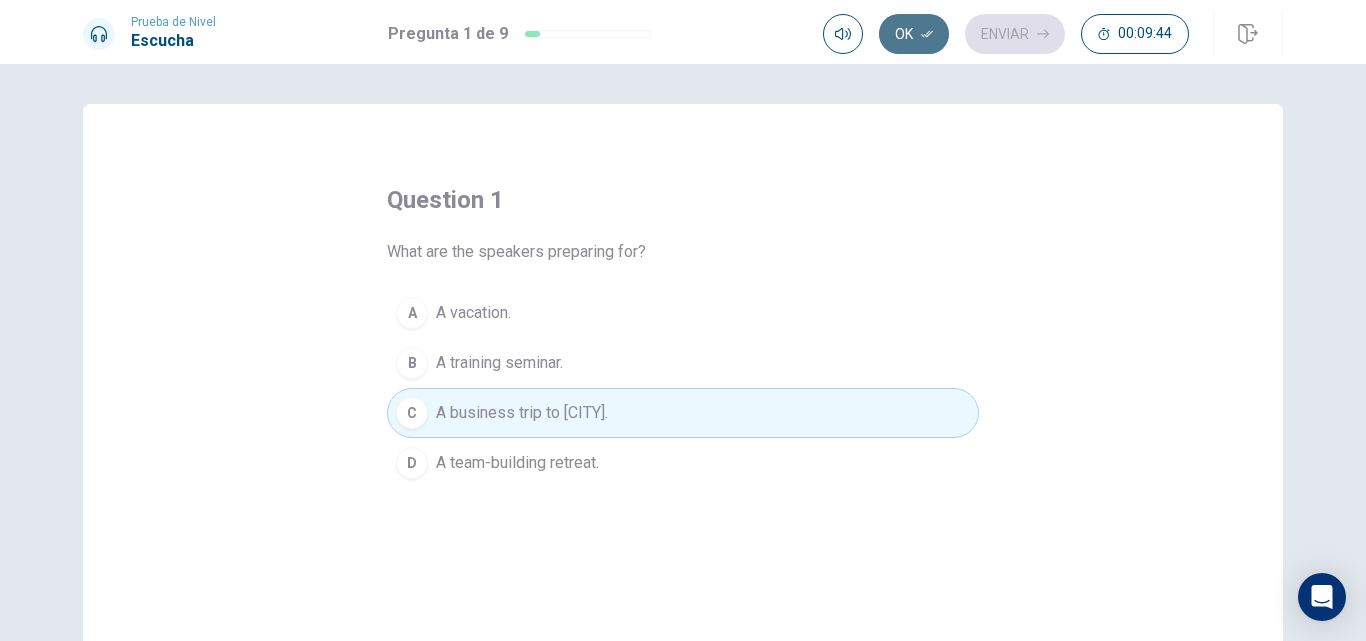 click at bounding box center [927, 34] 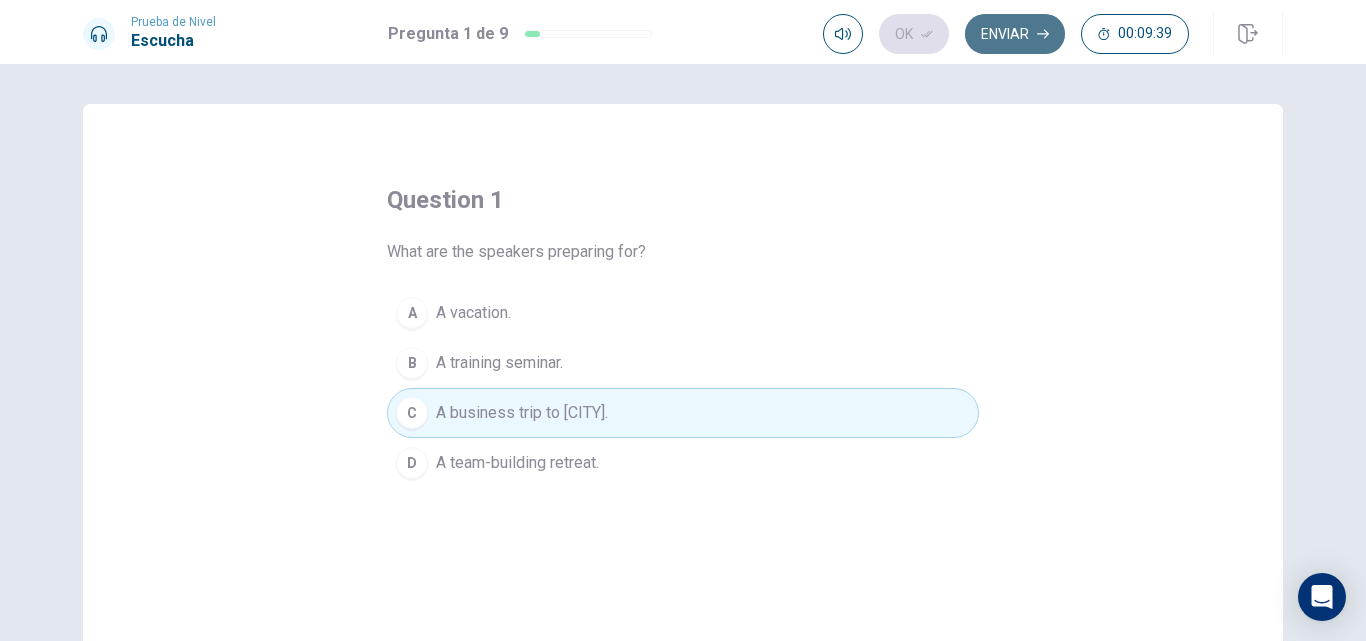 click on "Enviar" at bounding box center [1015, 34] 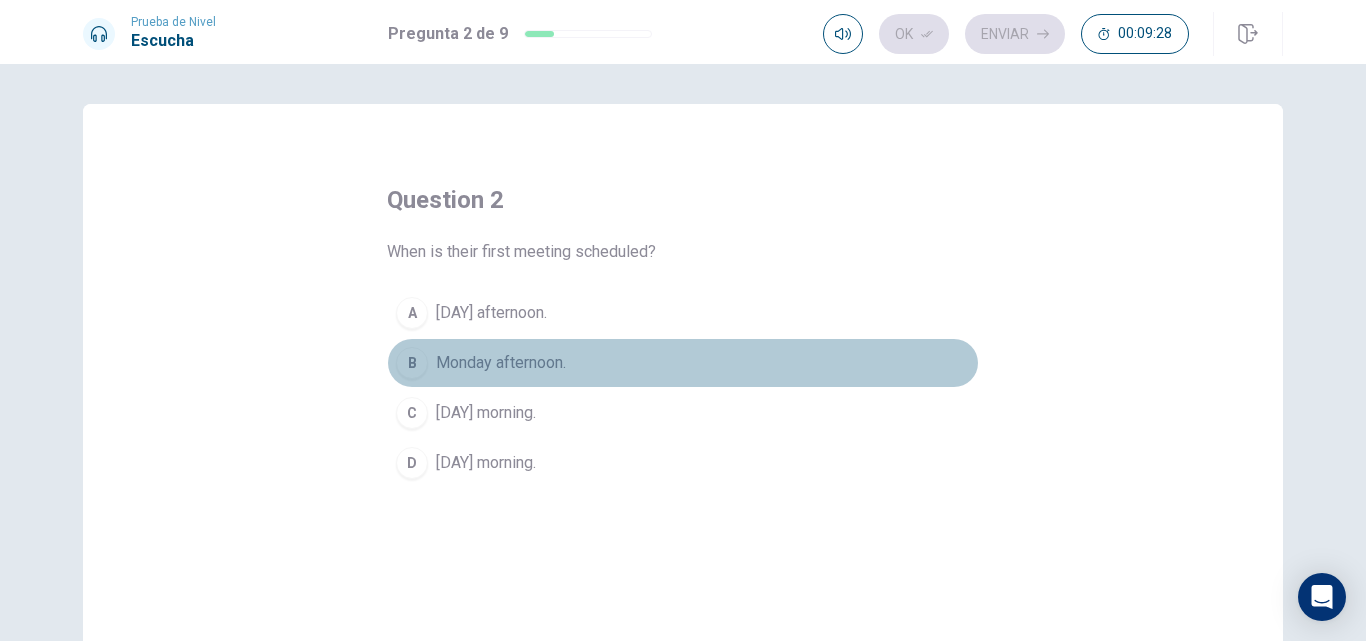 click on "Monday afternoon." at bounding box center (491, 313) 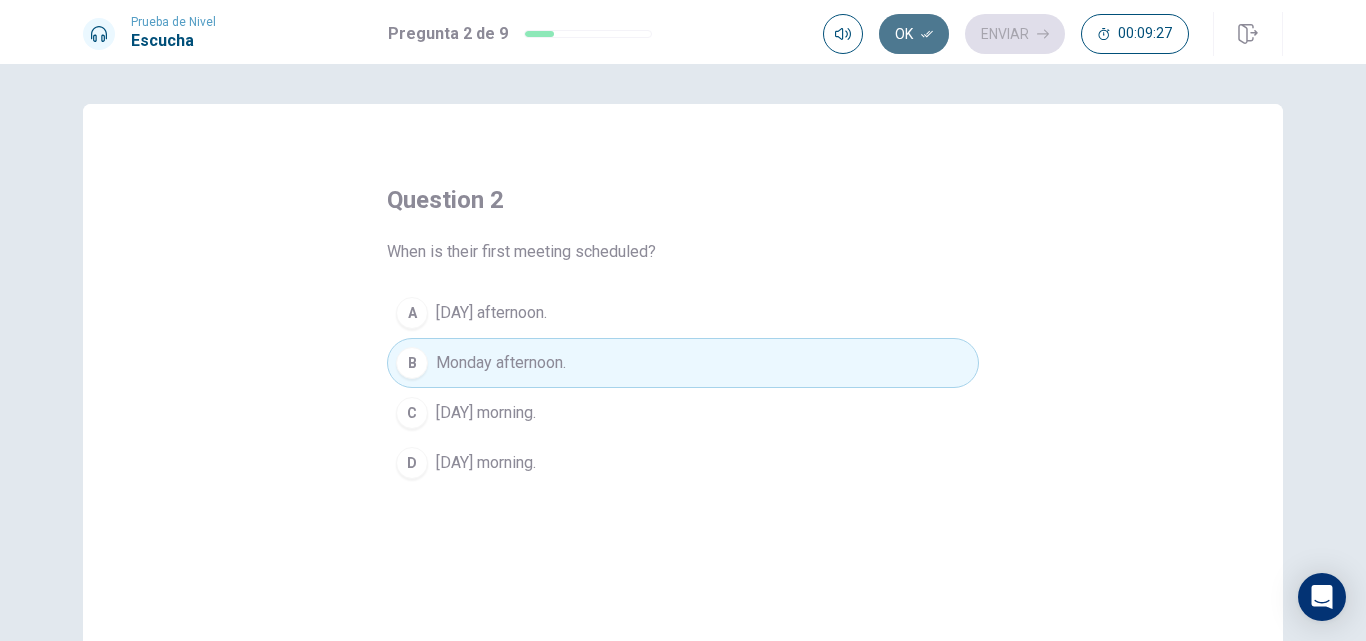 click at bounding box center (927, 34) 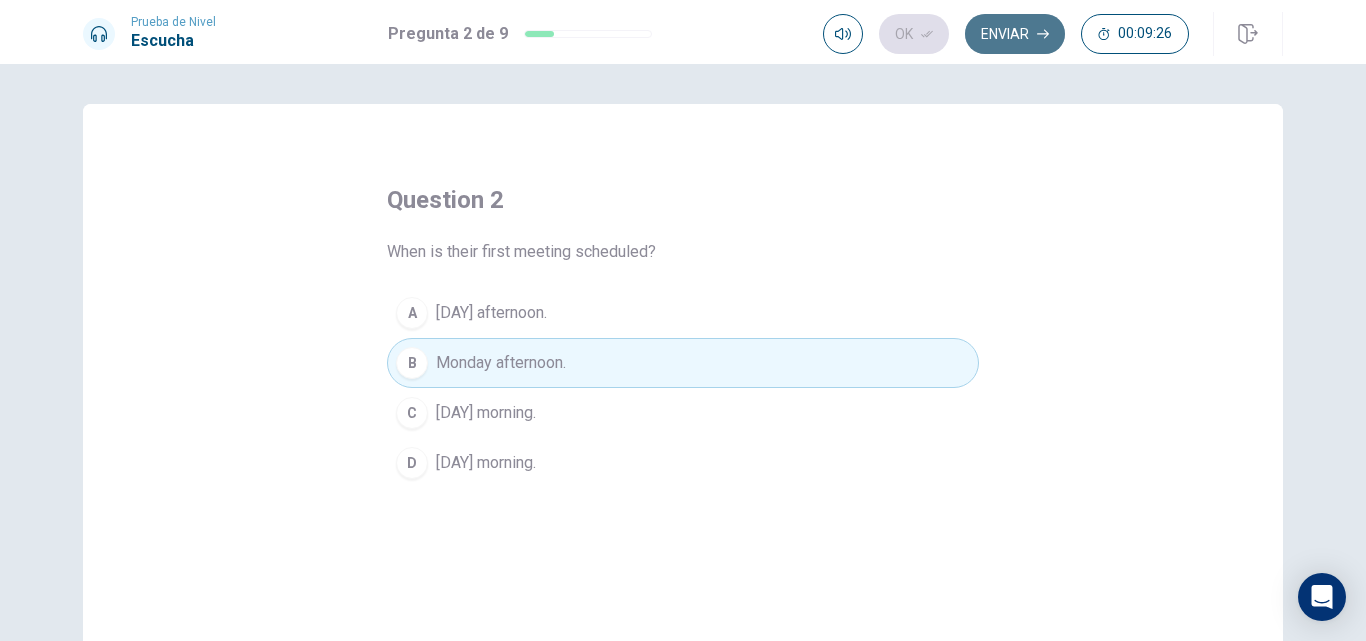 click on "Enviar" at bounding box center [1015, 34] 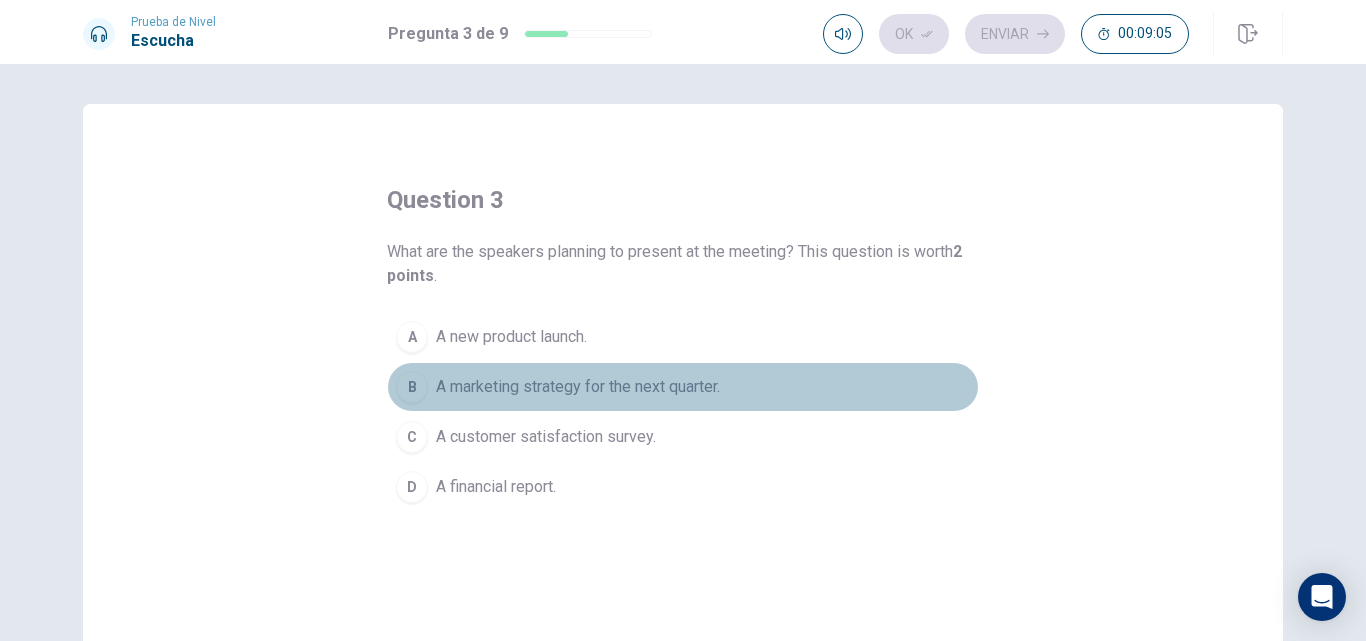 click on "A marketing strategy for the next quarter." at bounding box center (511, 337) 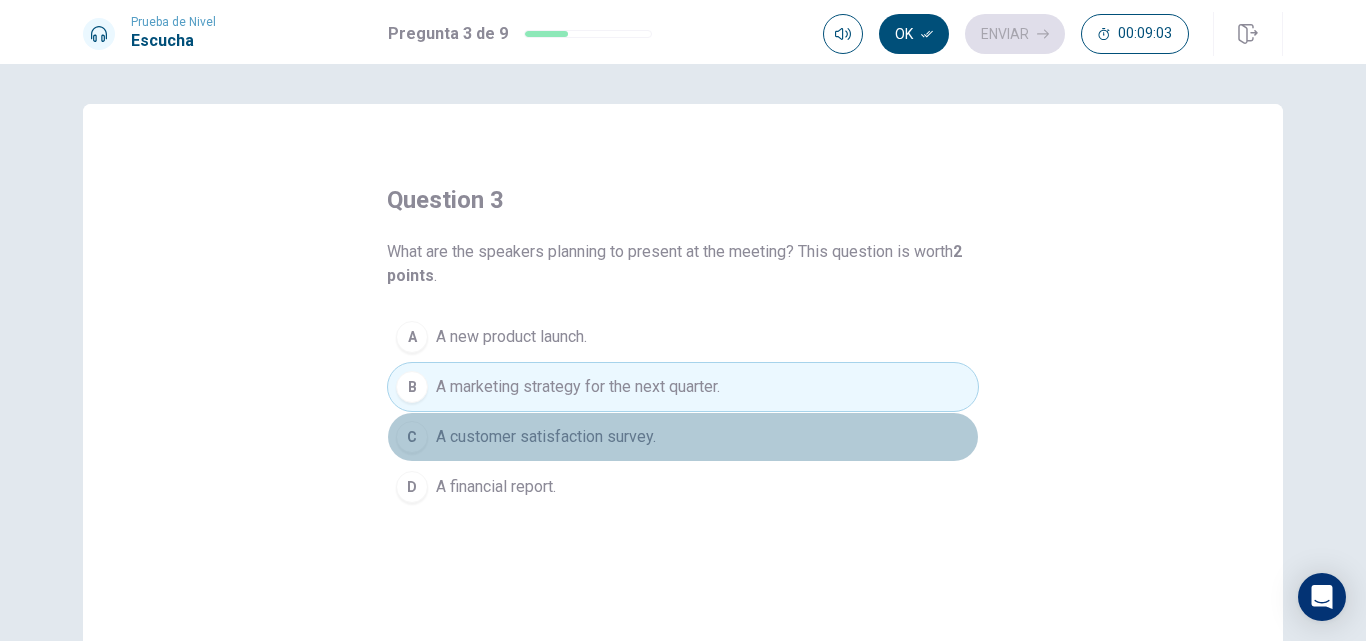 click on "C  A customer satisfaction survey." at bounding box center [683, 437] 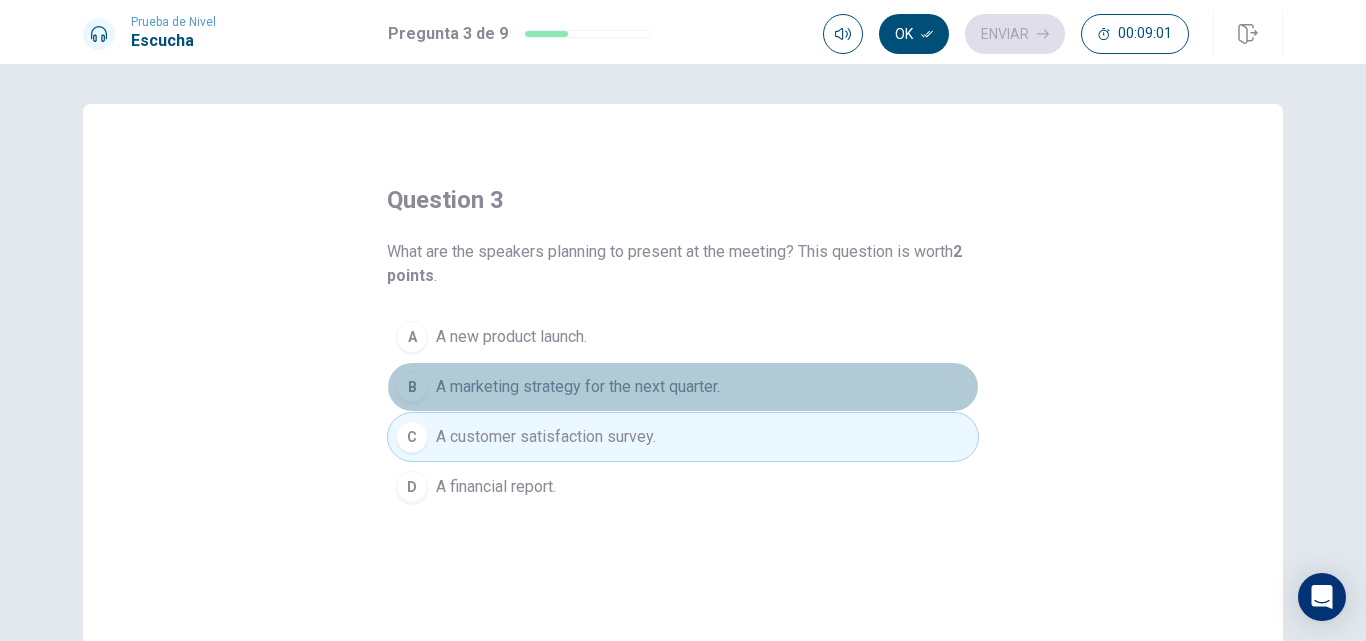 click on "A marketing strategy for the next quarter." at bounding box center (511, 337) 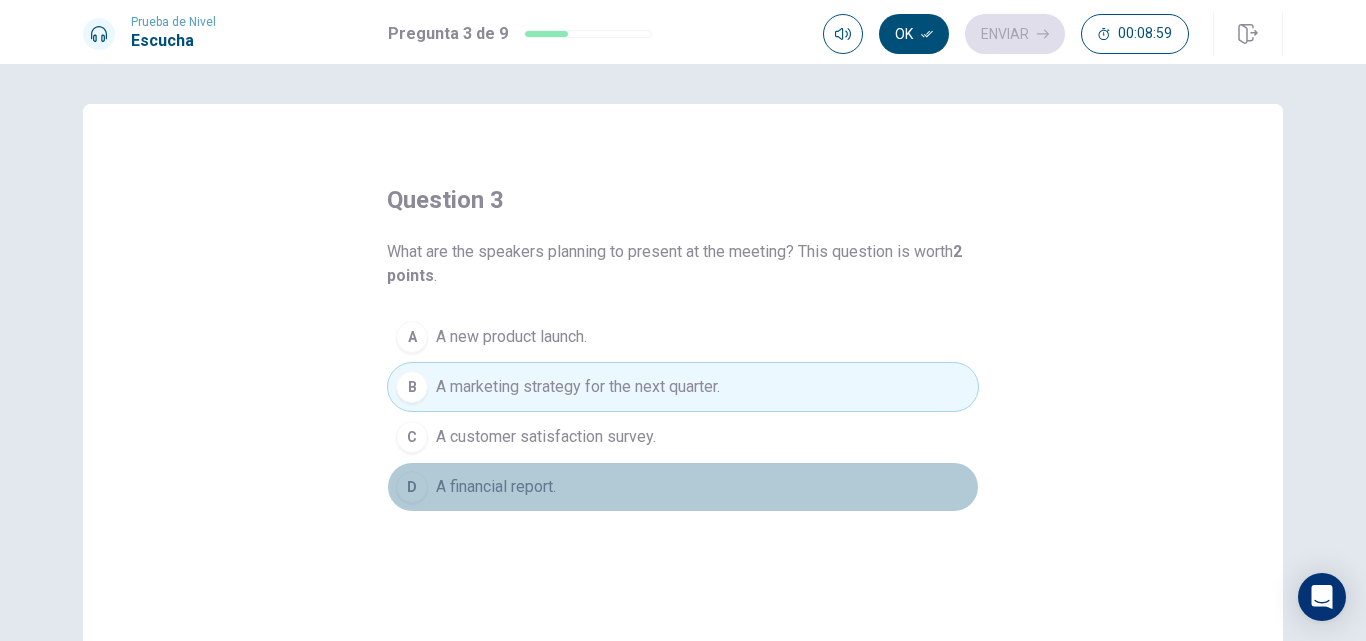 click on "A financial report." at bounding box center (511, 337) 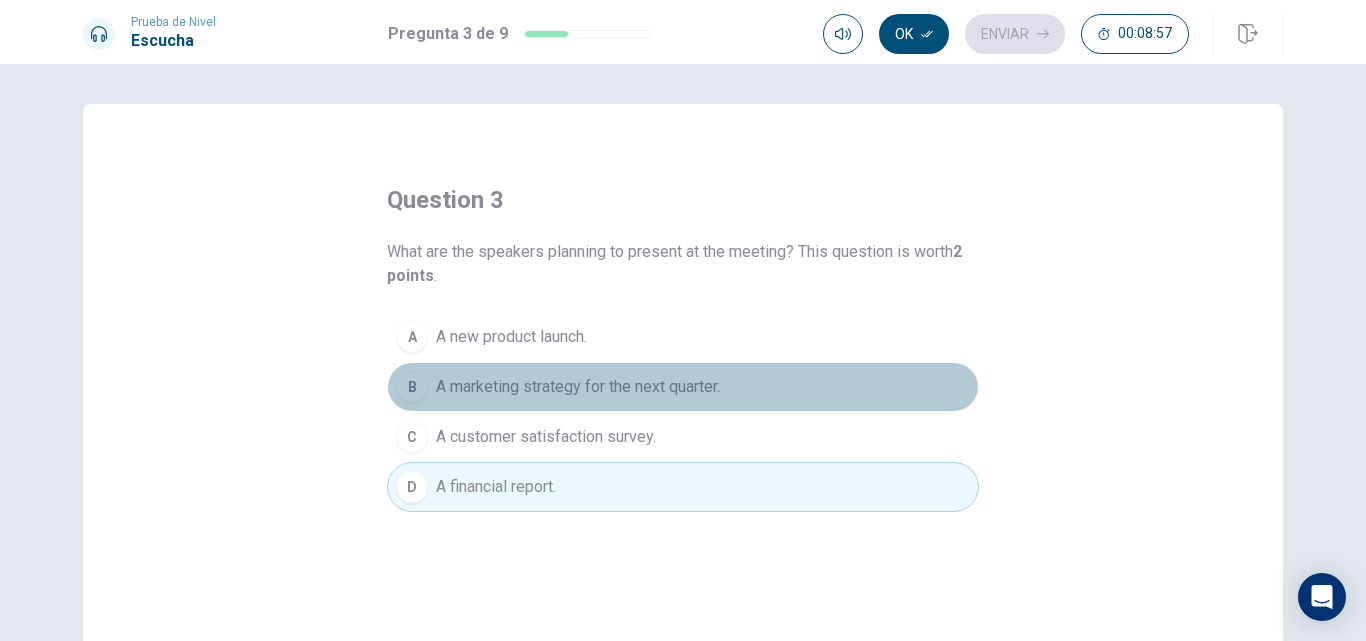 click on "B" at bounding box center [412, 337] 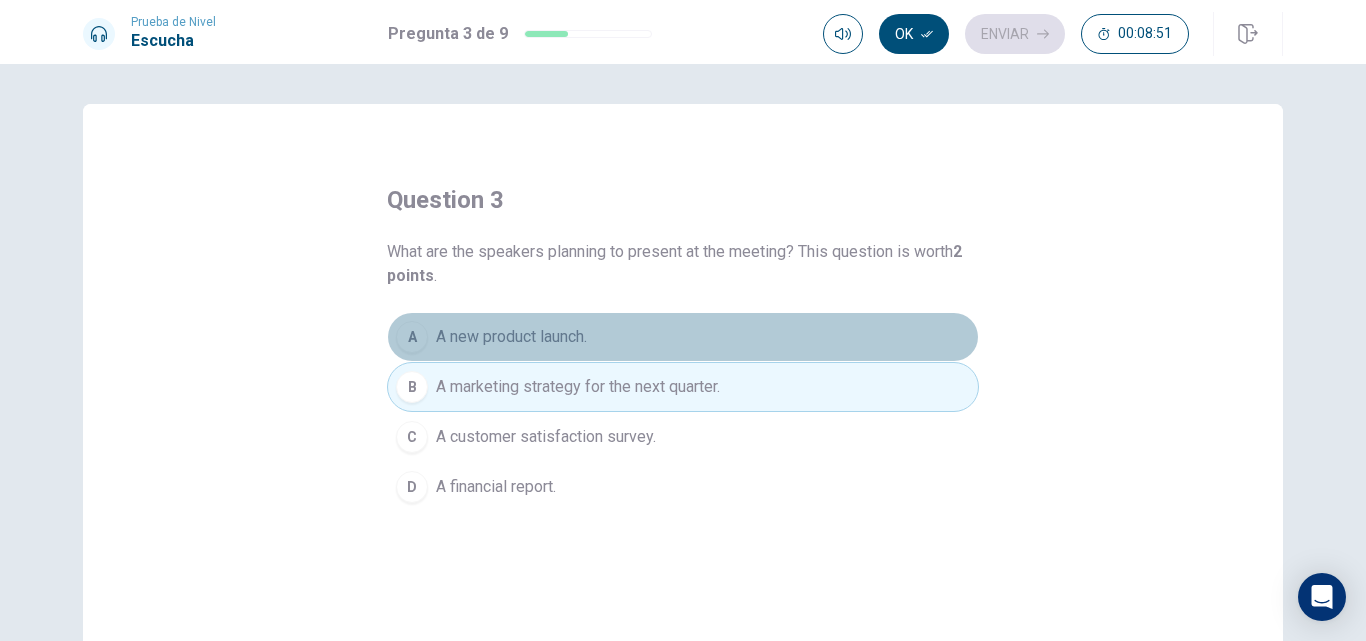 click on "A A new product launch." at bounding box center (683, 337) 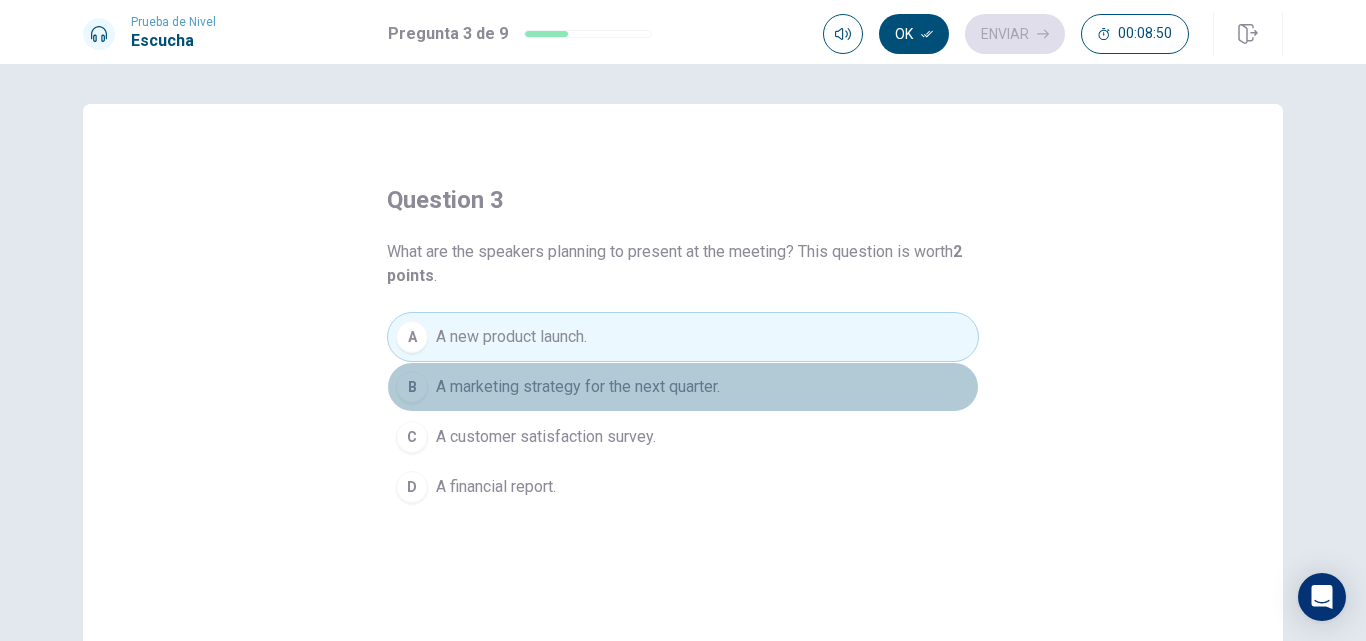 click on "B A marketing strategy for the next quarter." at bounding box center (683, 387) 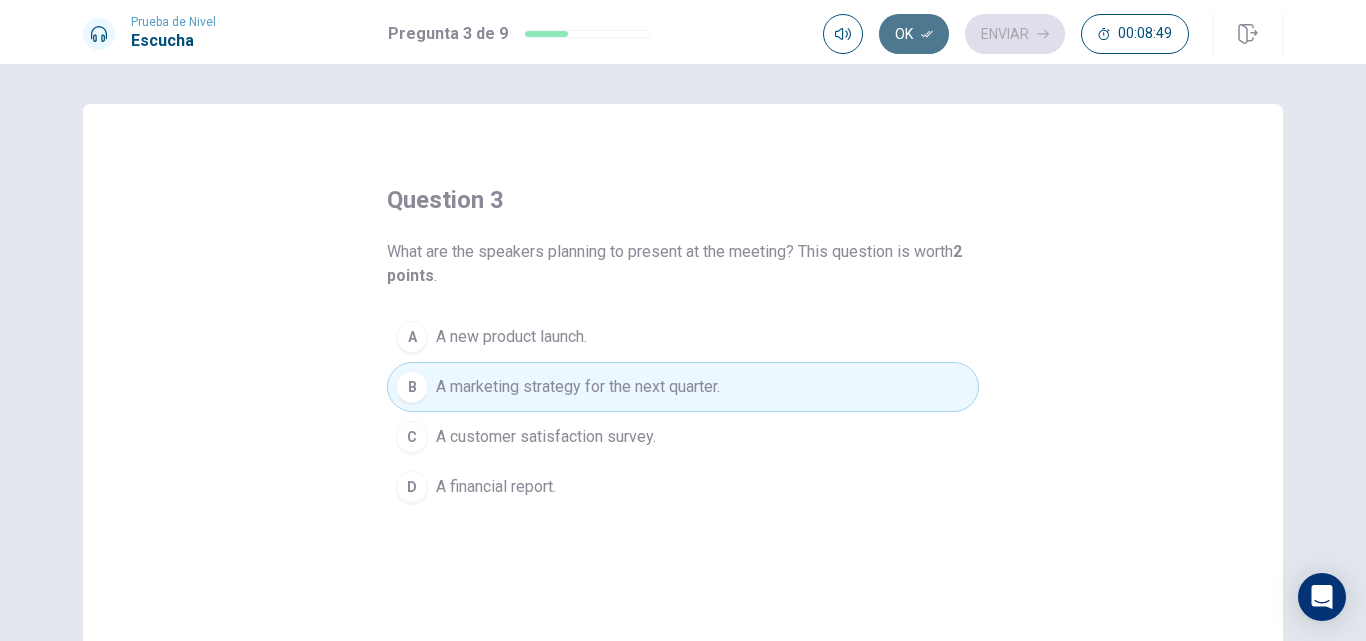 click on "Ok" at bounding box center [914, 34] 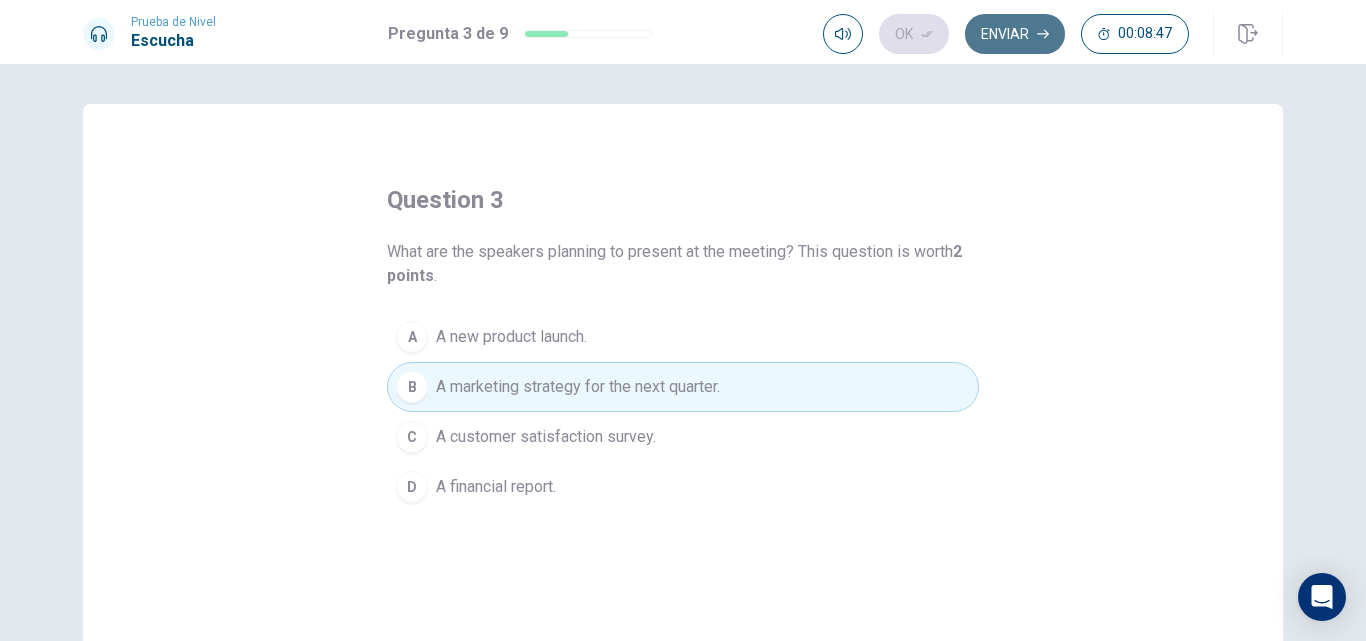 click on "Enviar" at bounding box center [1015, 34] 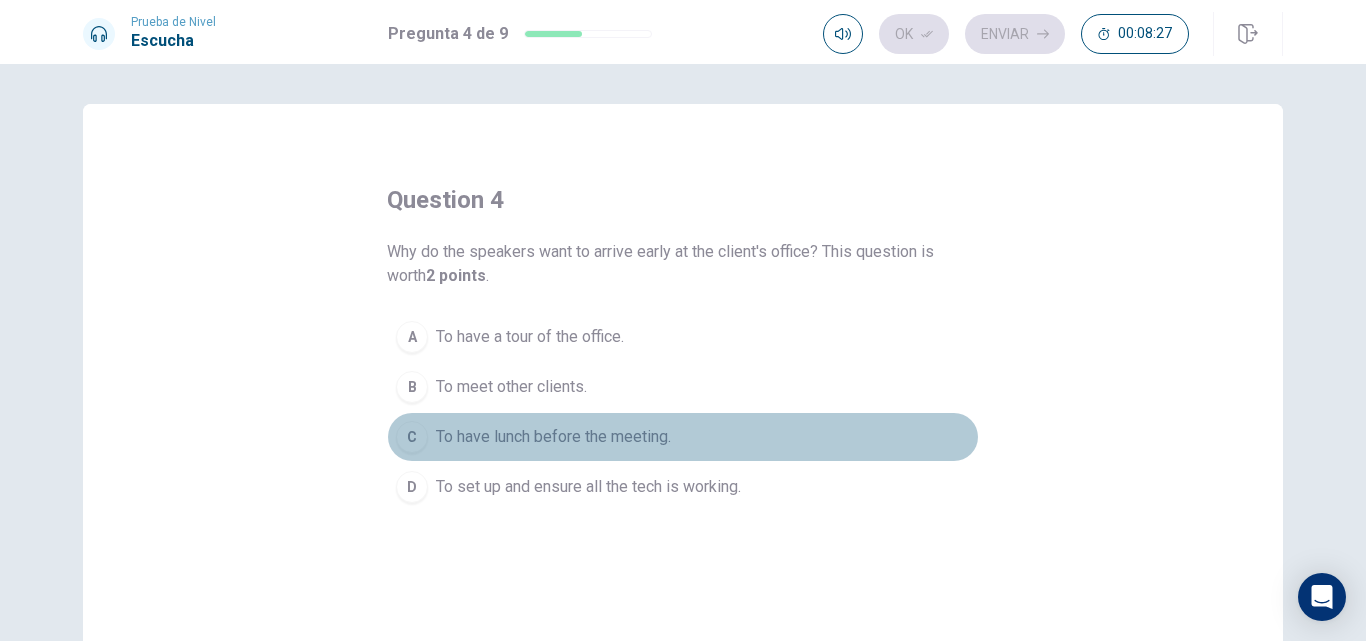 click on "To have lunch before the meeting." at bounding box center (530, 337) 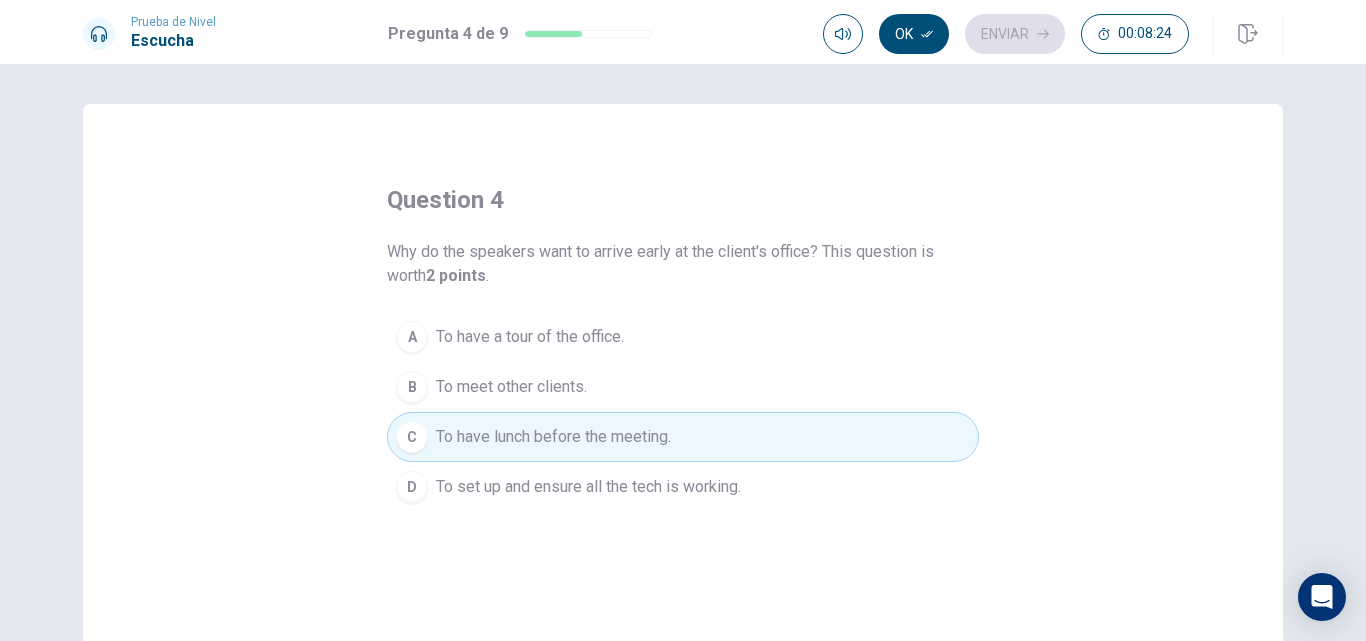 click on "Ok Enviar 00:08:24" at bounding box center [1053, 34] 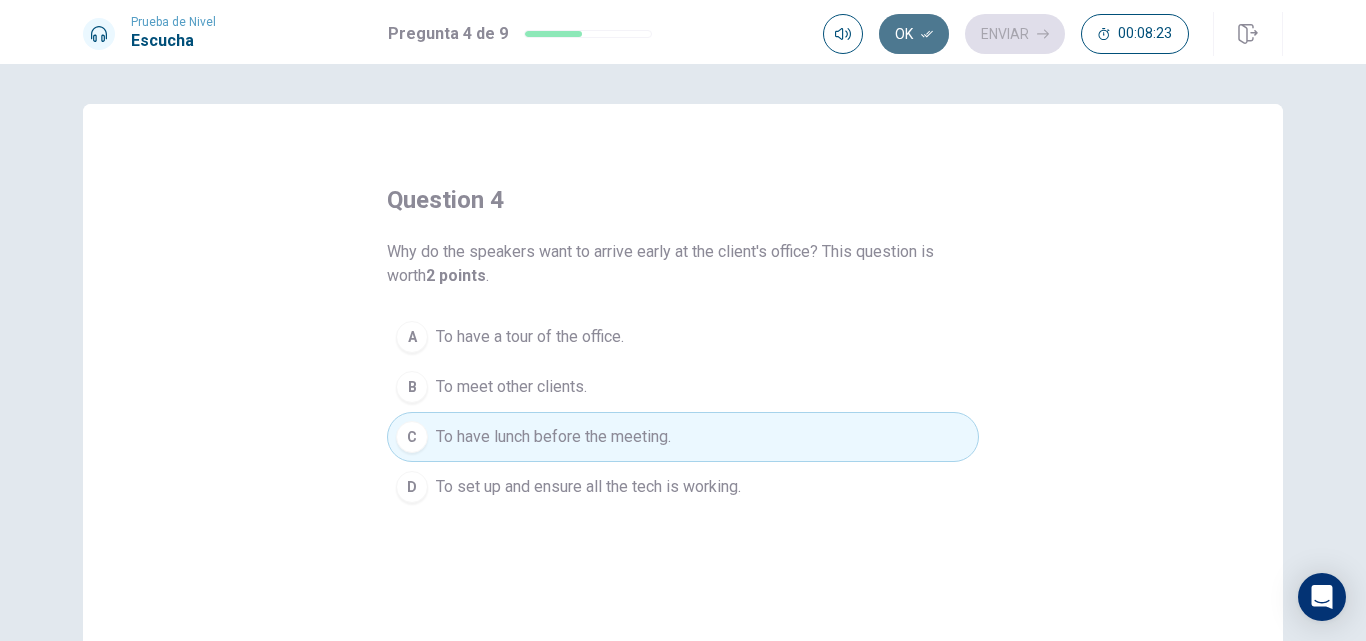 click on "Ok" at bounding box center [914, 34] 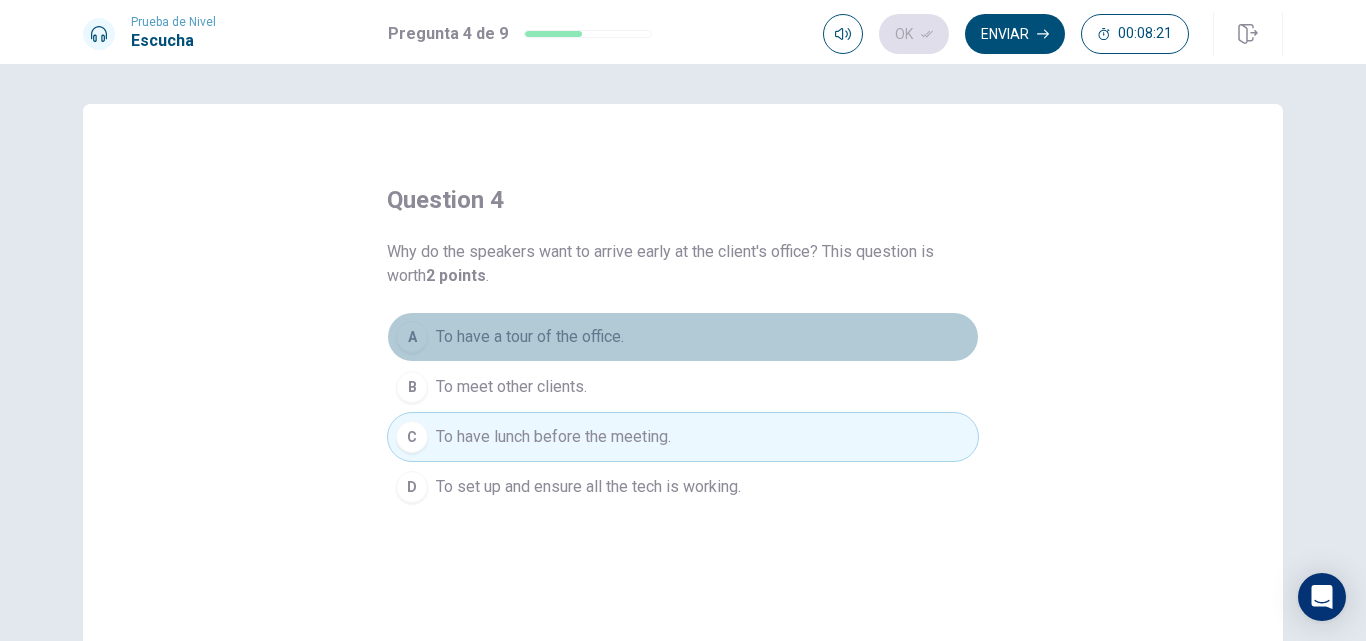 click on "A To have a tour of the office." at bounding box center [683, 337] 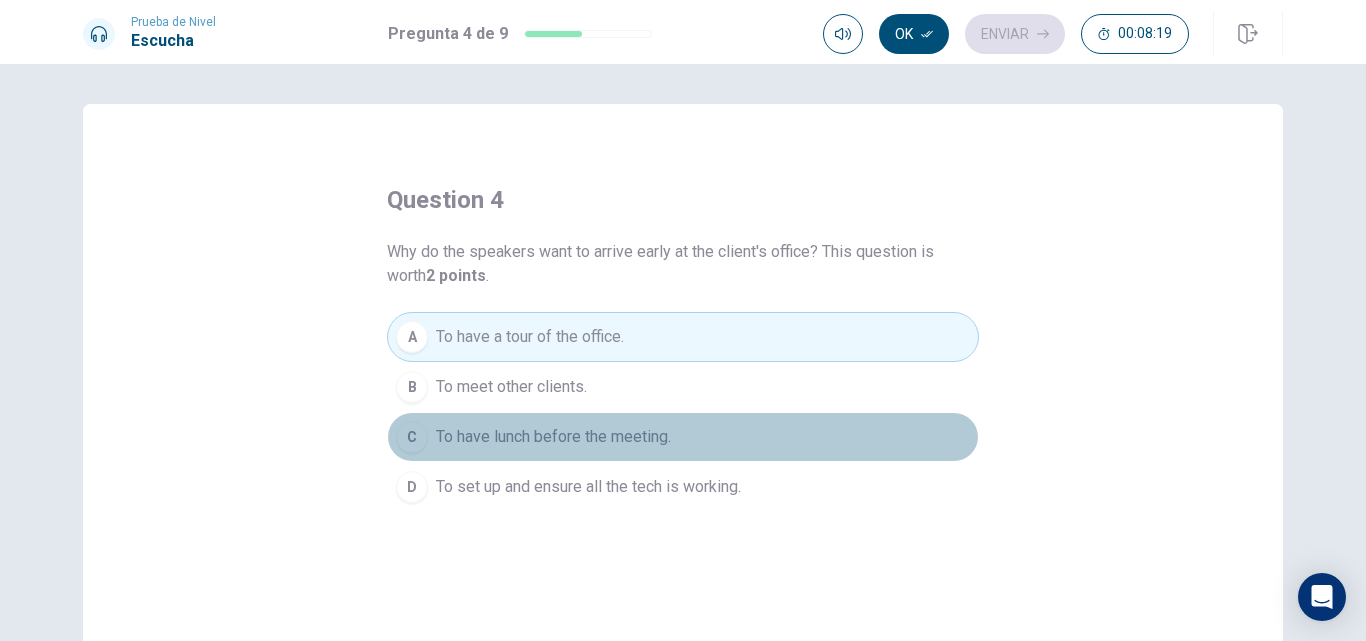 click on "To have lunch before the meeting." at bounding box center [511, 387] 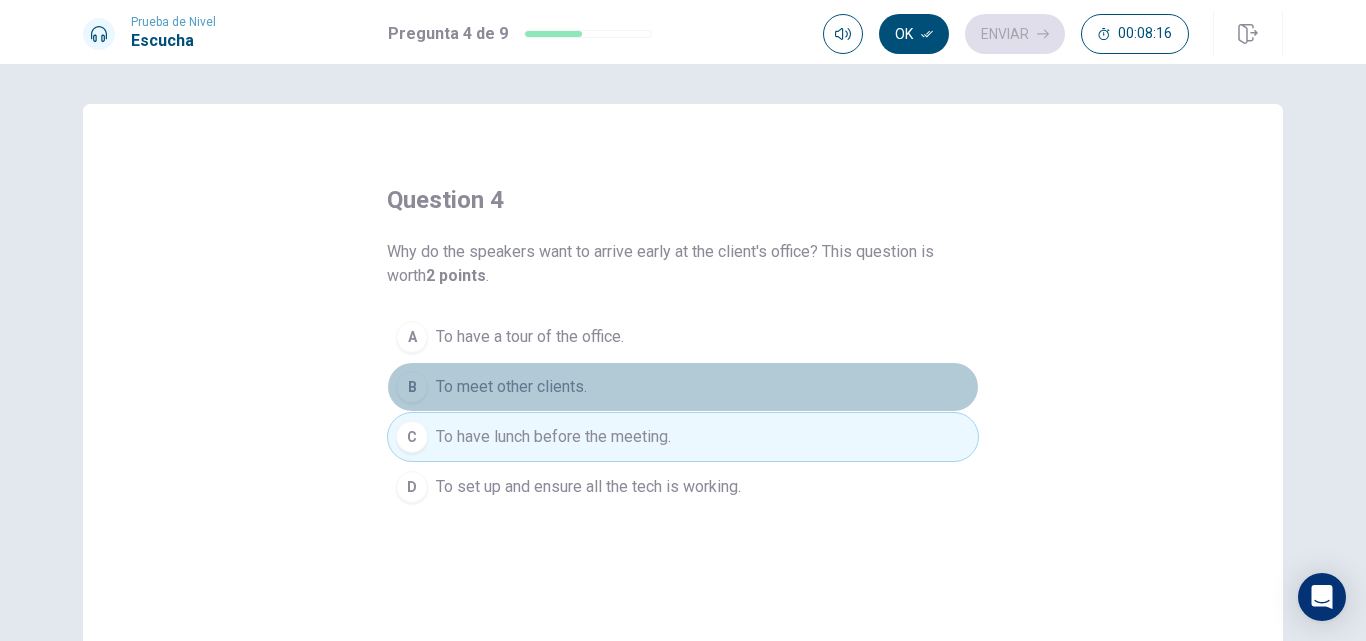 click on "B To meet other clients." at bounding box center (683, 387) 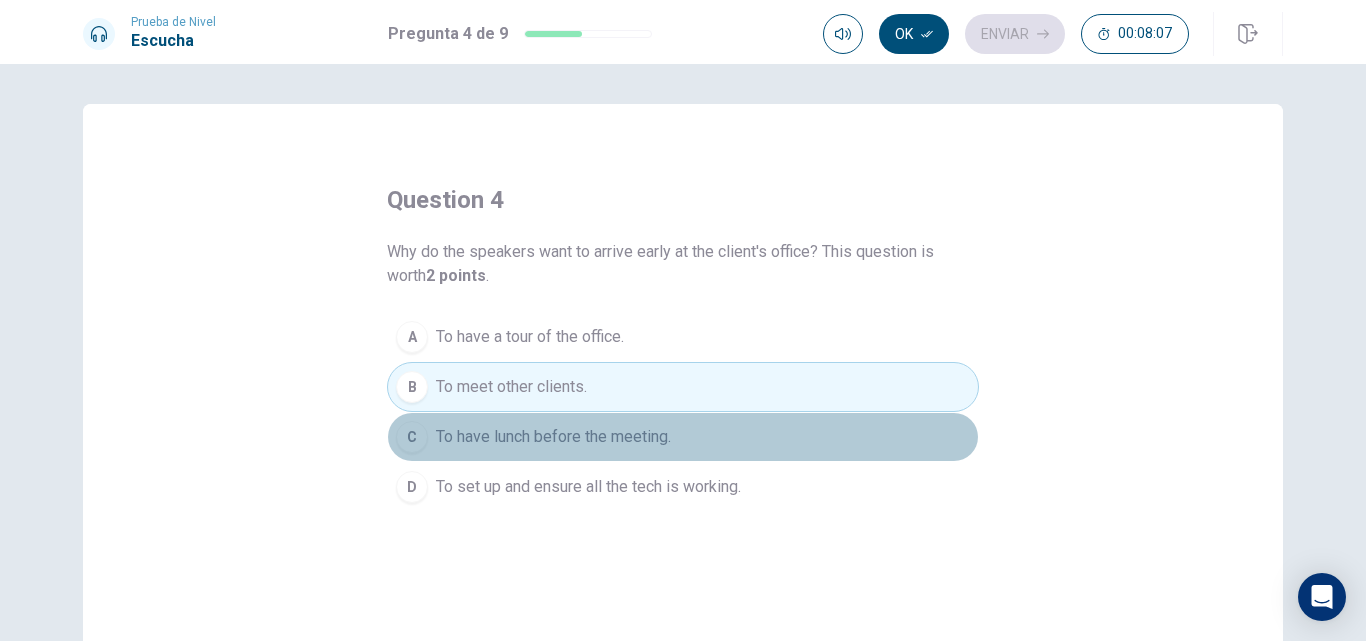 click on "To have lunch before the meeting." at bounding box center [530, 337] 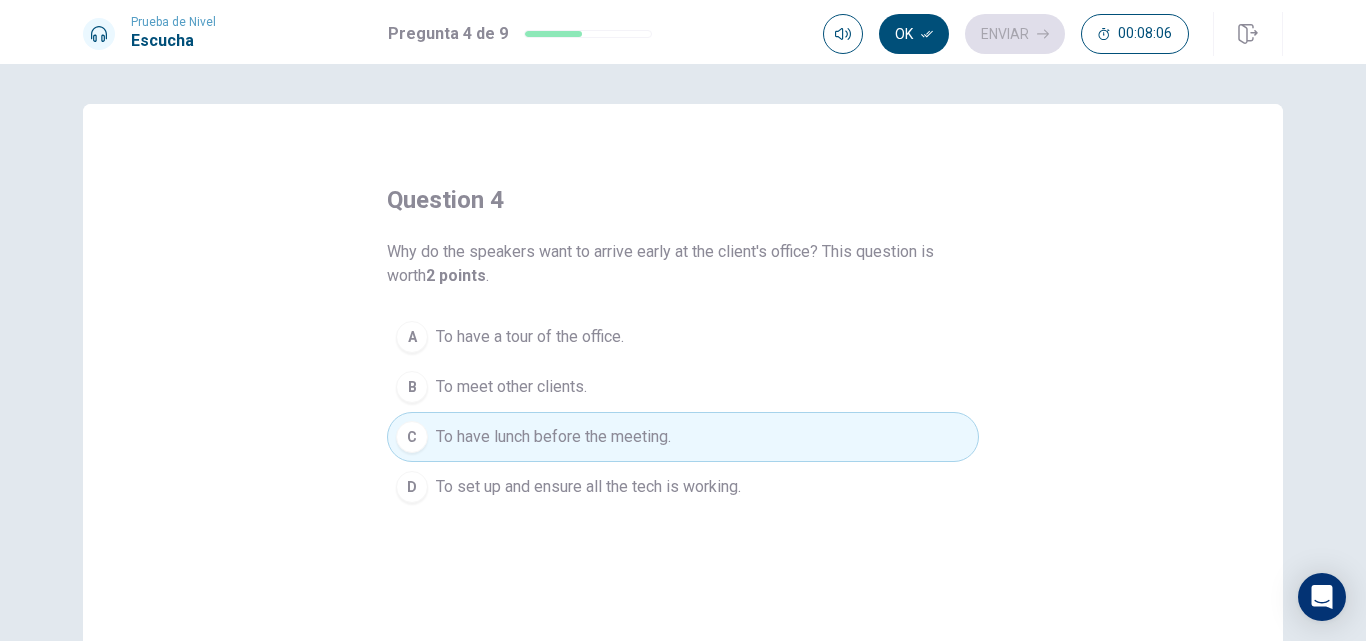 click on "Ok Enviar 00:08:06" at bounding box center [1006, 34] 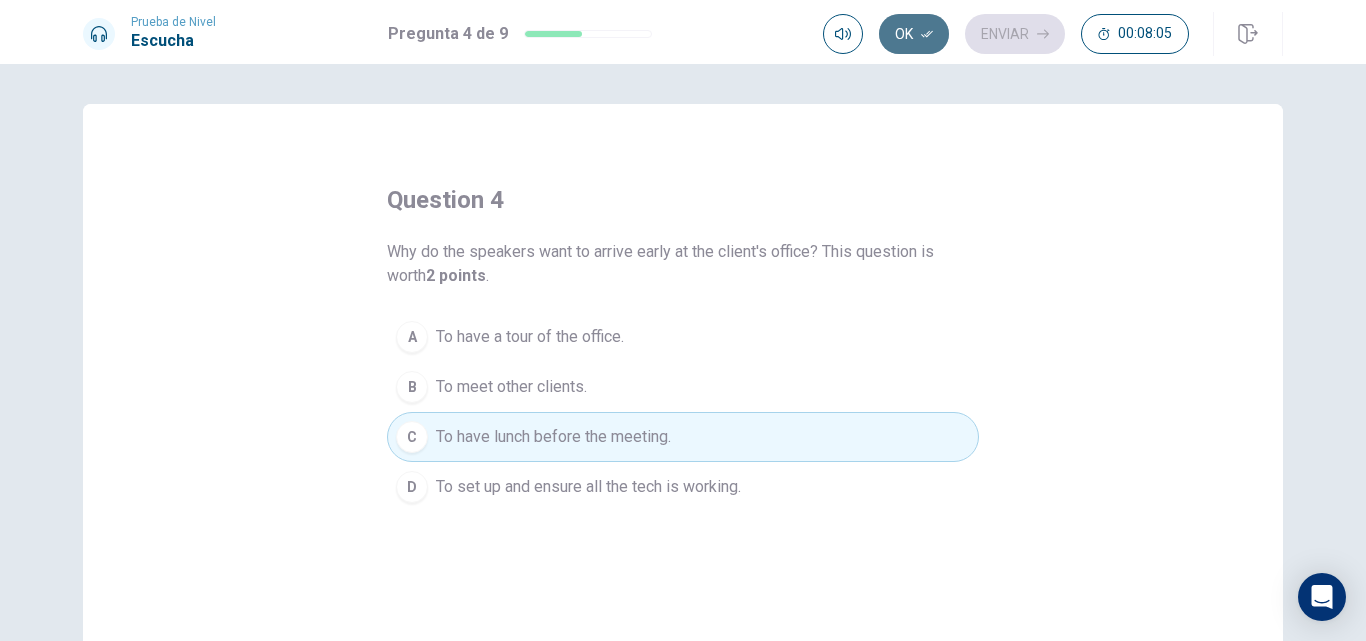 click on "Ok" at bounding box center (914, 34) 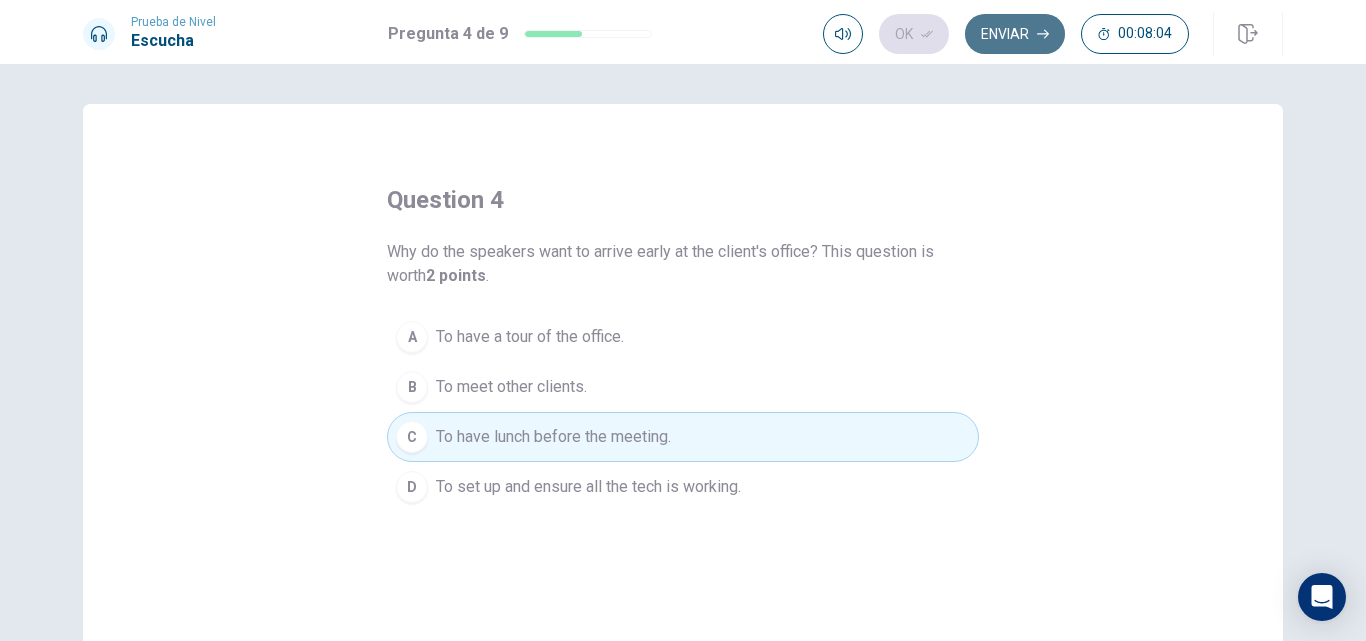 click on "Enviar" at bounding box center (1015, 34) 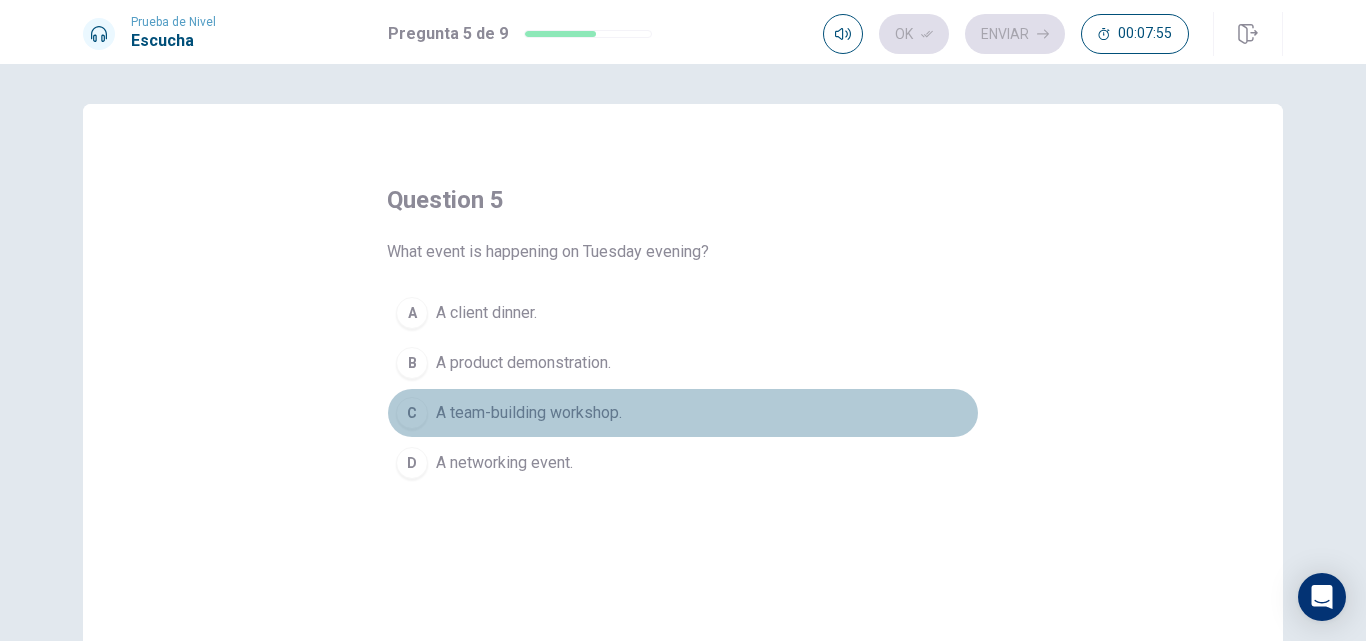 click on "C A team-building workshop." at bounding box center (683, 413) 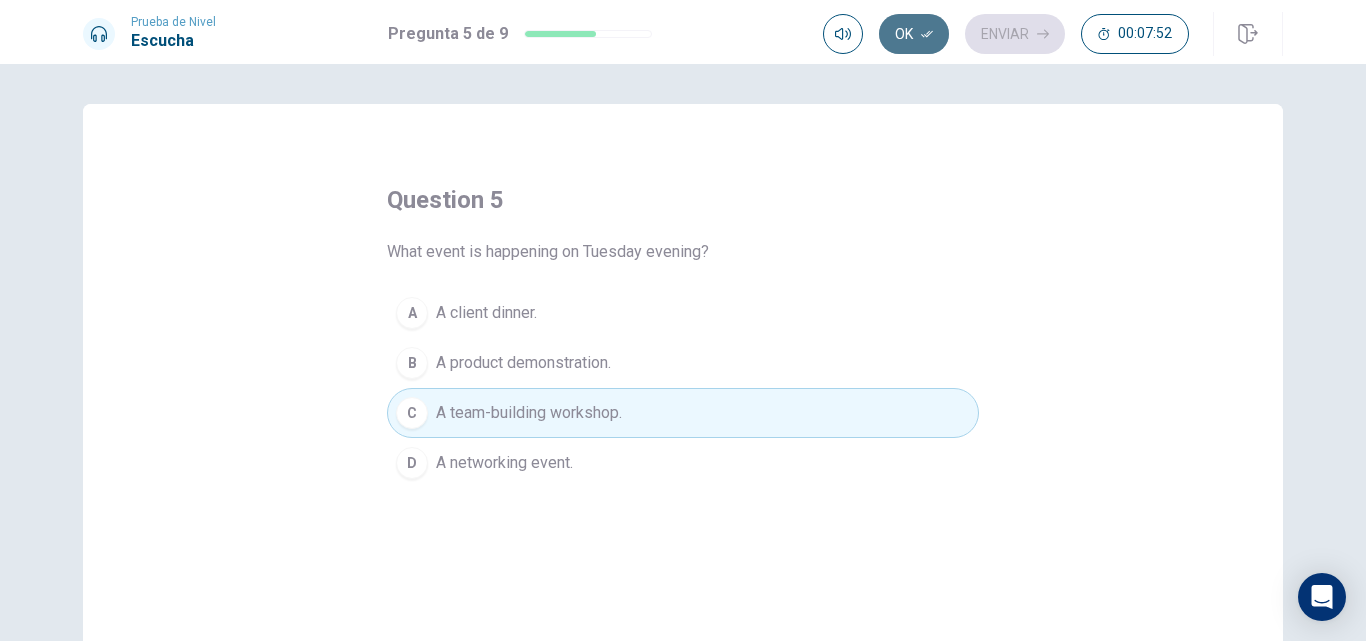 click on "Ok" at bounding box center (914, 34) 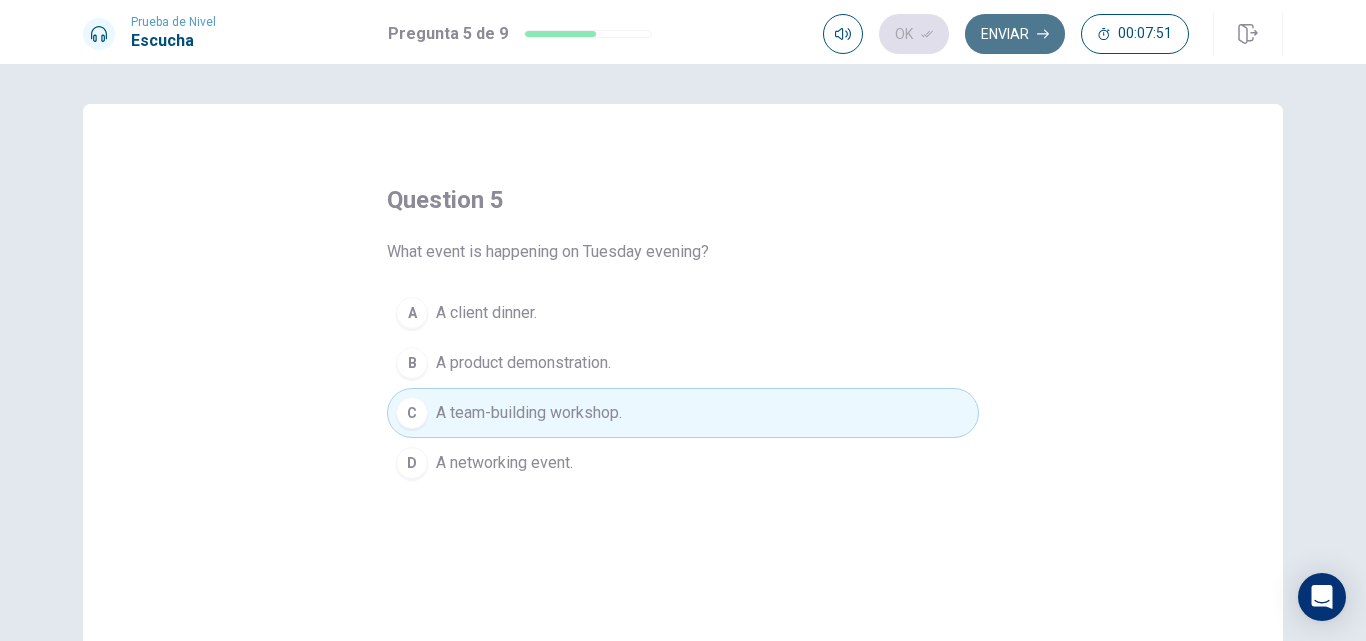 click on "Enviar" at bounding box center [1015, 34] 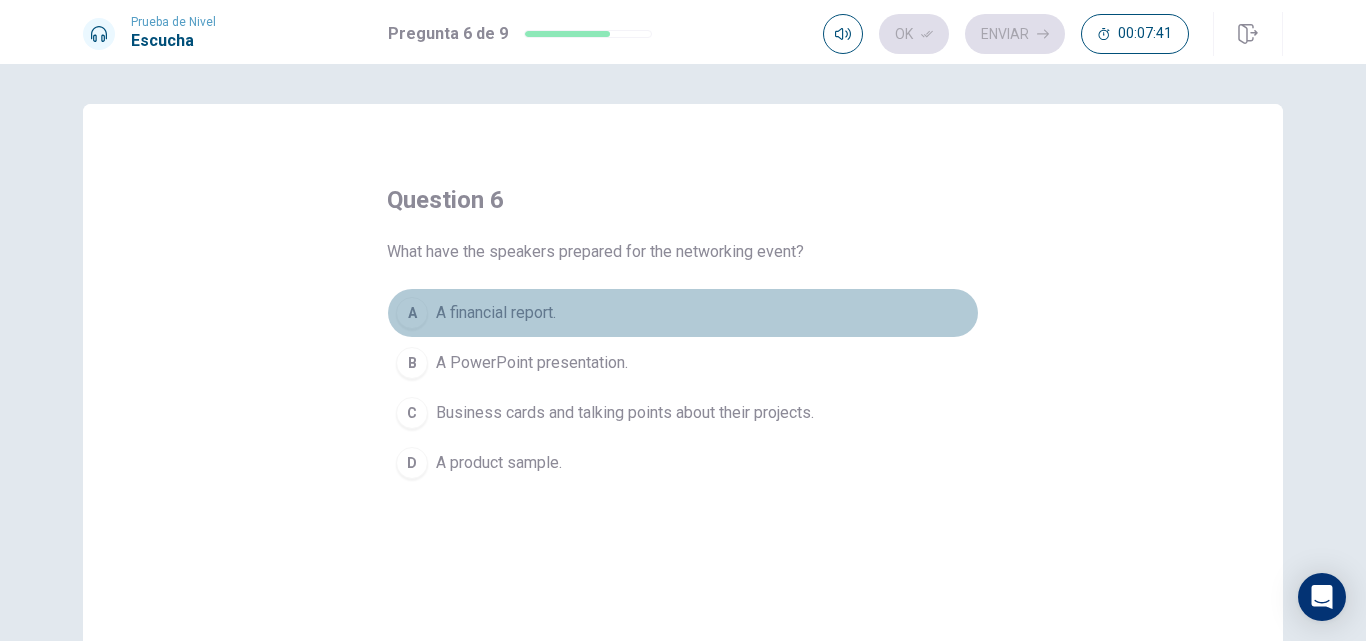 click on "A financial report." at bounding box center [496, 313] 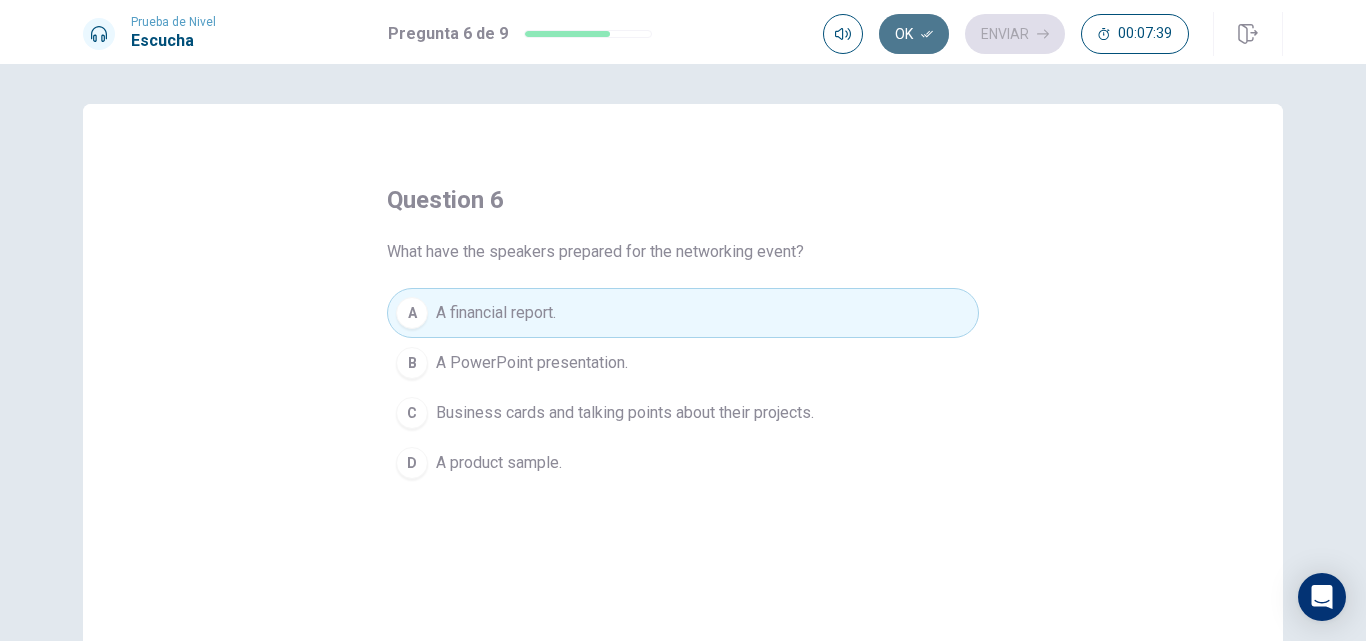 click on "Ok" at bounding box center (914, 34) 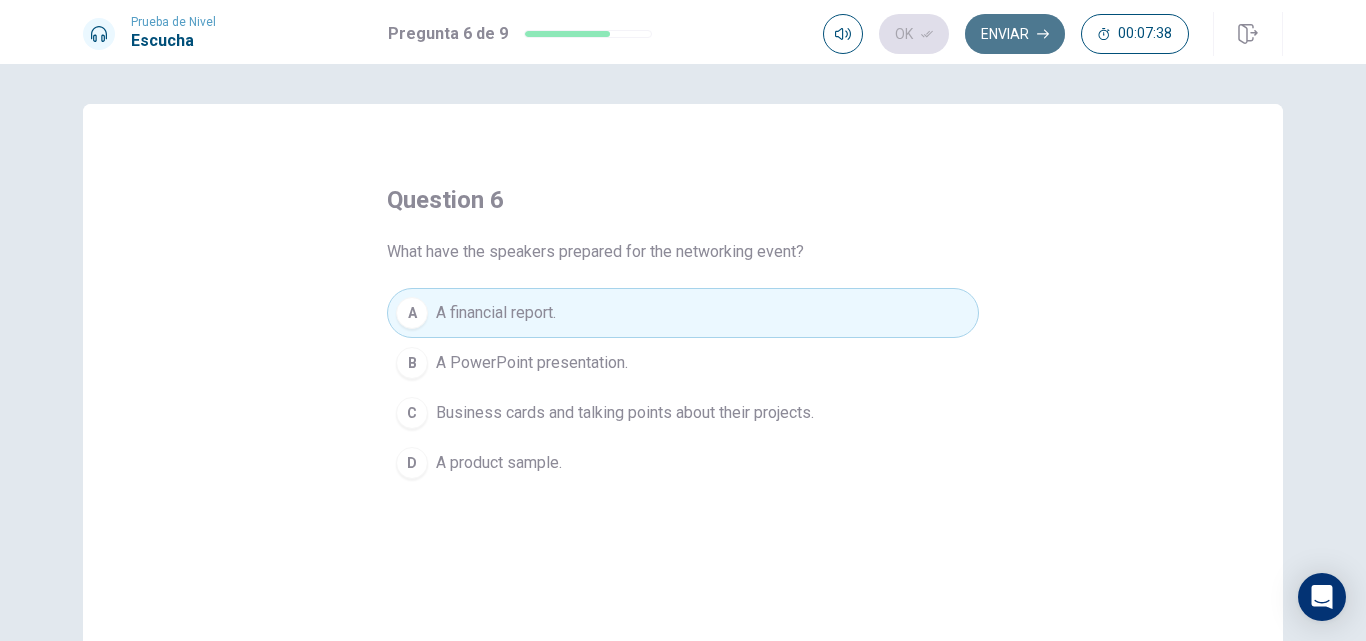 click on "Enviar" at bounding box center (1015, 34) 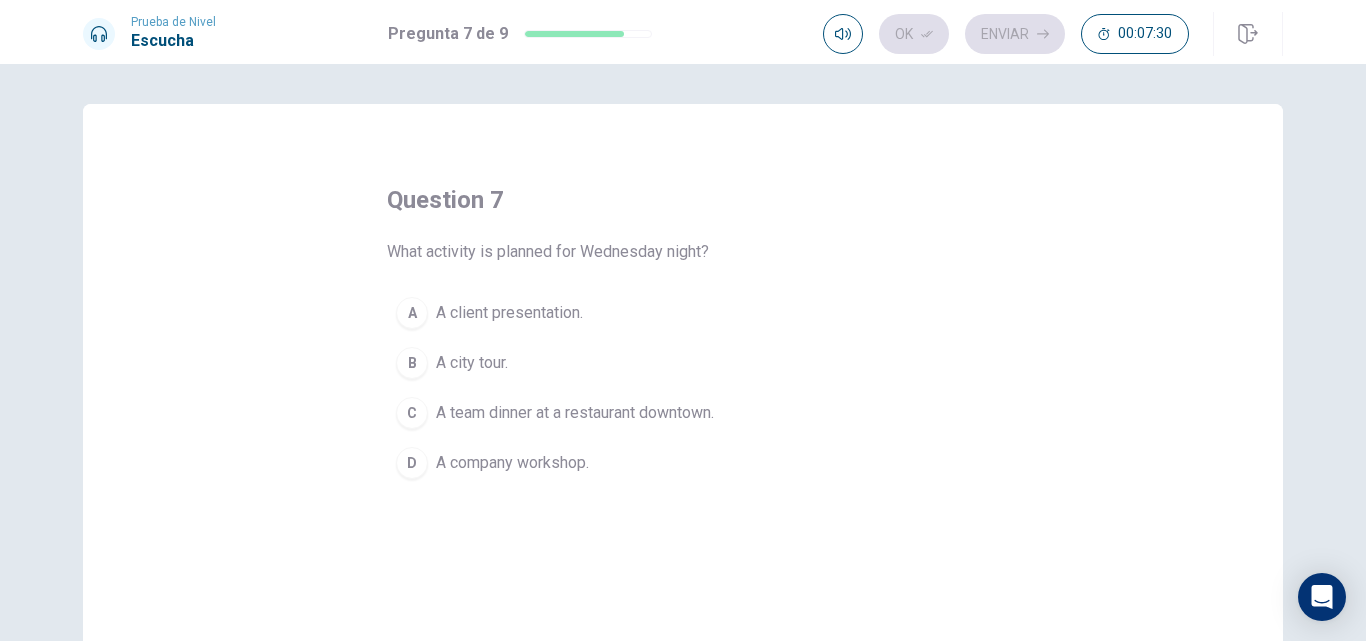 click on "A team dinner at a restaurant downtown." at bounding box center [509, 313] 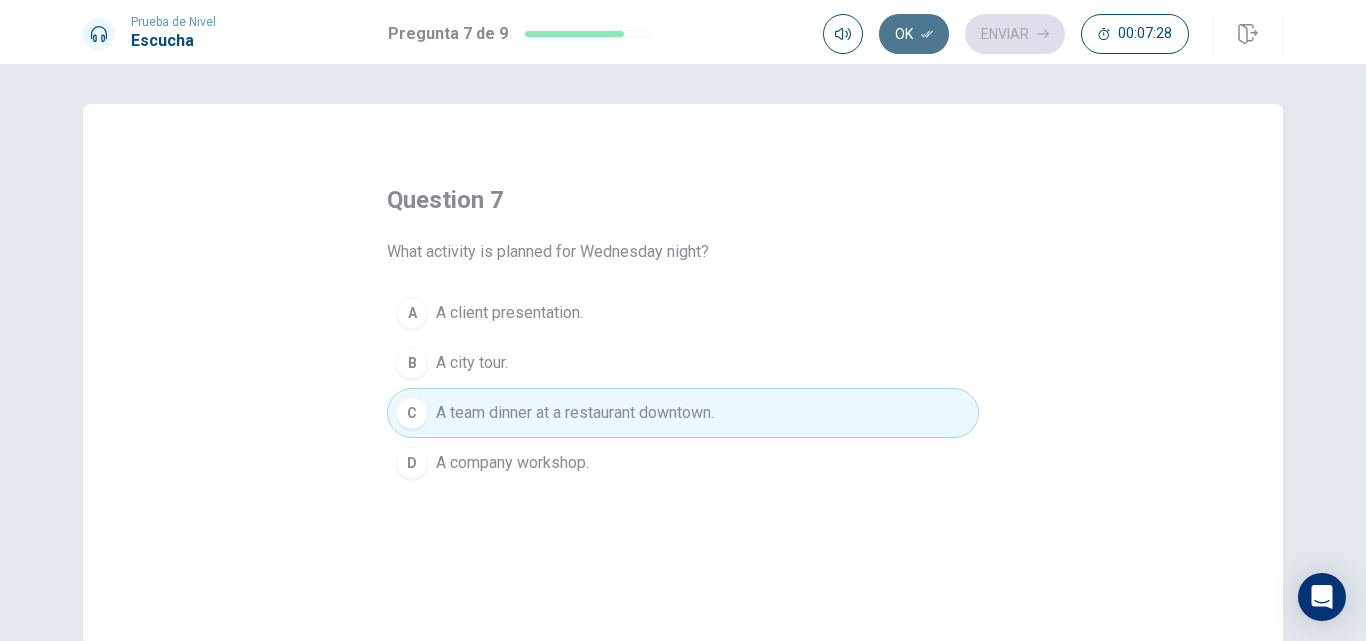 click on "Ok" at bounding box center [914, 34] 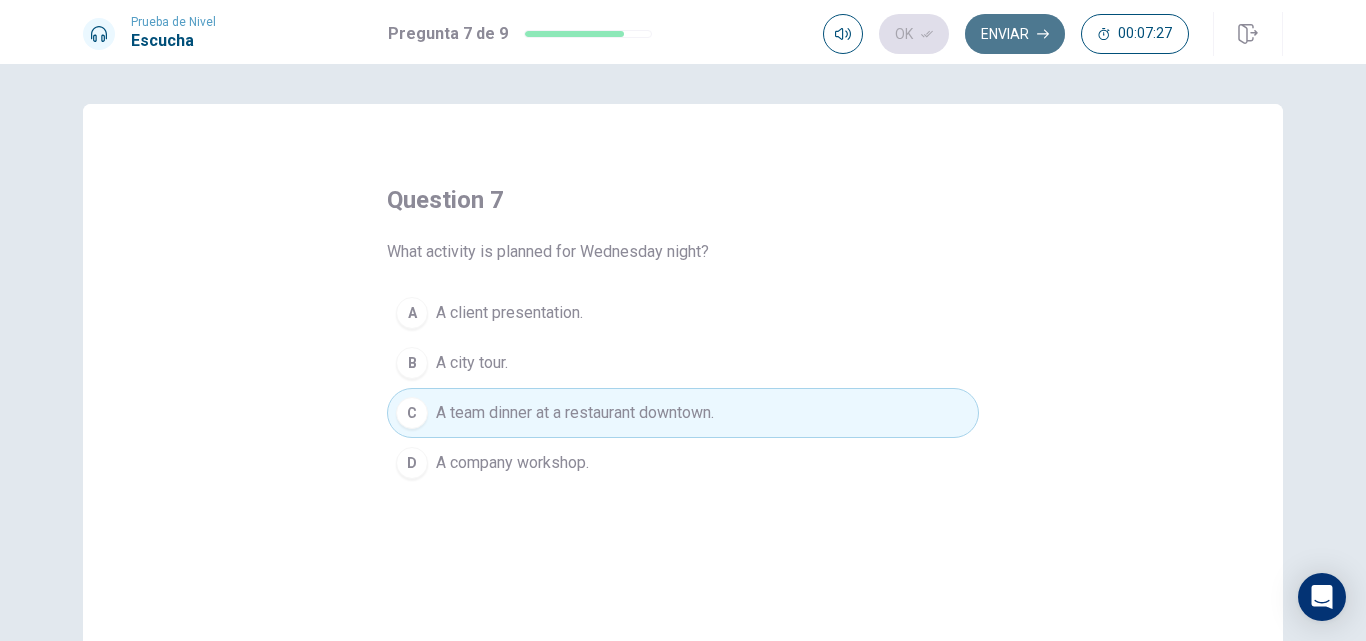 click on "Enviar" at bounding box center (1015, 34) 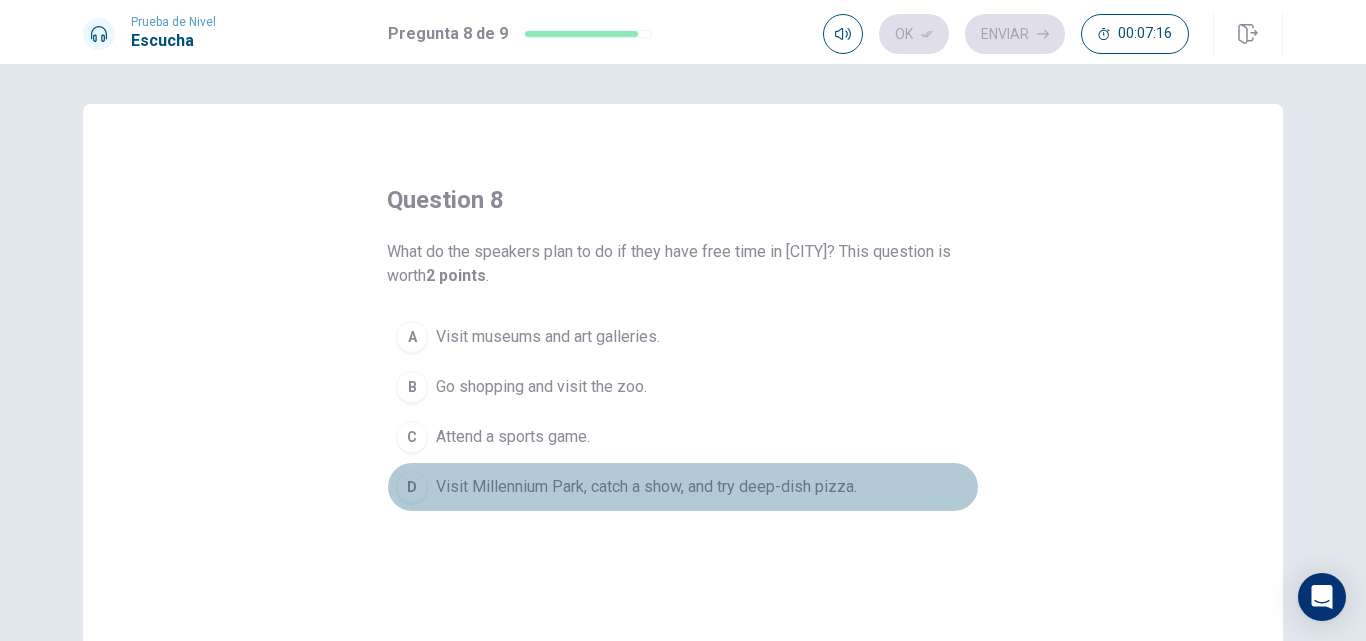 click on "Visit Millennium Park, catch a show, and try deep-dish pizza." at bounding box center (548, 337) 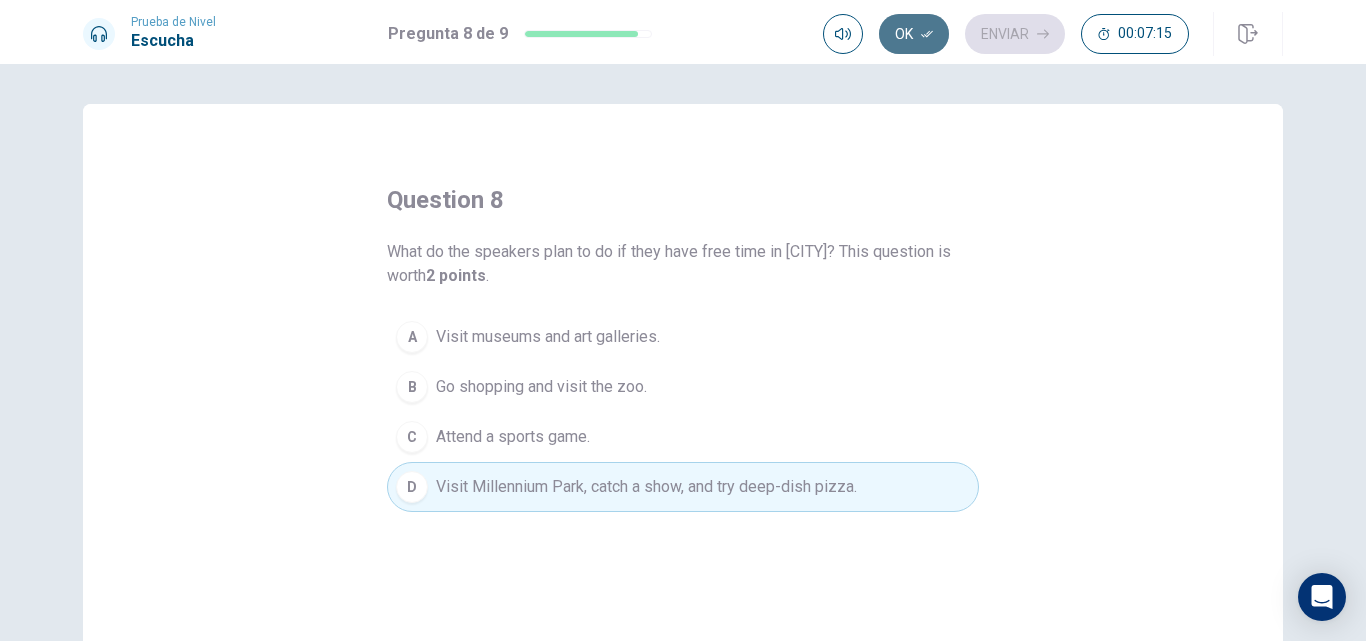 click on "Ok" at bounding box center (914, 34) 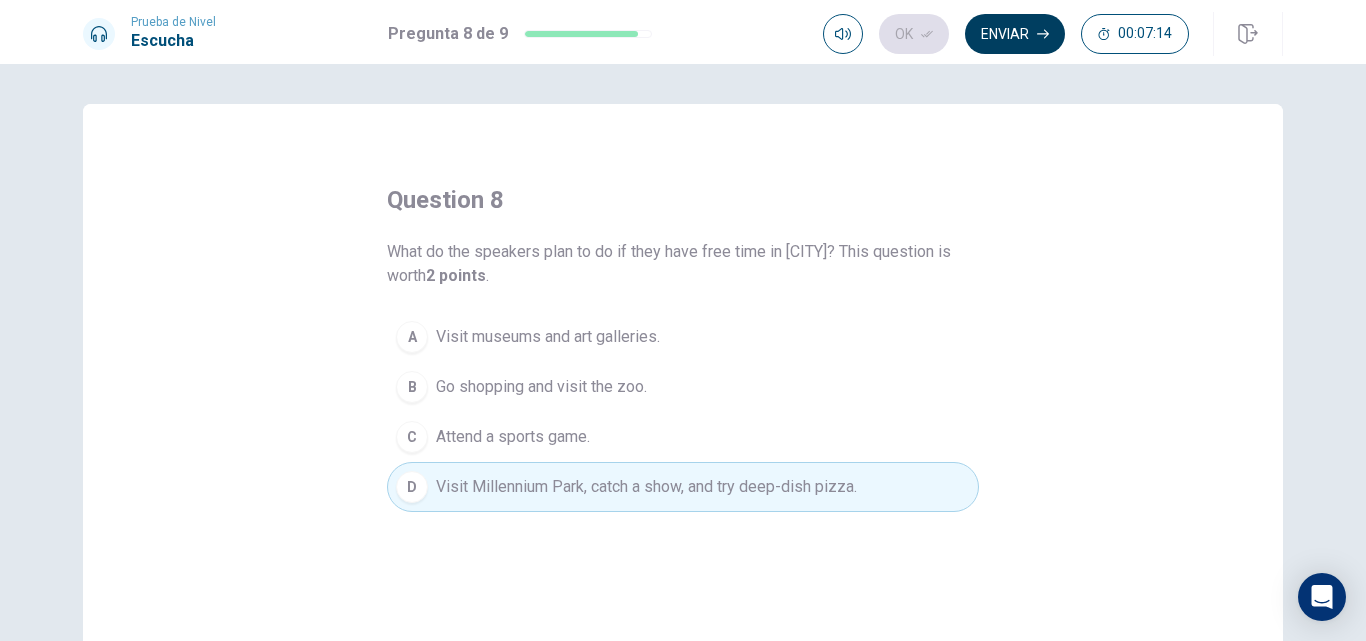 click on "Enviar" at bounding box center (1015, 34) 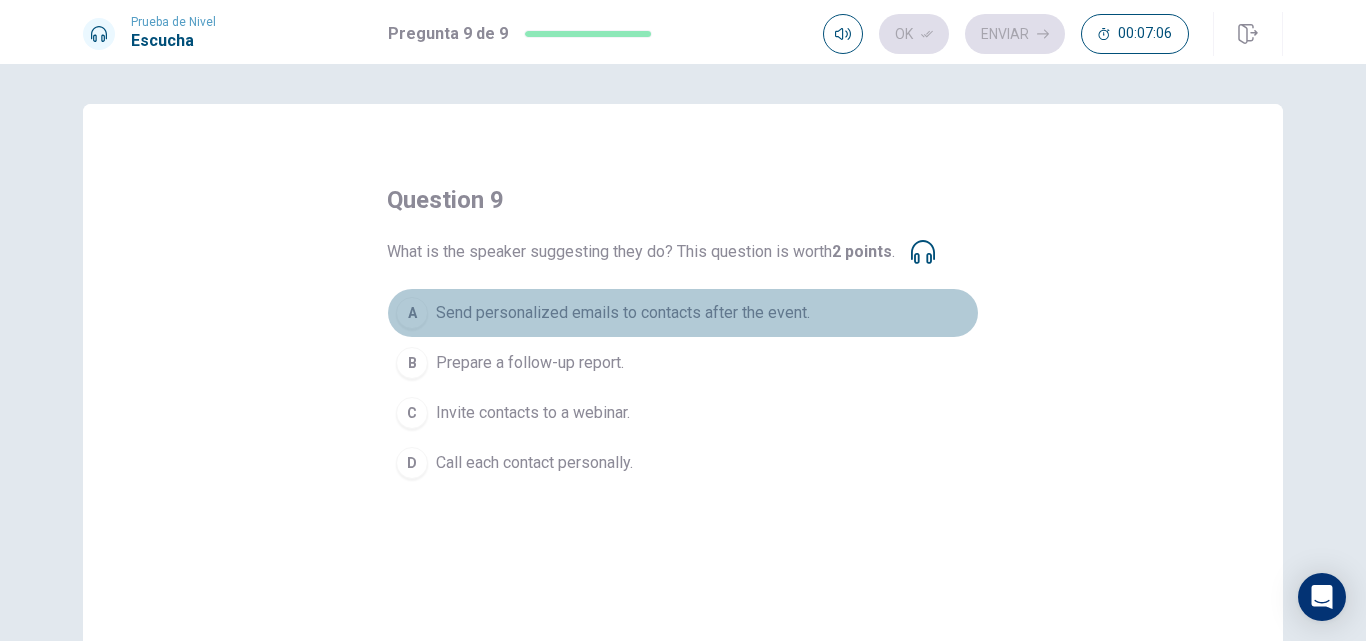 click on "Send personalized emails to contacts after the event." at bounding box center (623, 313) 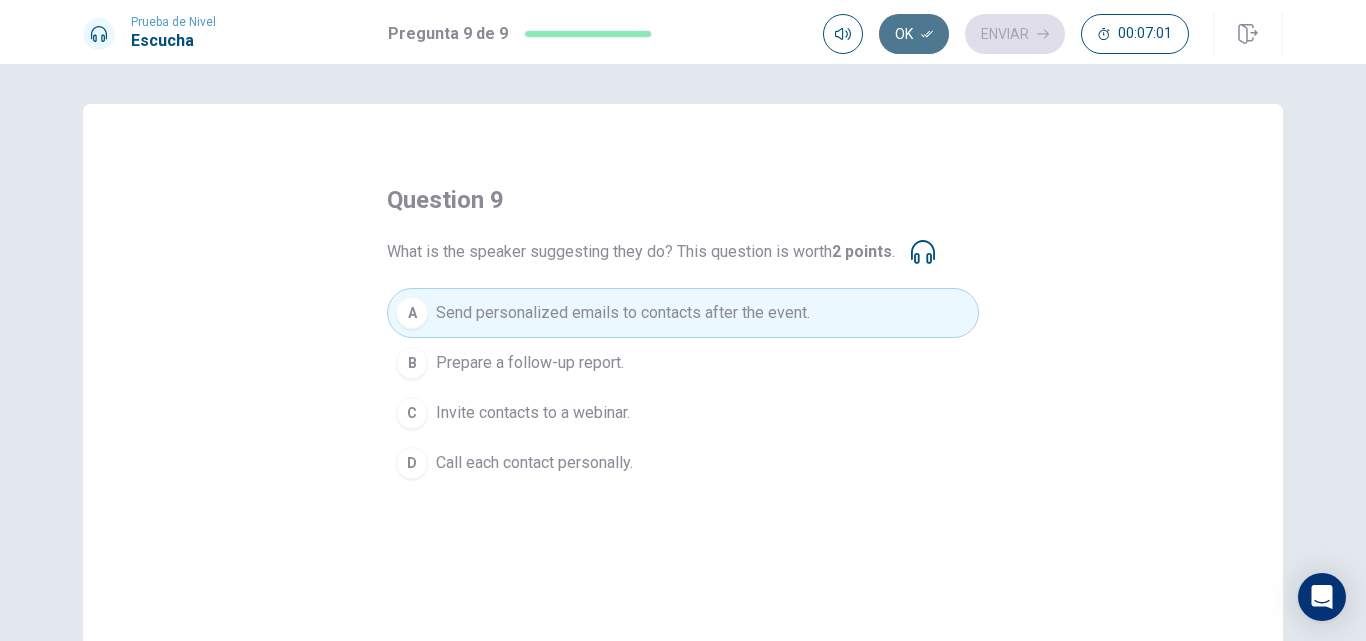 click on "Ok" at bounding box center [914, 34] 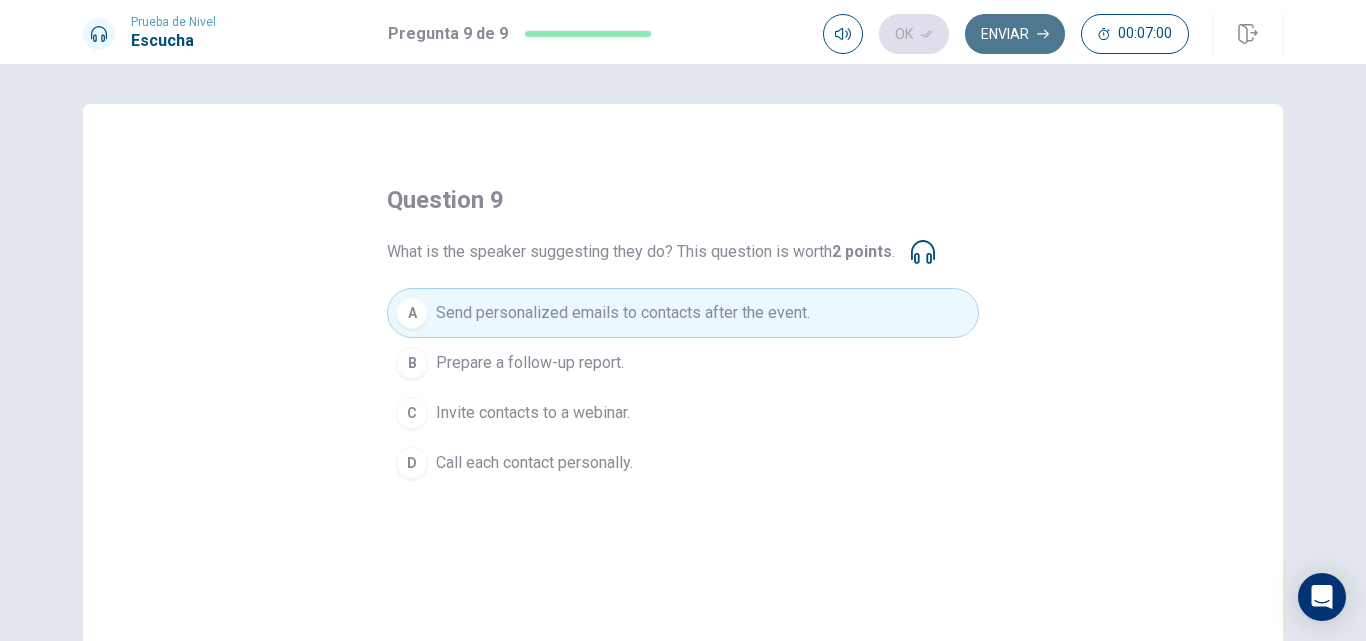 click on "Enviar" at bounding box center (1015, 34) 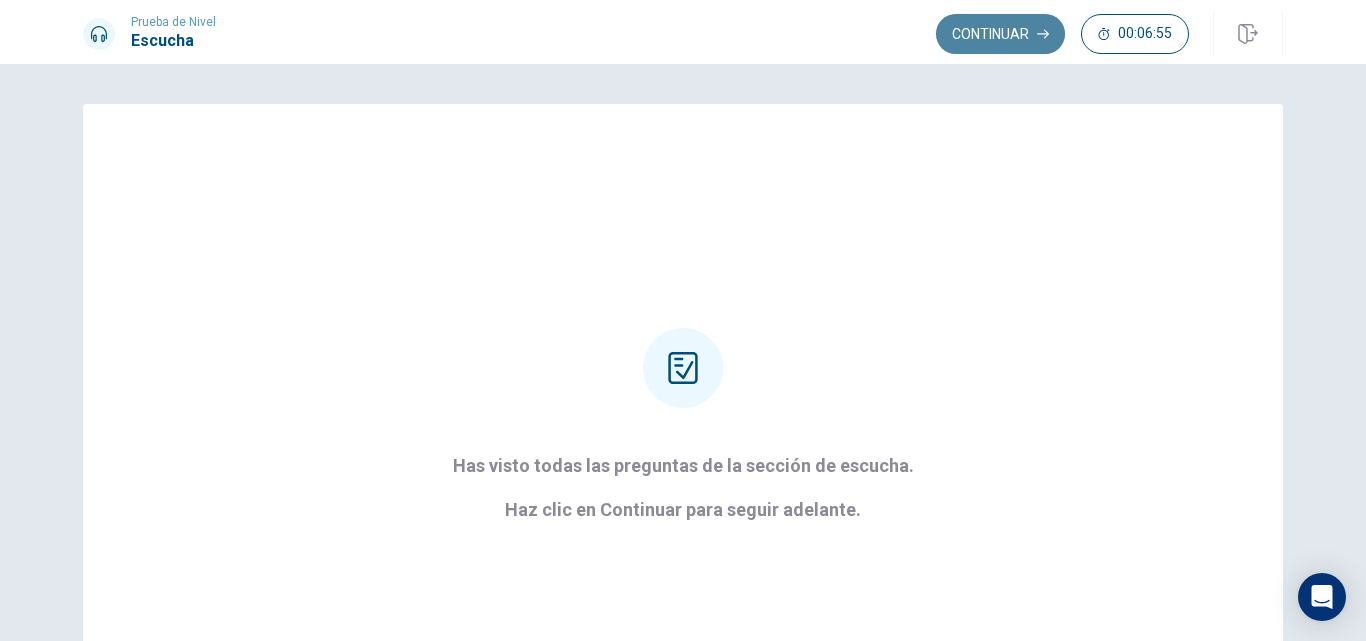 click on "Continuar" at bounding box center [1000, 34] 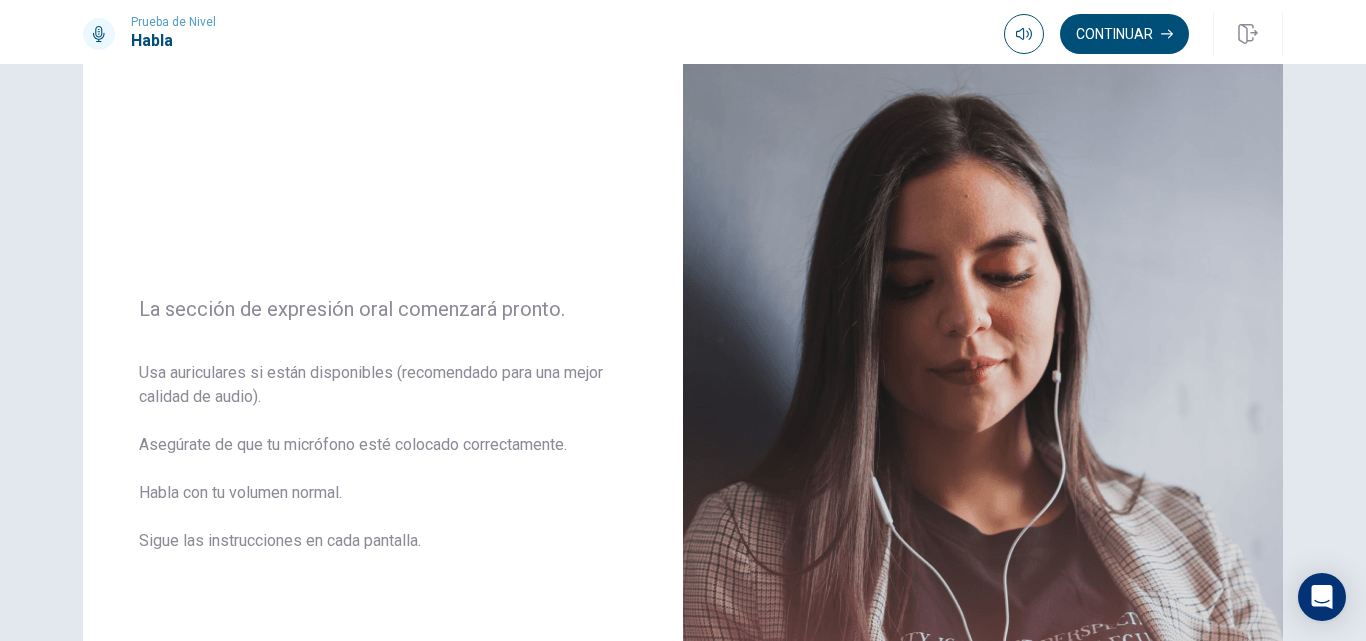 scroll, scrollTop: 127, scrollLeft: 0, axis: vertical 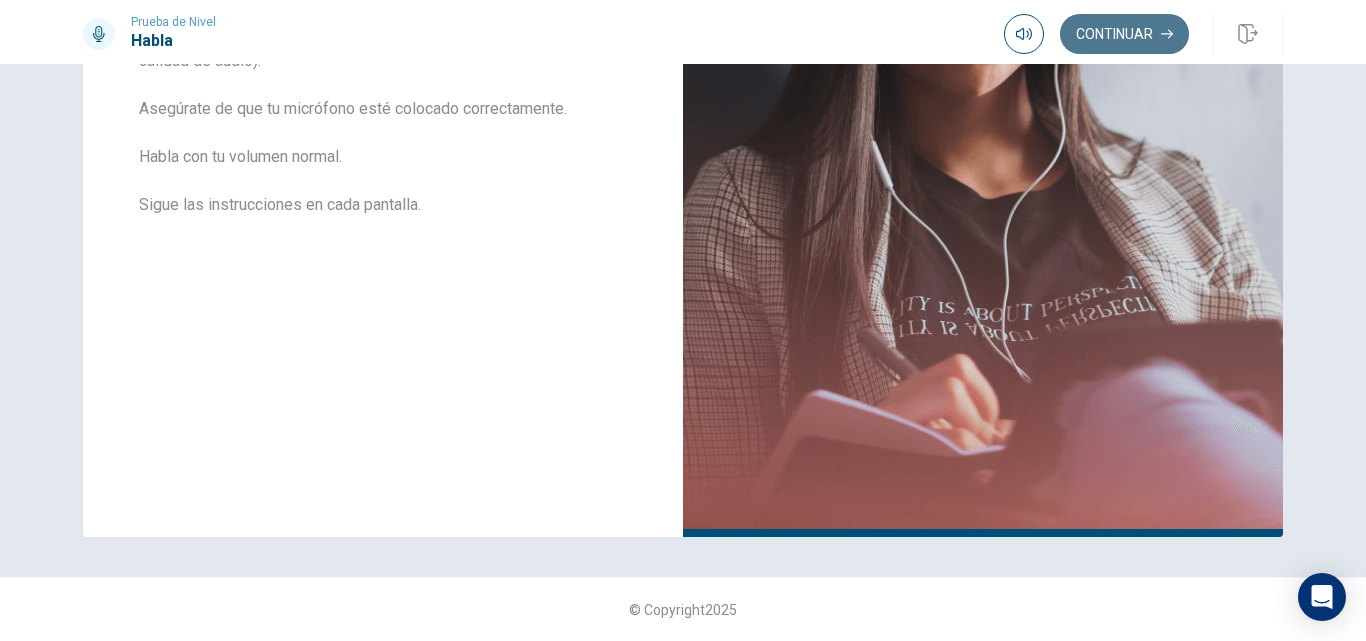 click on "Continuar" at bounding box center [1124, 34] 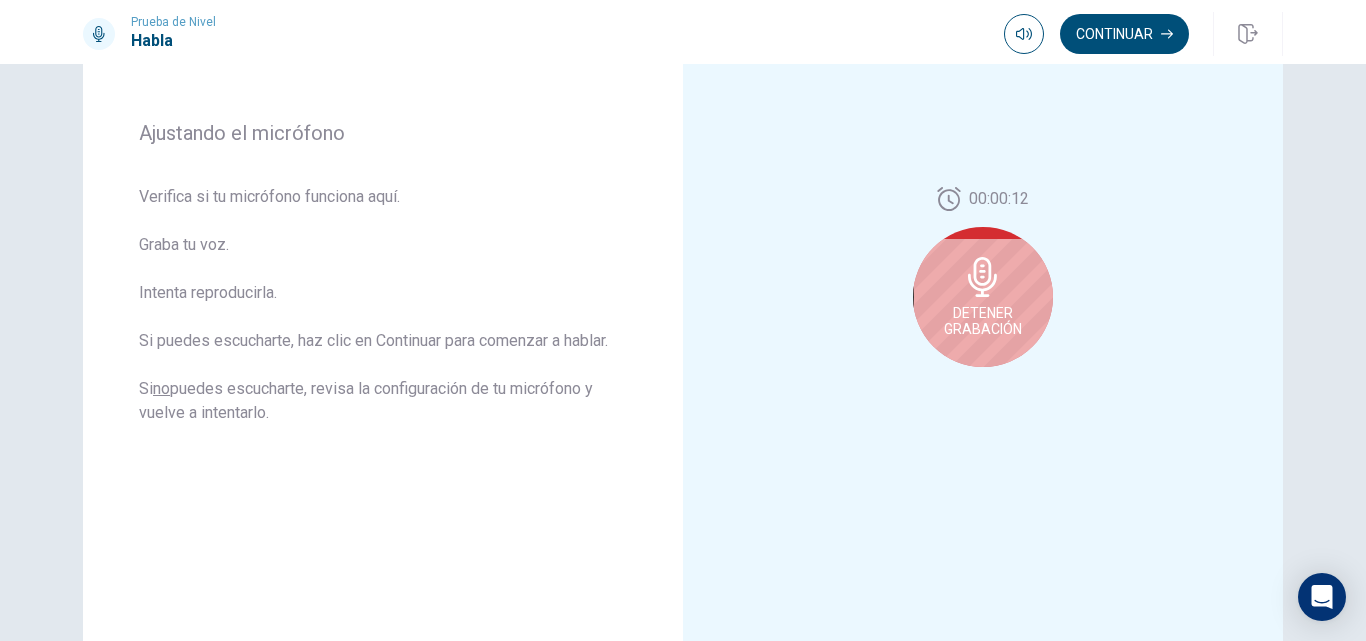 scroll, scrollTop: 253, scrollLeft: 0, axis: vertical 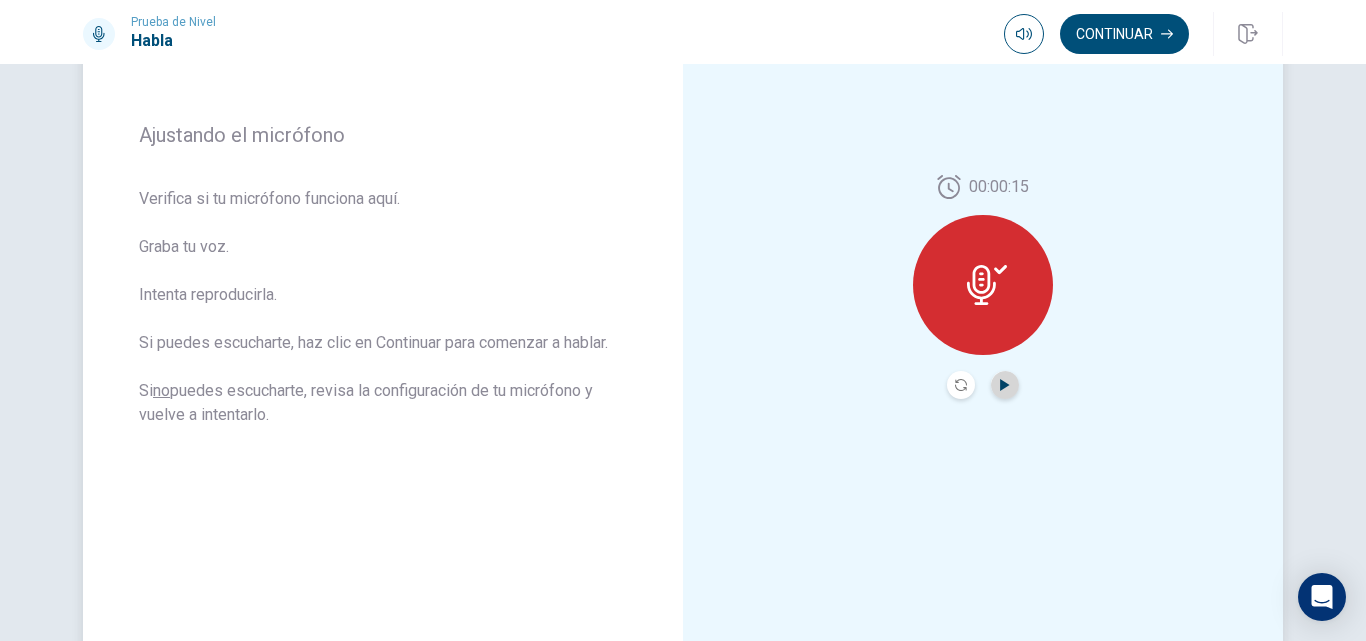 click at bounding box center (1004, 385) 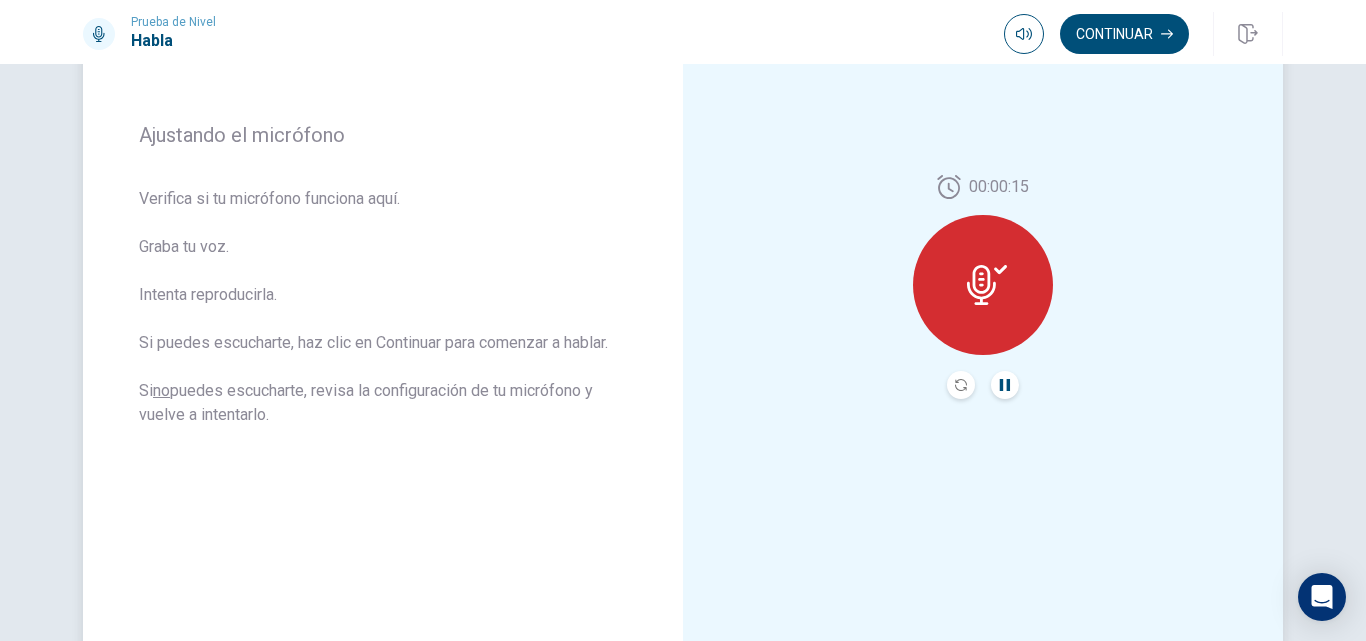 click on "00:00:15" at bounding box center (983, 287) 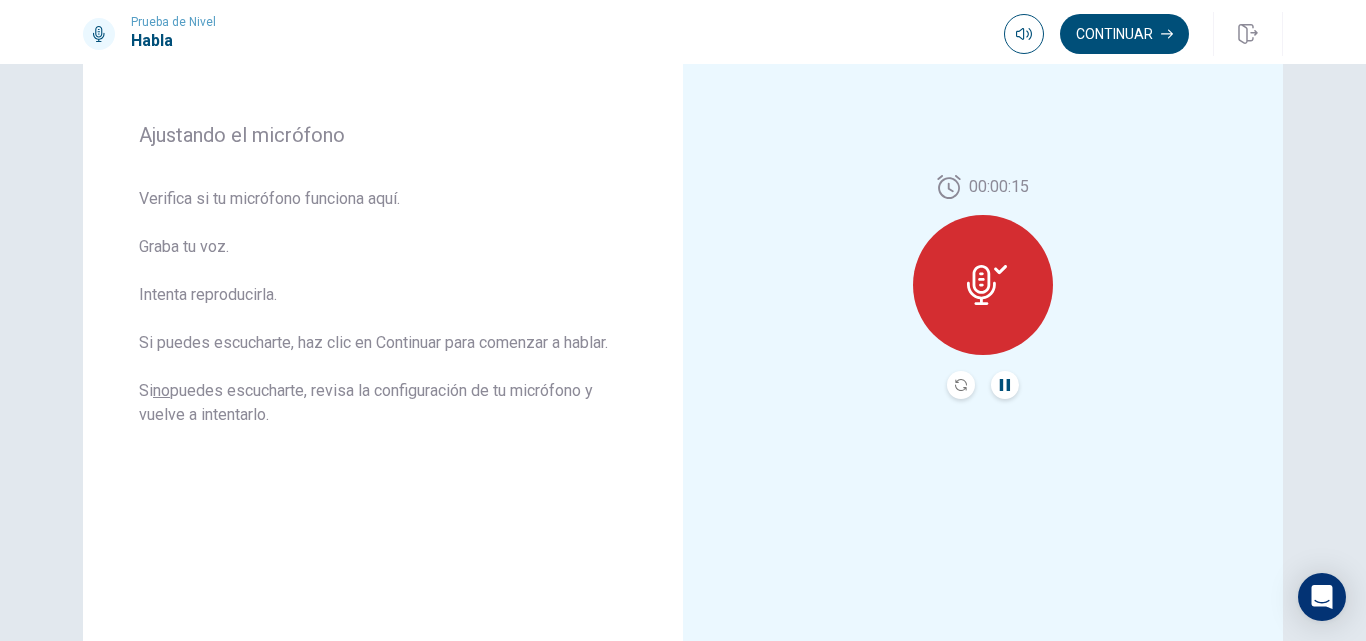 click at bounding box center [987, 285] 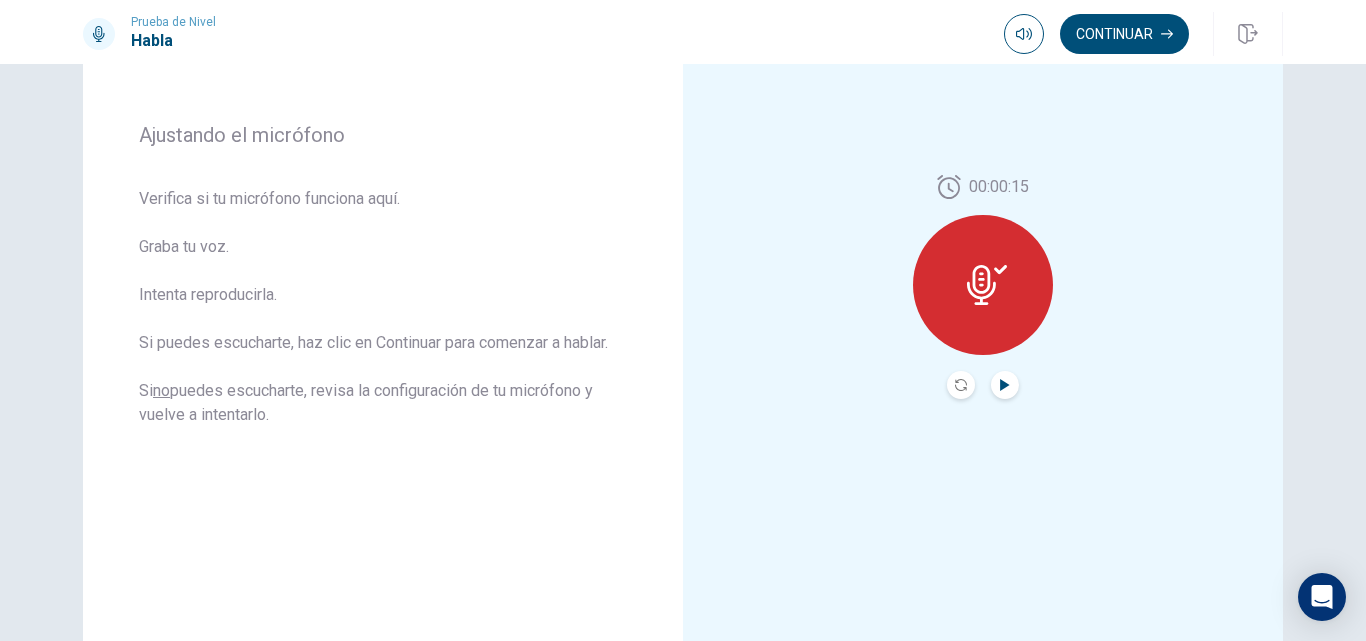 click on "00:00:15" at bounding box center [983, 287] 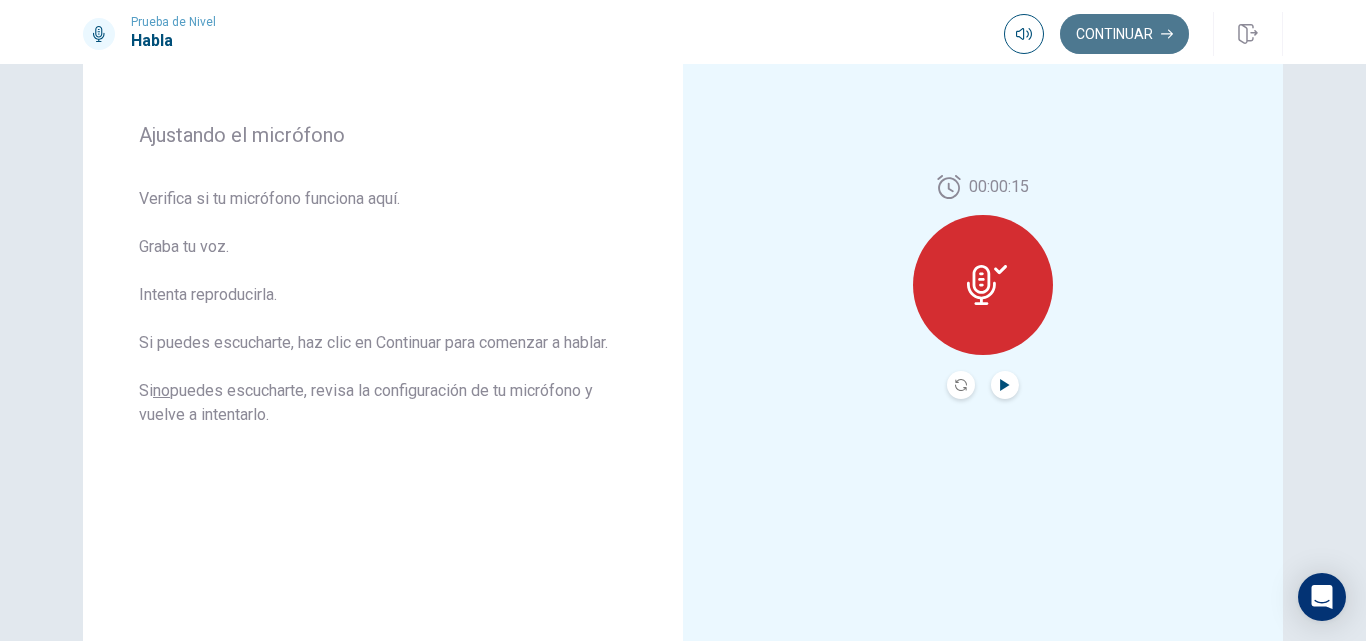 click on "Continuar" at bounding box center [1124, 34] 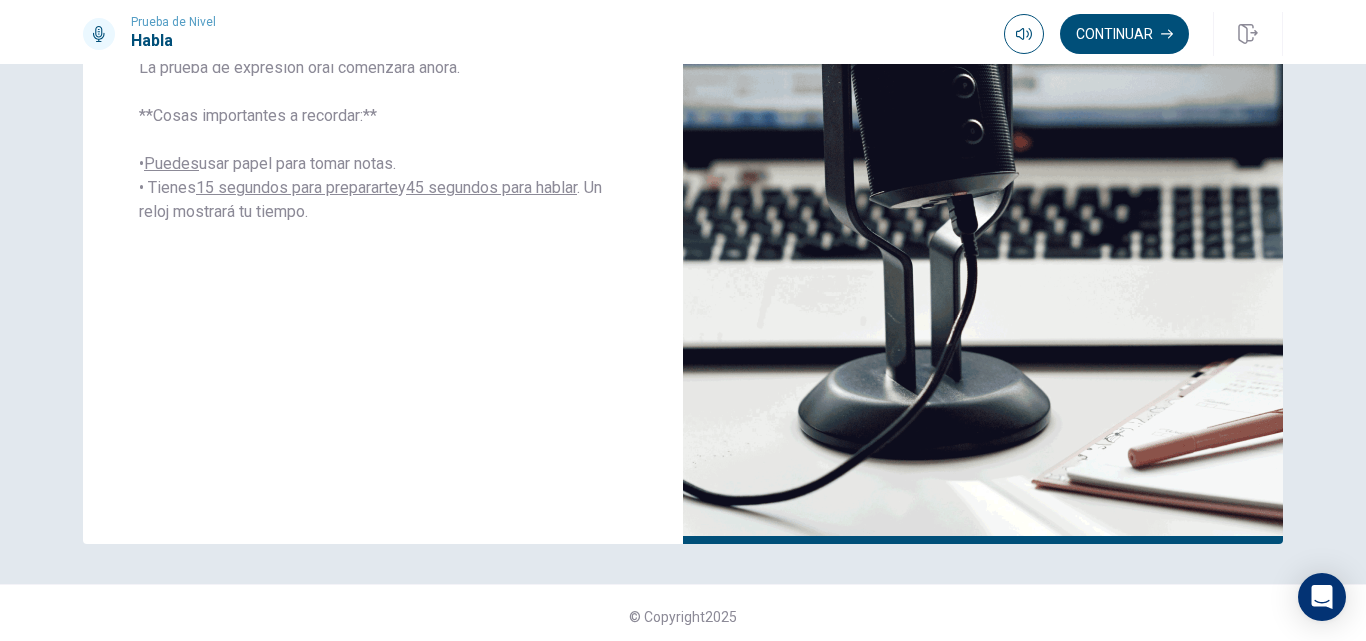 scroll, scrollTop: 439, scrollLeft: 0, axis: vertical 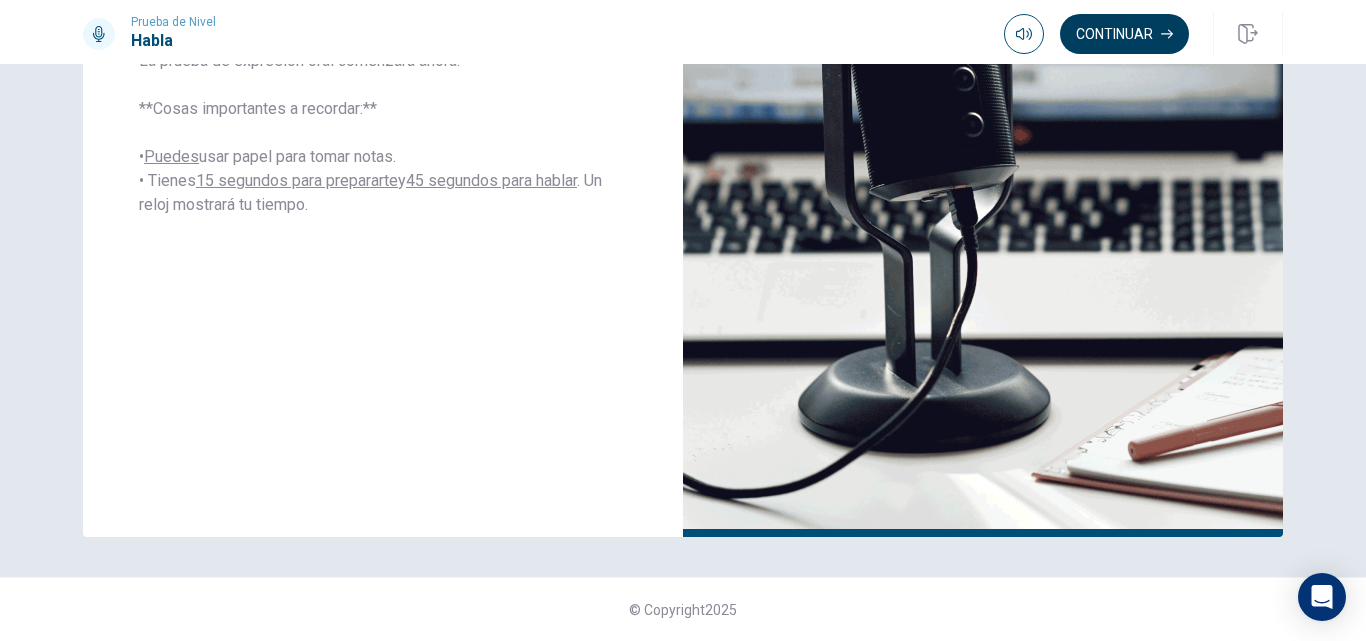 click on "Continuar" at bounding box center [1124, 34] 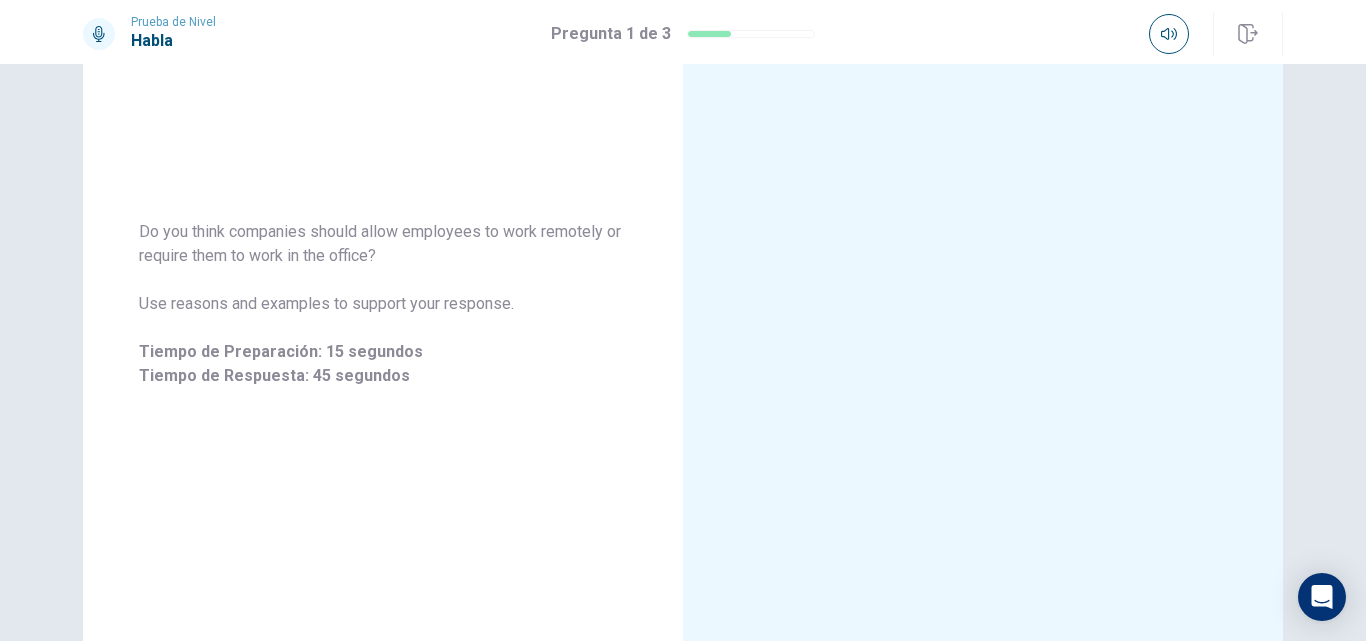 scroll, scrollTop: 439, scrollLeft: 0, axis: vertical 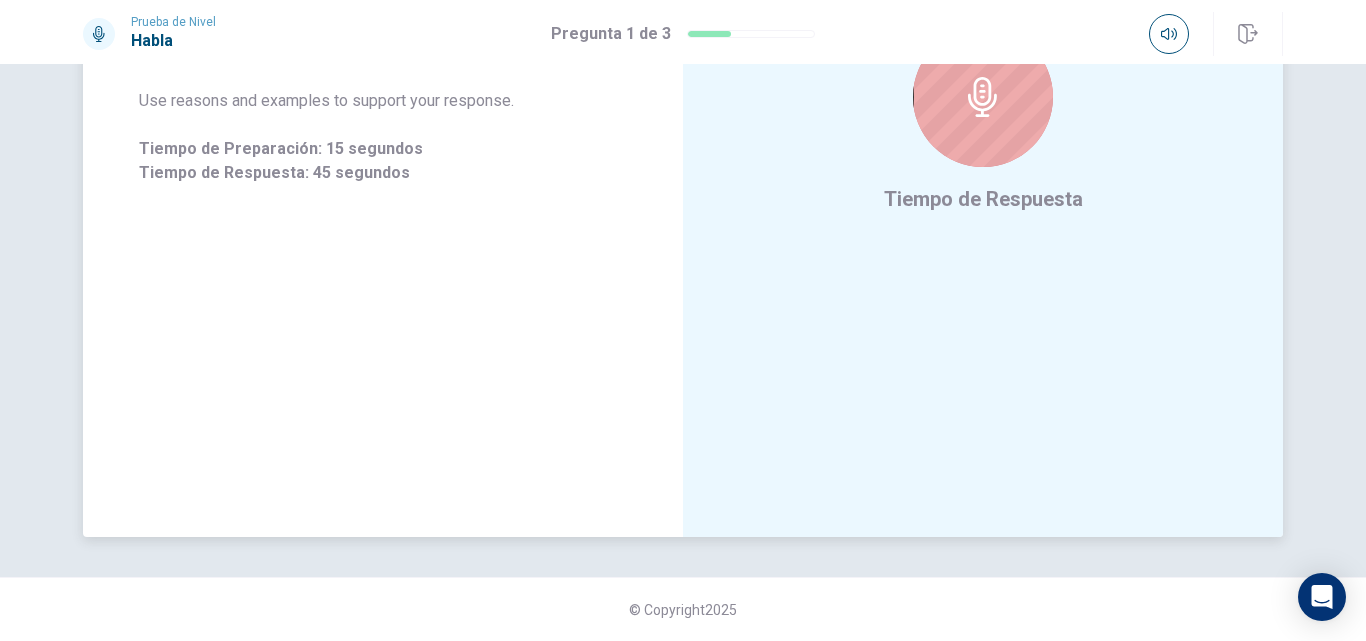 click at bounding box center [983, 97] 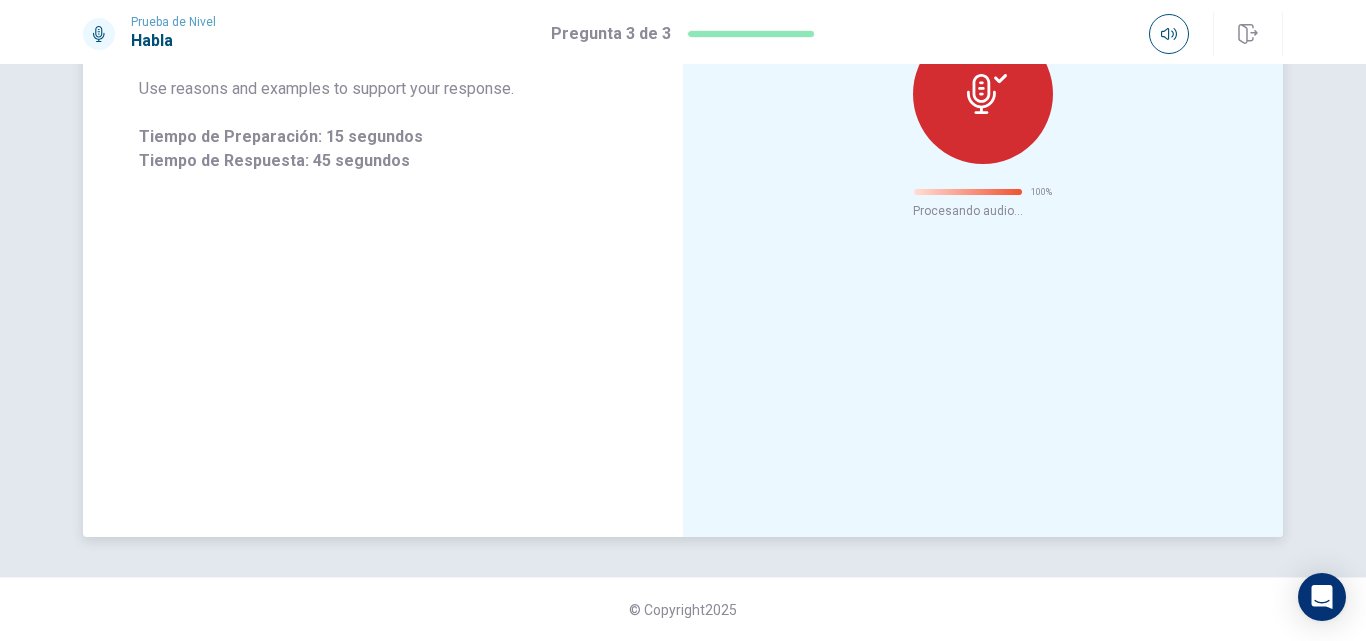 scroll, scrollTop: 87, scrollLeft: 0, axis: vertical 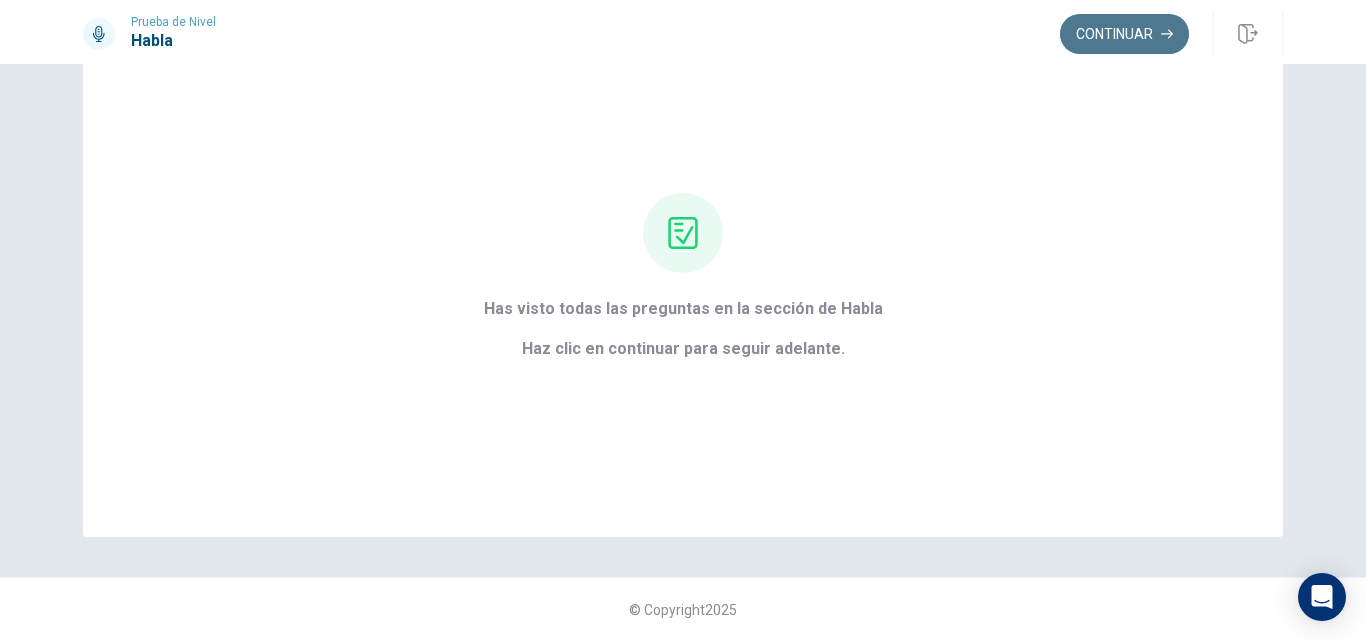 click on "Continuar" at bounding box center (1124, 34) 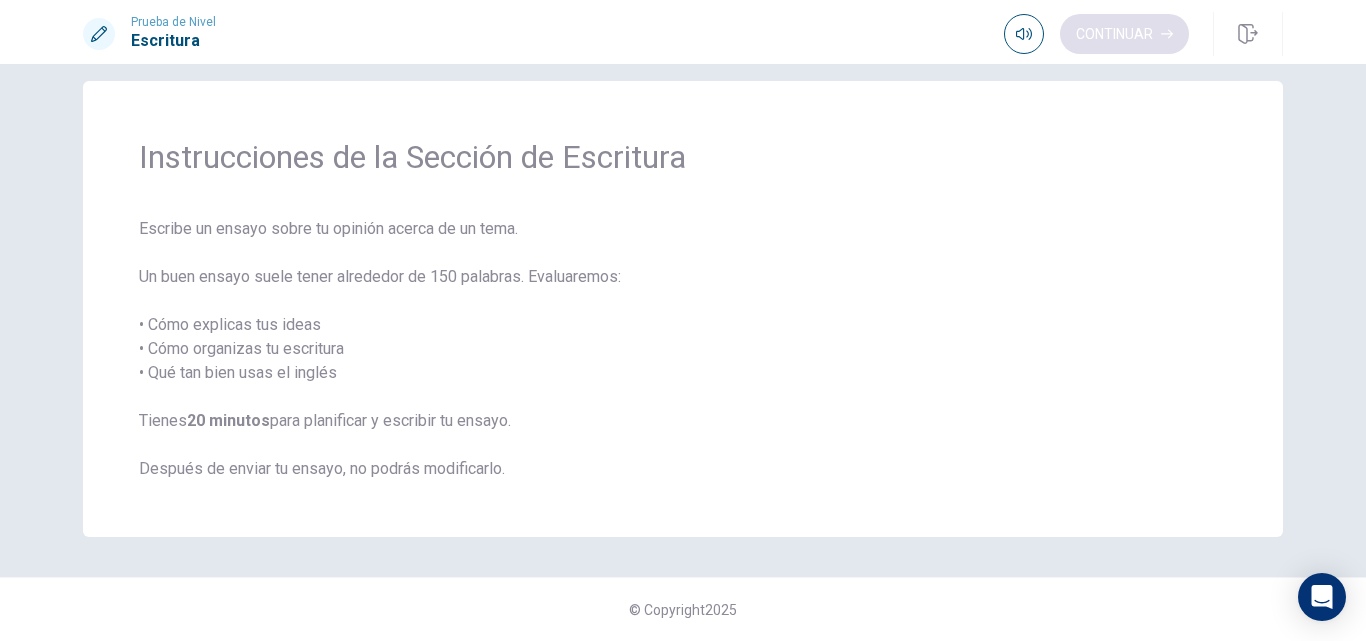 scroll, scrollTop: 23, scrollLeft: 0, axis: vertical 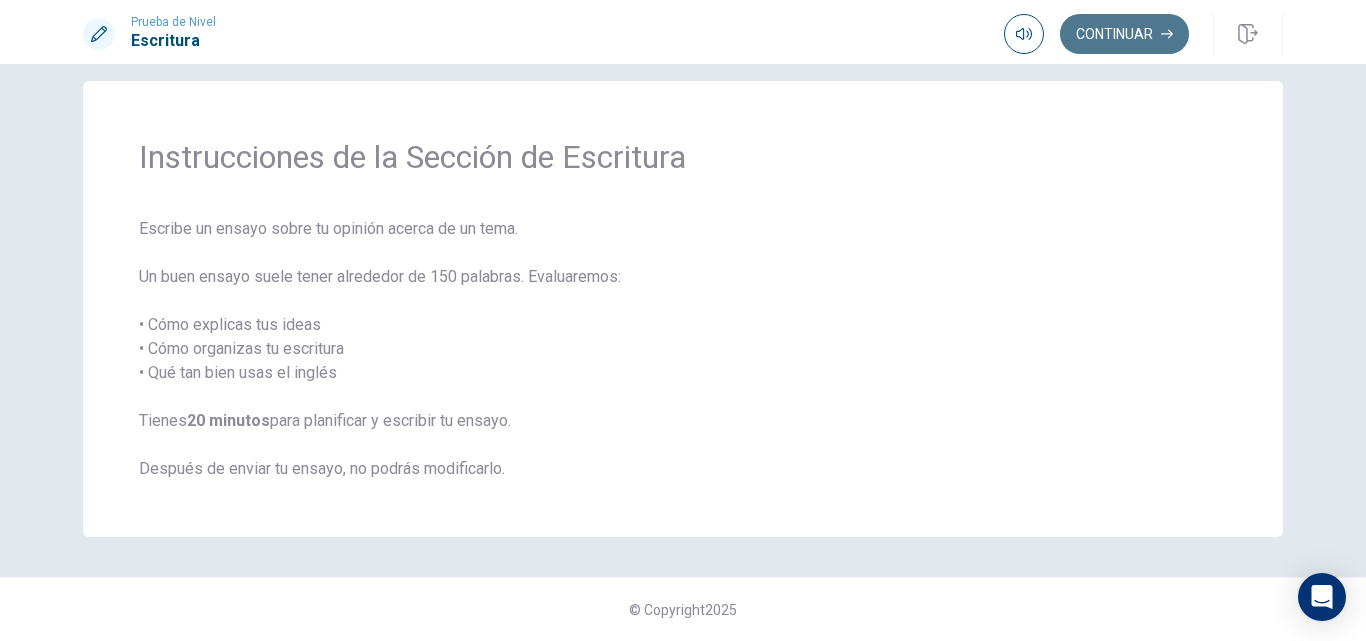 click on "Continuar" at bounding box center (1124, 34) 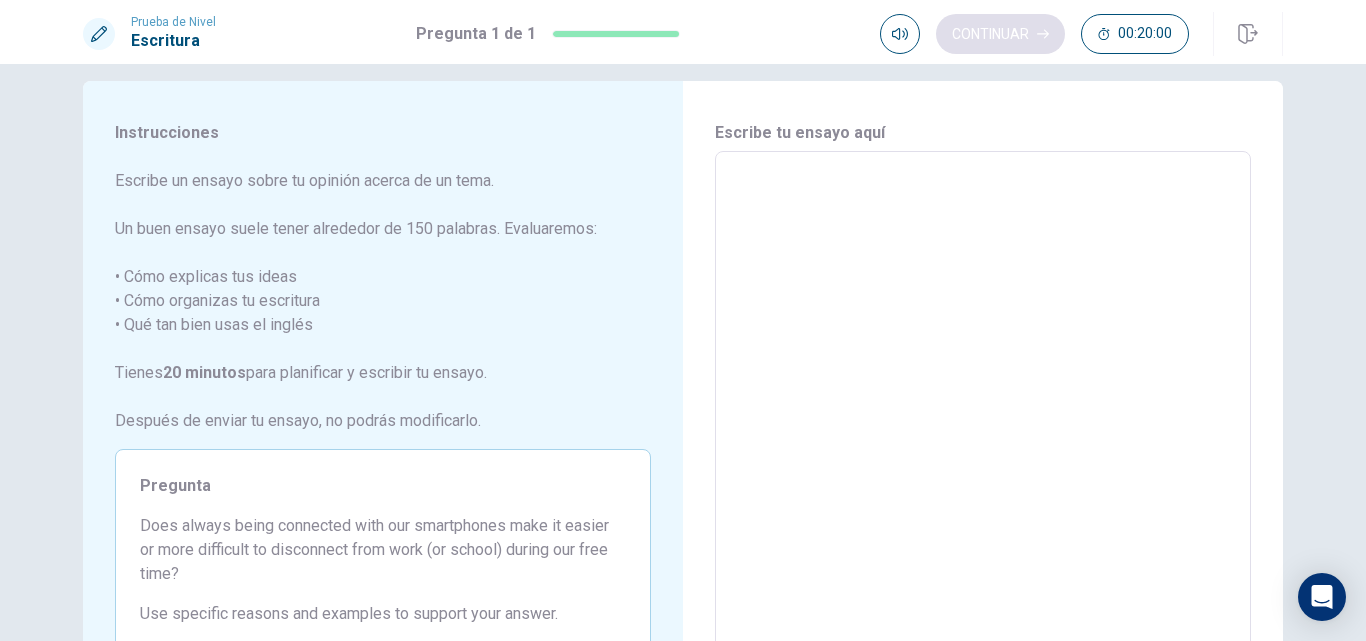 scroll, scrollTop: 262, scrollLeft: 0, axis: vertical 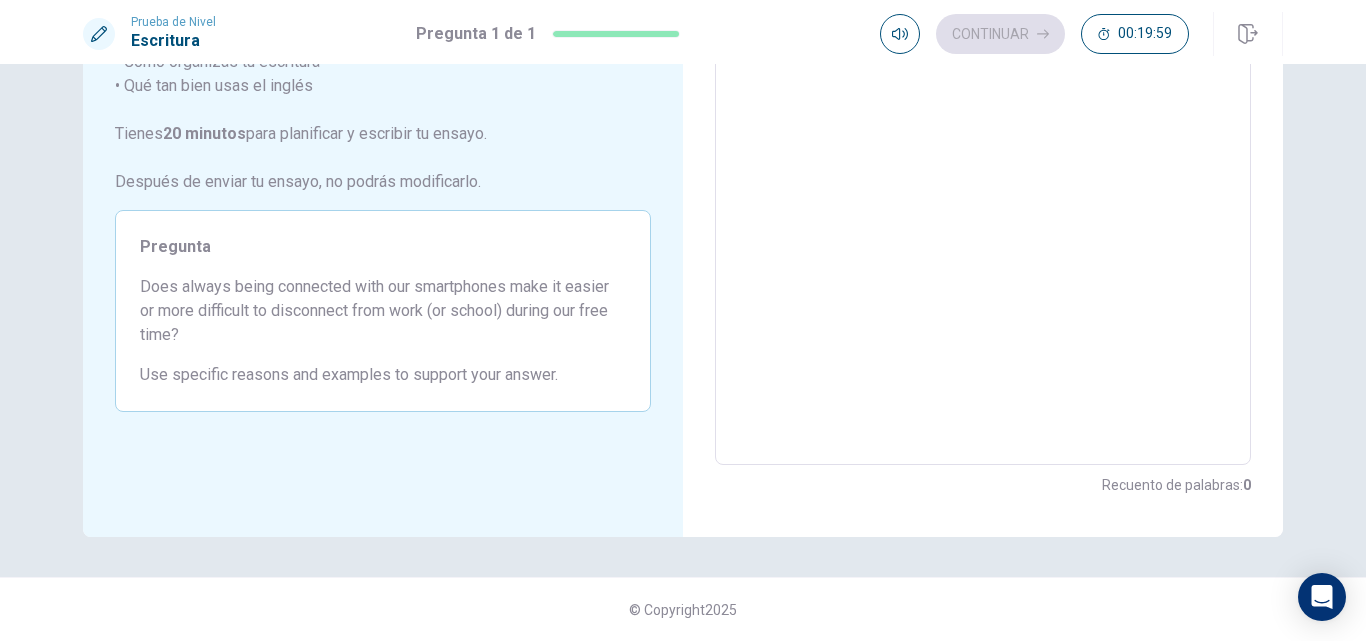 click at bounding box center (983, 189) 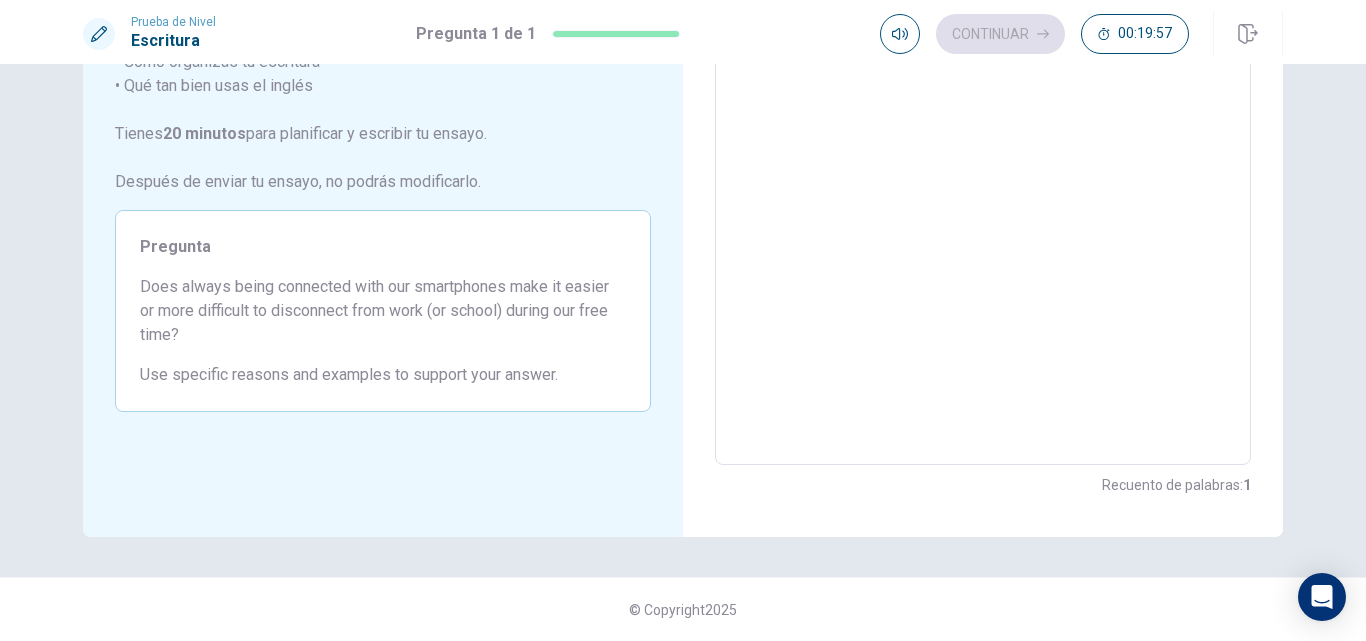 scroll, scrollTop: 128, scrollLeft: 0, axis: vertical 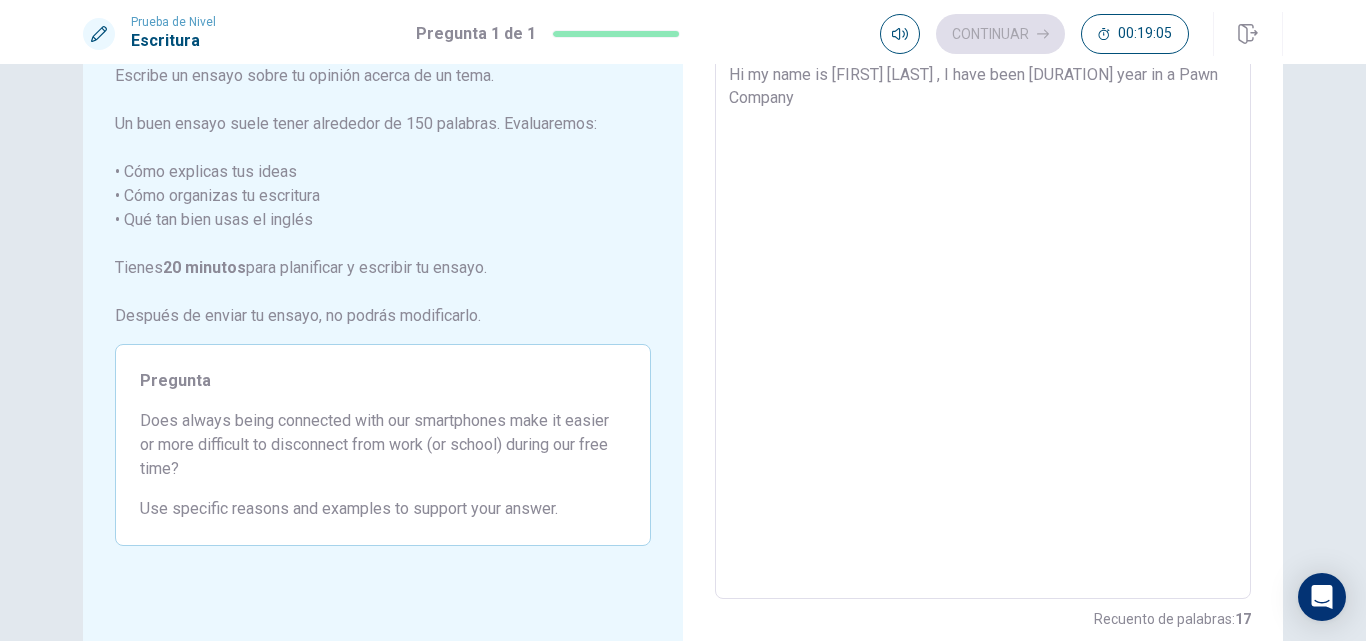 click on "Hi my name is [FIRST] [LAST] , I have been [DURATION] year in a Pawn Company" at bounding box center [983, 323] 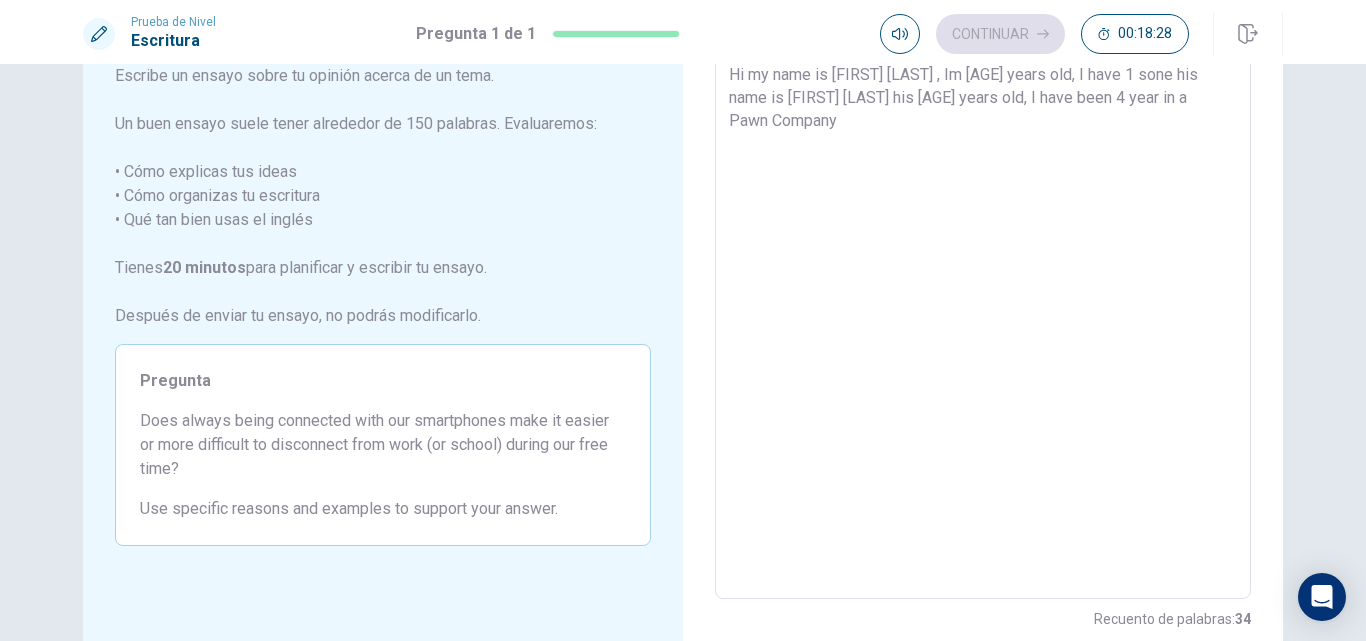 click on "Hi my name is [FIRST] [LAST] , Im [AGE] years old, I have 1 sone his name is [FIRST] [LAST] his [AGE] years old, I have been 4 year in a Pawn Company" at bounding box center [983, 323] 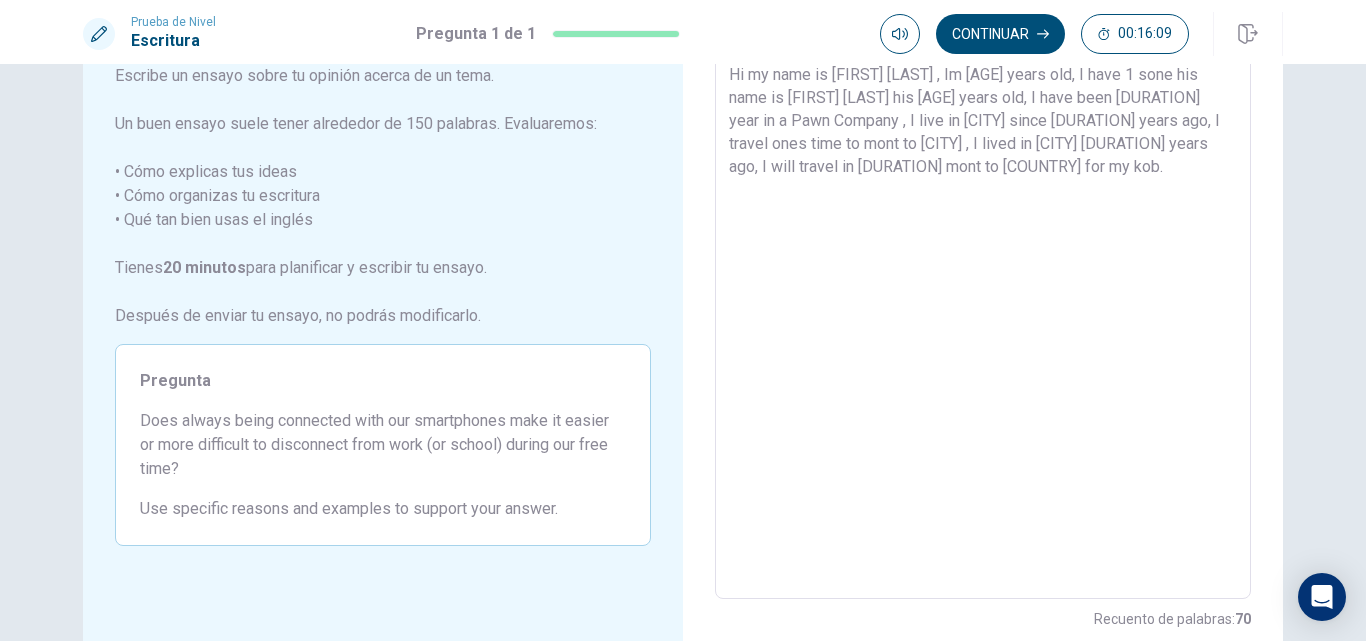 click on "Hi my name is [FIRST] [LAST] , Im [AGE] years old, I have 1 sone his name is [FIRST] [LAST] his [AGE] years old, I have been [DURATION] year in a Pawn Company , I live in [CITY] since [DURATION] years ago, I travel ones time to mont to [CITY] , I lived in [CITY] [DURATION] years ago, I will travel in [DURATION] mont to [COUNTRY] for my kob." at bounding box center (983, 323) 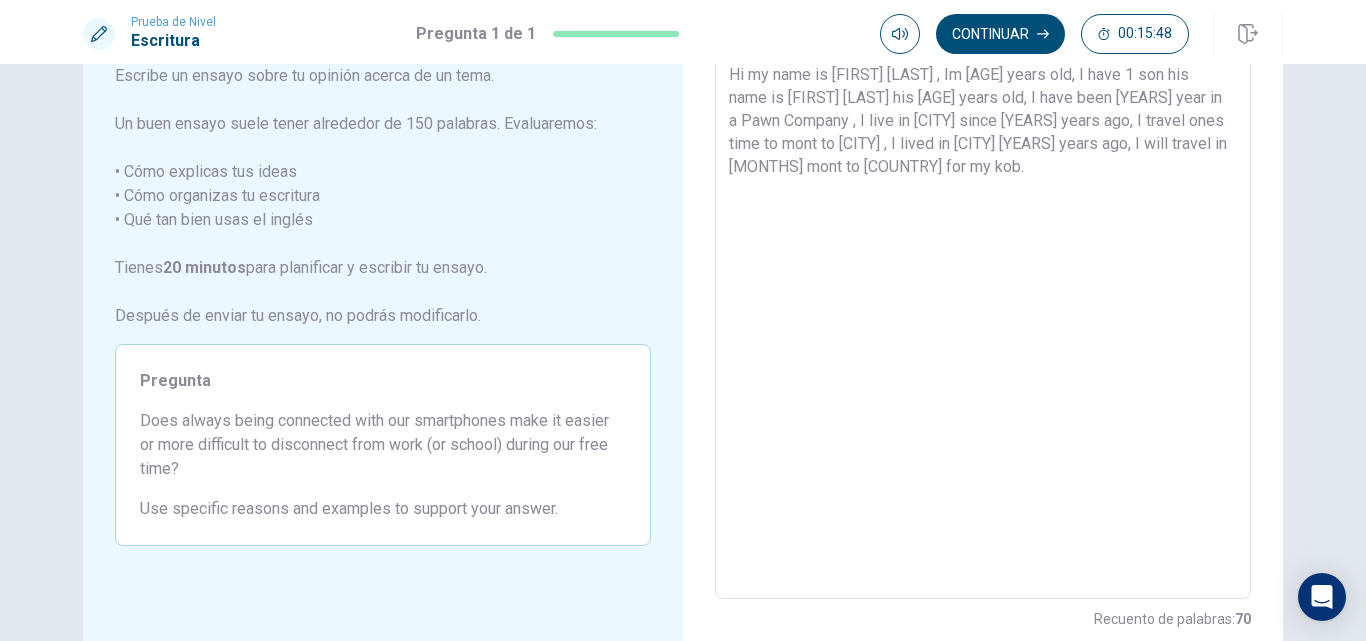 click on "Hi my name is [FIRST] [LAST] , Im [AGE] years old, I have 1 son his name is [FIRST] [LAST] his [AGE] years old, I have been [YEARS] year in a Pawn Company , I live in [CITY] since [YEARS] years ago, I travel ones time to mont to [CITY] , I lived in [CITY] [YEARS] years ago, I will travel in [MONTHS] mont to [COUNTRY] for my kob." at bounding box center (983, 323) 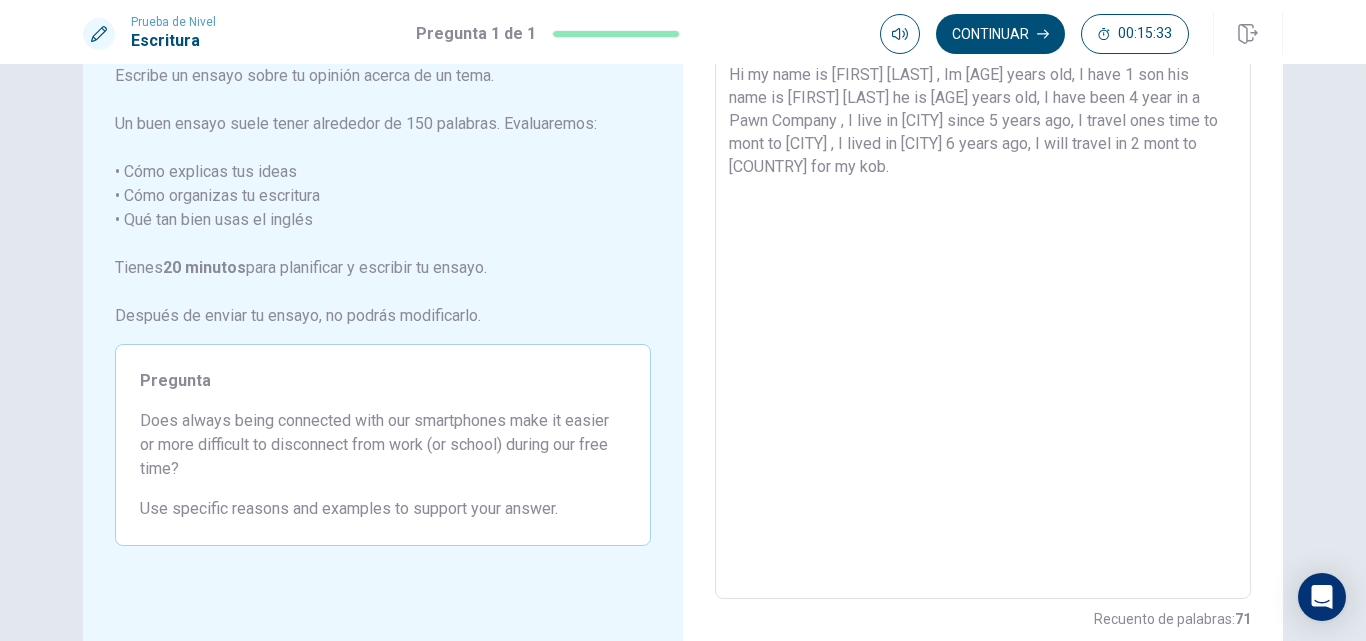 click on "Hi my name is [FIRST] [LAST] , Im [AGE] years old, I have 1 son his name is [FIRST] [LAST] he is [AGE] years old, I have been 4 year in a Pawn Company , I live in [CITY] since 5 years ago, I travel ones time to mont to [CITY] , I lived in [CITY] 6 years ago, I will travel in 2 mont to [COUNTRY] for my kob." at bounding box center (983, 323) 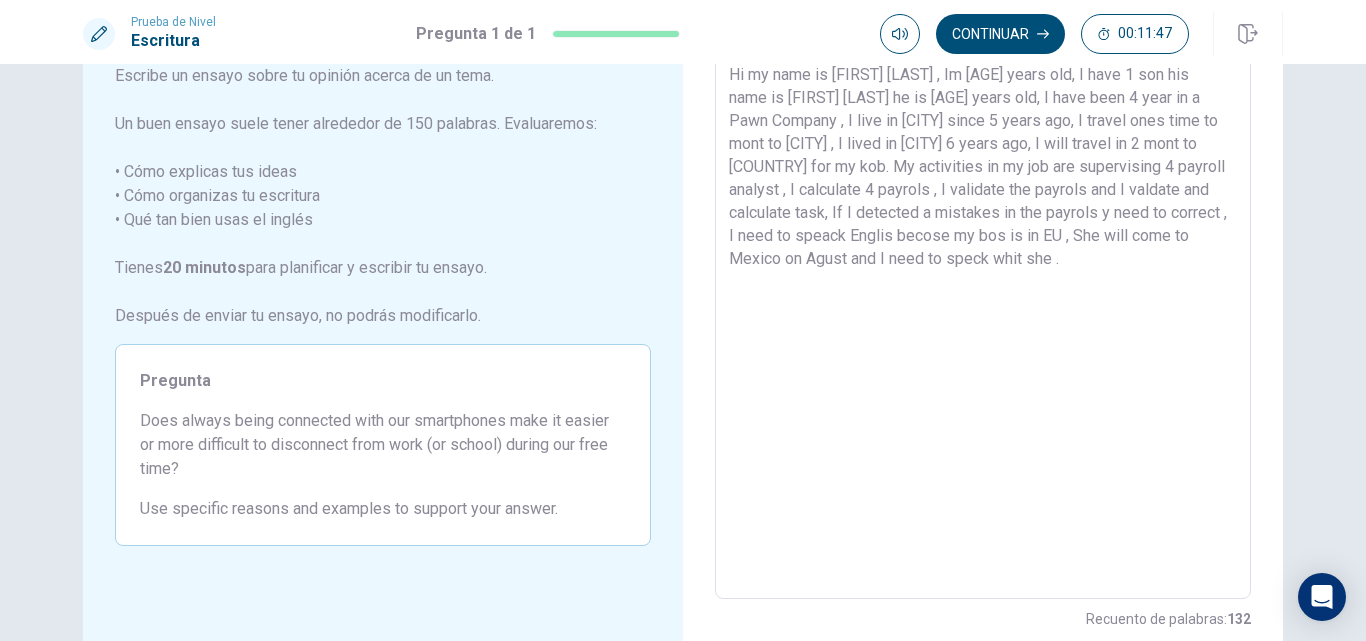 click on "Hi my name is [FIRST] [LAST] , Im [AGE] years old, I have 1 son his name is [FIRST] [LAST] he is [AGE] years old, I have been 4 year in a Pawn Company , I live in [CITY] since 5 years ago, I travel ones time to mont to [CITY] , I lived in [CITY] 6 years ago, I will travel in 2 mont to [COUNTRY] for my kob. My activities in my job are supervising 4 payroll analyst , I calculate 4 payrols , I validate the payrols and I valdate and calculate task, If I detected a mistakes in the payrols y need to correct , I need to speack Englis becose my bos is in EU , She will come to Mexico on Agust and I need to speck whit she ." at bounding box center [983, 323] 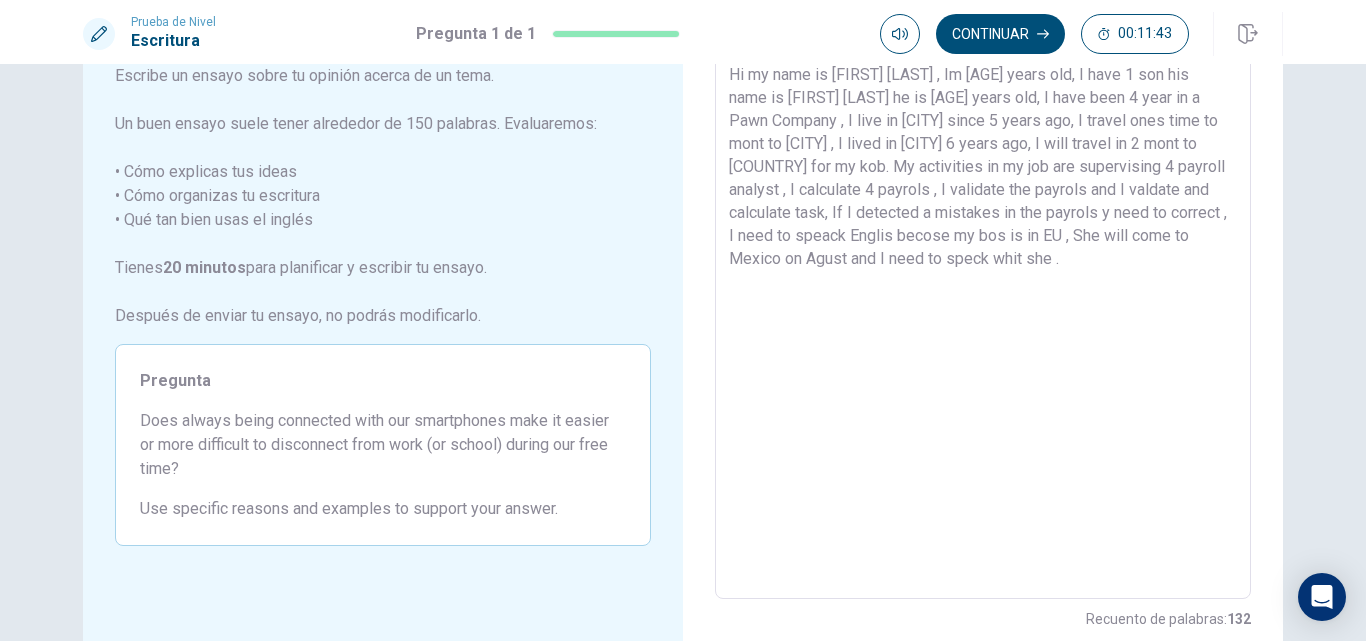 click on "Hi my name is [FIRST] [LAST] , Im [AGE] years old, I have 1 son his name is [FIRST] [LAST] he is [AGE] years old, I have been 4 year in a Pawn Company , I live in [CITY] since 5 years ago, I travel ones time to mont to [CITY] , I lived in [CITY] 6 years ago, I will travel in 2 mont to [COUNTRY] for my kob. My activities in my job are supervising 4 payroll analyst , I calculate 4 payrols , I validate the payrols and I valdate and calculate task, If I detected a mistakes in the payrols y need to correct , I need to speack Englis becose my bos is in EU , She will come to Mexico on Agust and I need to speck whit she ." at bounding box center [983, 323] 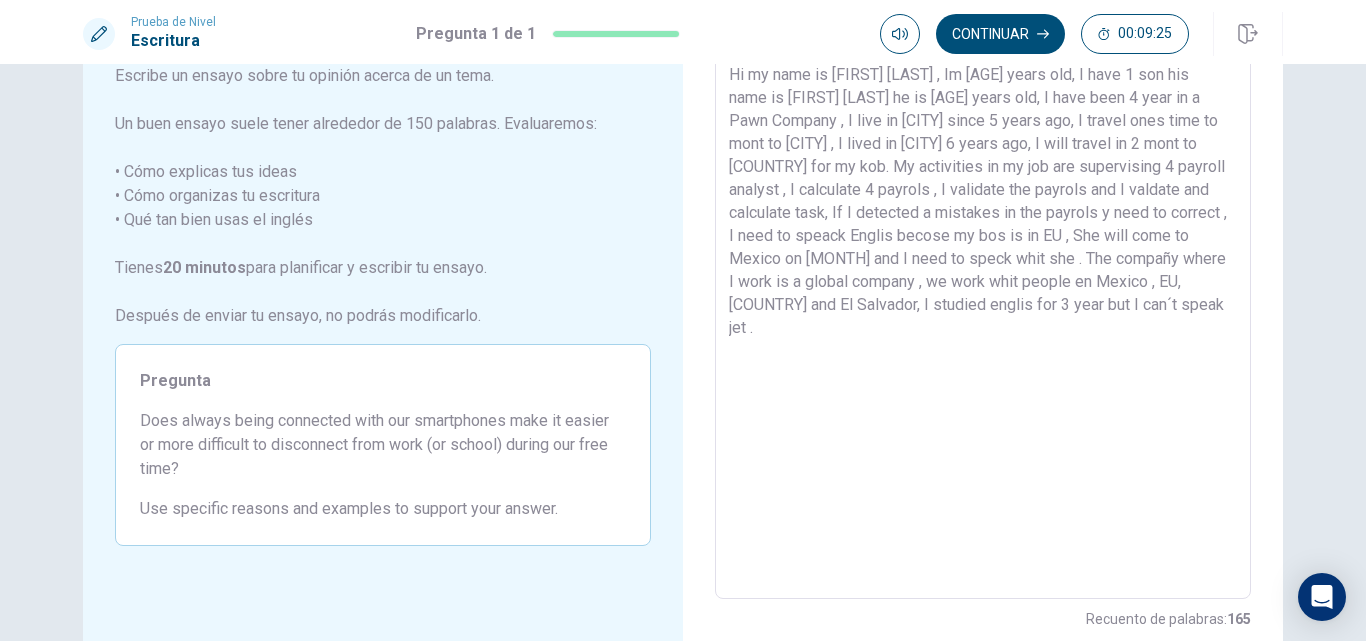 click on "Hi my name is [FIRST] [LAST] , Im [AGE] years old, I have 1 son his name is [FIRST] [LAST] he is [AGE] years old, I have been 4 year in a Pawn Company , I live in [CITY] since 5 years ago, I travel ones time to mont to [CITY] , I lived in [CITY] 6 years ago, I will travel in 2 mont to [COUNTRY] for my kob. My activities in my job are supervising 4 payroll analyst , I calculate 4 payrols , I validate the payrols and I valdate and calculate task, If I detected a mistakes in the payrols y need to correct , I need to speack Englis becose my bos is in EU , She will come to Mexico on [MONTH] and I need to speck whit she . The compañy where I work is a global company , we work whit people en Mexico , EU, [COUNTRY] and El Salvador, I studied englis for 3 year but I can´t speak jet ." at bounding box center [983, 323] 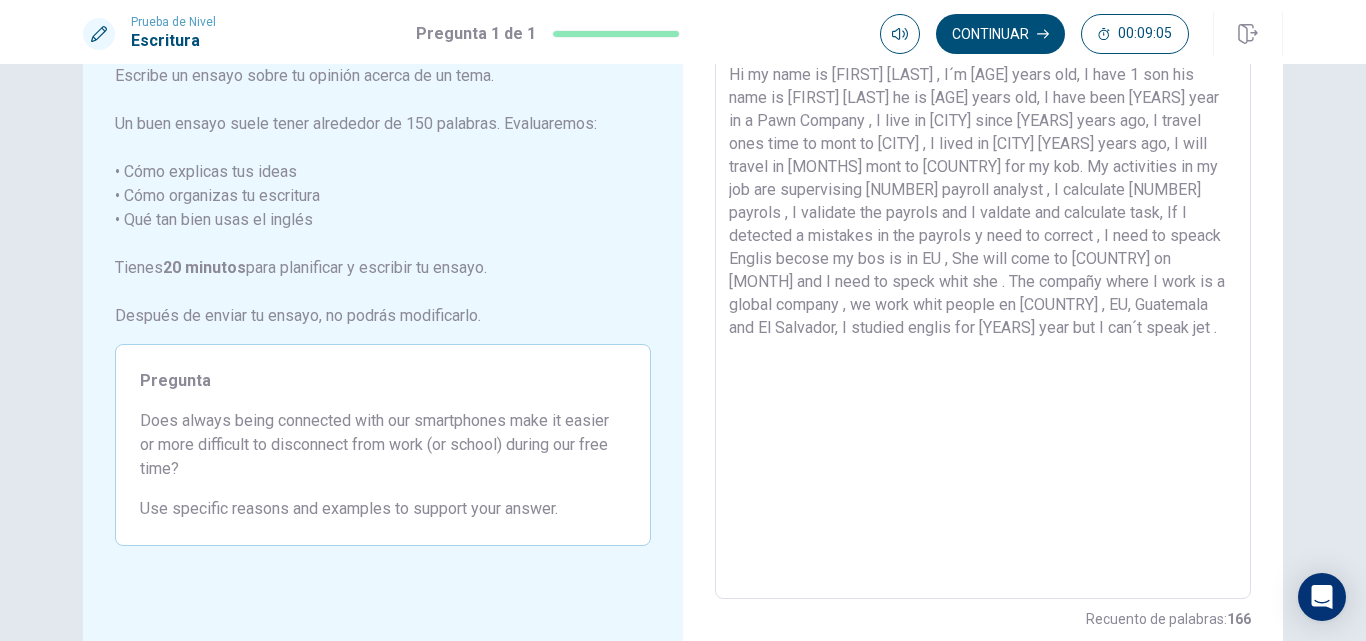 click on "Hi my name is [FIRST] [LAST] , I´m [AGE] years old, I have 1 son his name is [FIRST] [LAST] he is [AGE] years old, I have been [YEARS] year in a Pawn Company , I live in [CITY] since [YEARS] years ago, I travel ones time to mont to [CITY] , I lived in [CITY] [YEARS] years ago, I will travel in [MONTHS] mont to [COUNTRY] for my kob. My activities in my job are supervising [NUMBER] payroll analyst , I calculate [NUMBER] payrols , I validate the payrols and I valdate and calculate task, If I detected a mistakes in the payrols y need to correct , I need to speack Englis becose my bos is in EU , She will come to [COUNTRY] on [MONTH] and I need to speck whit she . The compañy where I work is a global company , we work whit people en [COUNTRY] , EU, Guatemala and El Salvador, I studied englis for [YEARS] year but I can´t speak jet ." at bounding box center [983, 323] 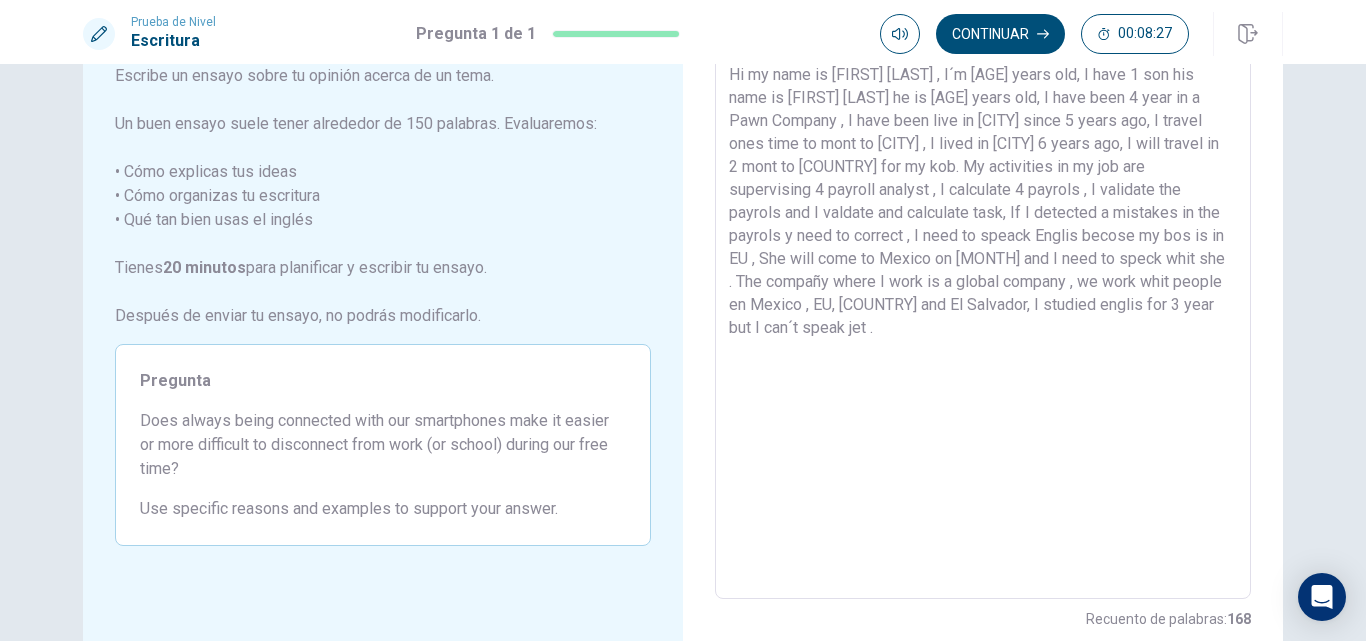 click on "Hi my name is [FIRST] [LAST] , I´m [AGE] years old, I have 1 son his name is [FIRST] [LAST] he is [AGE] years old, I have been 4 year in a Pawn Company , I have been live in [CITY] since 5 years ago, I travel ones time to mont to [CITY] , I lived in [CITY] 6 years ago, I will travel in 2 mont to [COUNTRY] for my kob. My activities in my job are supervising 4 payroll analyst , I calculate 4 payrols , I validate the payrols and I valdate and calculate task, If I detected a mistakes in the payrols y need to correct , I need to speack Englis becose my bos is in EU , She will come to Mexico on [MONTH] and I need to speck whit she . The compañy where I work is a global company , we work whit people en Mexico , EU, [COUNTRY] and El Salvador, I studied englis for 3 year but I can´t speak jet ." at bounding box center (983, 323) 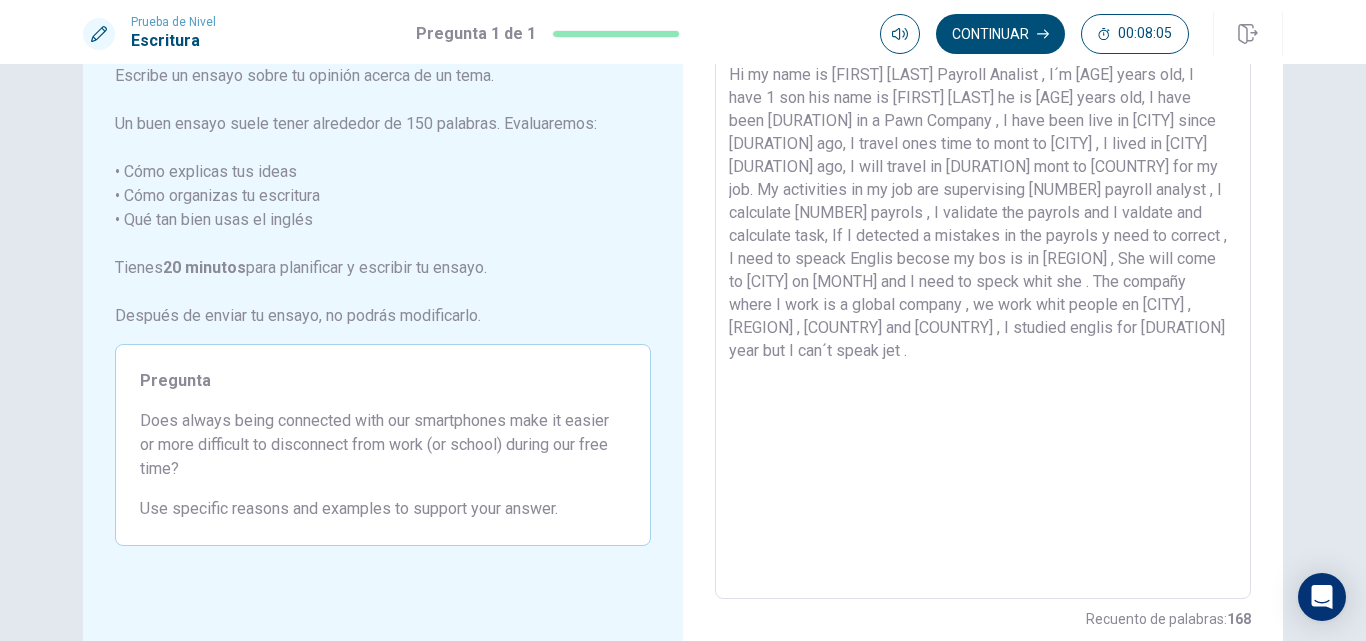 click on "Hi my name is [FIRST] [LAST] Payroll Analist , I´m [AGE] years old, I have 1 son his name is [FIRST] [LAST] he is [AGE] years old, I have been [DURATION] in a Pawn Company , I have been live in [CITY] since [DURATION] ago, I travel ones time to mont to [CITY] , I lived in [CITY] [DURATION] ago, I will travel in [DURATION] mont to [COUNTRY] for my job. My activities in my job are supervising [NUMBER] payroll analyst , I calculate [NUMBER] payrols , I validate the payrols and I valdate and calculate task, If I detected a mistakes in the payrols y need to correct , I need to speack Englis becose my bos is in [REGION] , She will come to [CITY] on [MONTH] and I need to speck whit she . The compañy where I work is a global company , we work whit people en [CITY] , [REGION] , [COUNTRY] and [COUNTRY] , I studied englis for [DURATION] year but I can´t speak jet ." at bounding box center [983, 323] 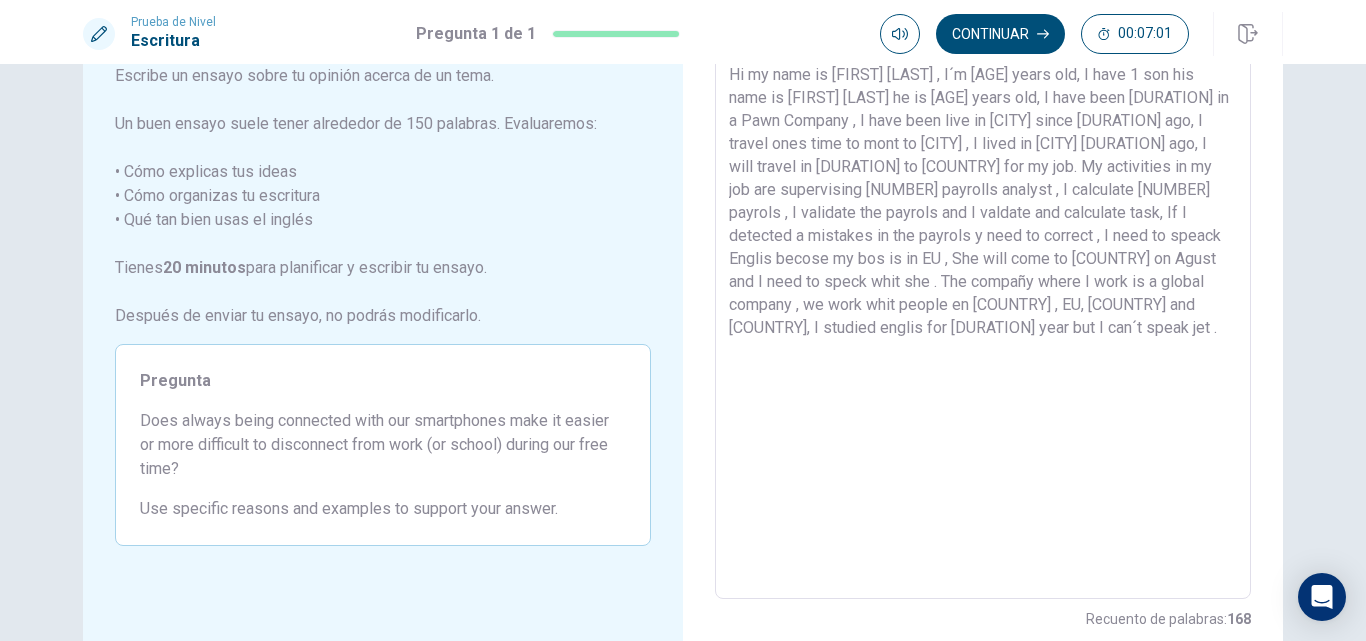 click on "Hi my name is [FIRST] [LAST] , I´m [AGE] years old, I have 1 son his name is [FIRST] [LAST] he is [AGE] years old, I have been [DURATION] in a Pawn Company , I have been live in [CITY] since [DURATION] ago, I travel ones time to mont to [CITY] , I lived in [CITY] [DURATION] ago, I will travel in [DURATION] to [COUNTRY] for my job. My activities in my job are supervising [NUMBER] payrolls analyst , I calculate [NUMBER] payrols , I validate the payrols and I valdate and calculate task, If I detected a mistakes in the payrols y need to correct , I need to speack Englis becose my bos is in EU , She will come to [COUNTRY] on Agust and I need to speck whit she . The compañy where I work is a global company , we work whit people en [COUNTRY] , EU, [COUNTRY] and [COUNTRY], I studied englis for [DURATION] year but I can´t speak jet ." at bounding box center [983, 323] 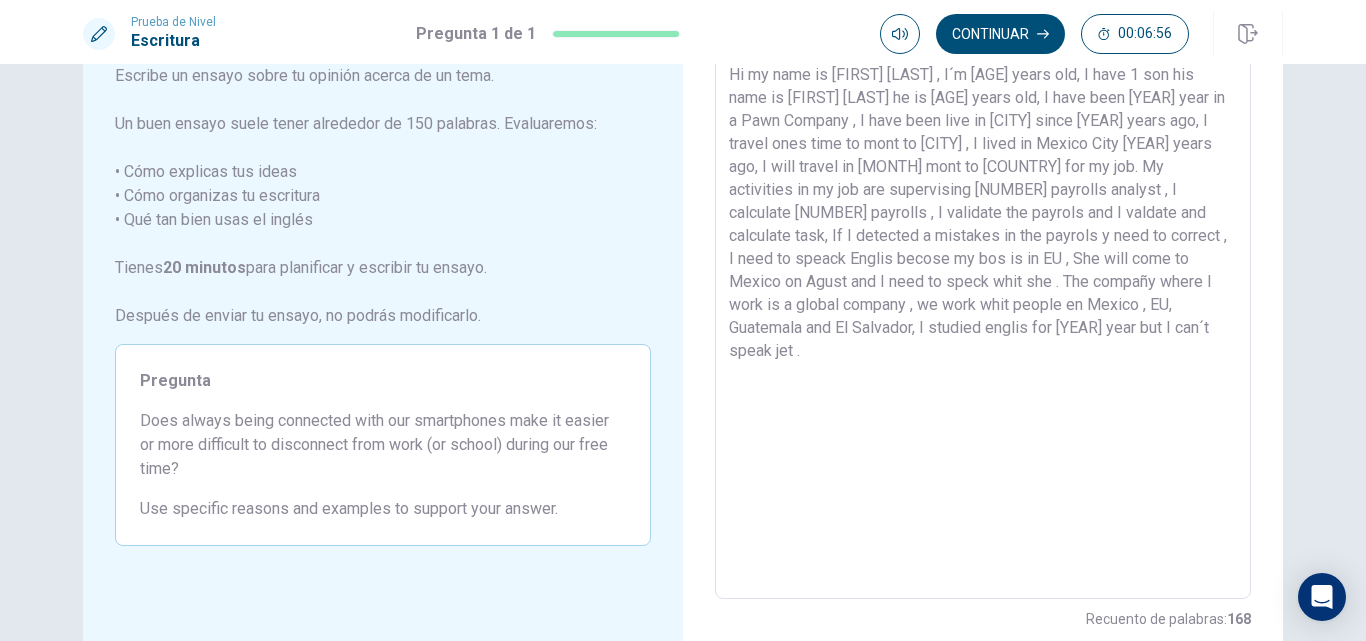 click on "Hi my name is [FIRST] [LAST] , I´m [AGE] years old, I have 1 son his name is [FIRST] [LAST] he is [AGE] years old, I have been [YEAR] year in a Pawn Company , I have been live in [CITY] since [YEAR] years ago, I travel ones time to mont to [CITY] , I lived in Mexico City [YEAR] years ago, I will travel in [MONTH] mont to [COUNTRY] for my job. My activities in my job are supervising [NUMBER] payrolls analyst , I calculate [NUMBER] payrolls , I validate the payrols and I valdate and calculate task, If I detected a mistakes in the payrols y need to correct , I need to speack Englis becose my bos is in EU , She will come to Mexico on Agust and I need to speck whit she . The compañy where I work is a global company , we work whit people en Mexico , EU, Guatemala and El Salvador, I studied englis for [YEAR] year but I can´t speak jet ." at bounding box center [983, 323] 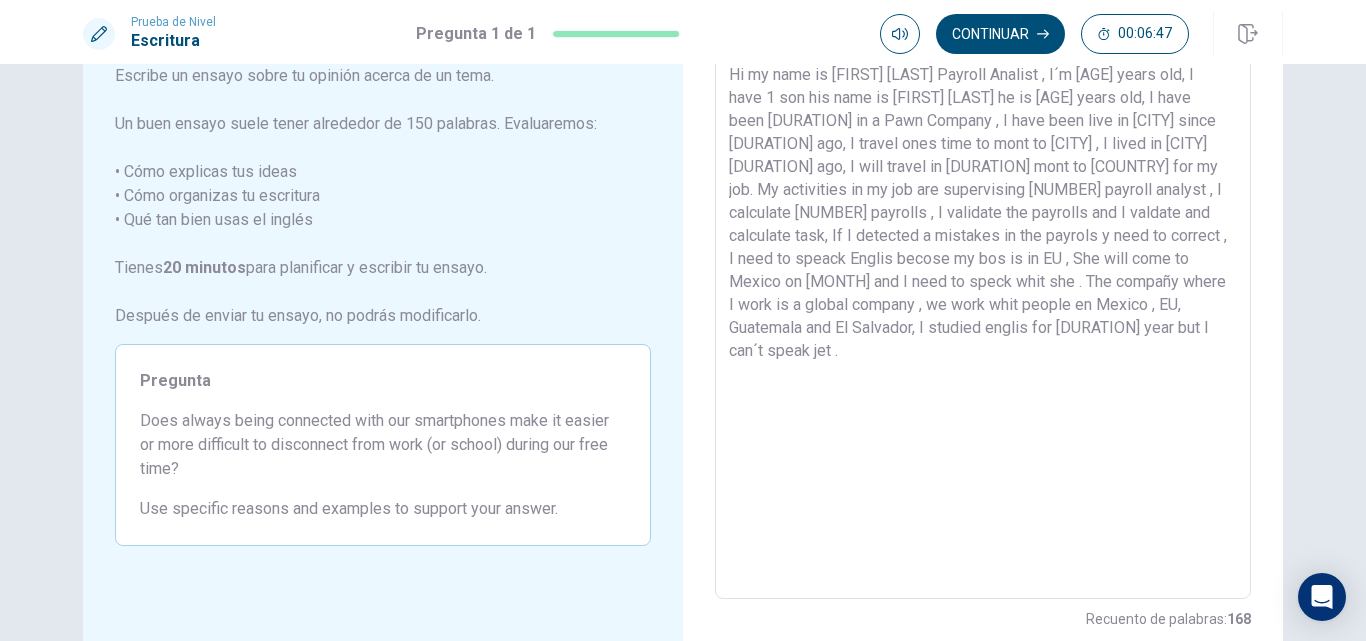 click on "Hi my name is [FIRST] [LAST] Payroll Analist , I´m [AGE] years old, I have 1 son his name is [FIRST] [LAST] he is [AGE] years old, I have been [DURATION] in a Pawn Company , I have been live in [CITY] since [DURATION] ago, I travel ones time to mont to [CITY] , I lived in [CITY] [DURATION] ago, I will travel in [DURATION] mont to [COUNTRY] for my job. My activities in my job are supervising [NUMBER] payroll analyst , I calculate [NUMBER] payrolls , I validate the payrolls and I valdate and calculate task, If I detected a mistakes in the payrols y need to correct , I need to speack Englis becose my bos is in EU , She will come to Mexico on [MONTH] and I need to speck whit she . The compañy where I work is a global company , we work whit people en Mexico , EU, Guatemala and El Salvador, I studied englis for [DURATION] year but I can´t speak jet ." at bounding box center [983, 323] 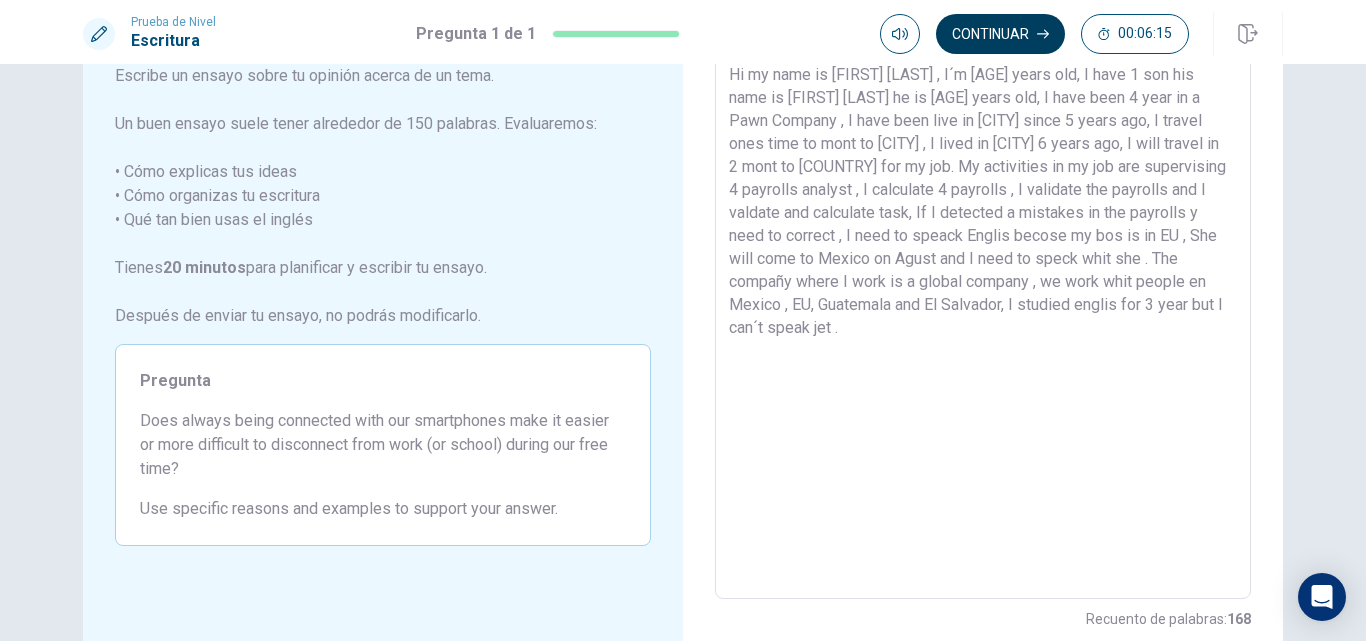 type on "Hi my name is [FIRST] [LAST] , I´m [AGE] years old, I have 1 son his name is [FIRST] [LAST] he is [AGE] years old, I have been 4 year in a Pawn Company , I have been live in [CITY] since 5 years ago, I travel ones time to mont to [CITY] , I lived in [CITY] 6 years ago, I will travel in 2 mont to [COUNTRY] for my job. My activities in my job are supervising 4 payrolls analyst , I calculate 4 payrolls , I validate the payrolls and I valdate and calculate task, If I detected a mistakes in the payrolls y need to correct , I need to speack Englis becose my bos is in EU , She will come to Mexico on Agust and I need to speck whit she . The compañy where I work is a global company , we work whit people en Mexico , EU, Guatemala and El Salvador, I studied englis for 3 year but I can´t speak jet ." 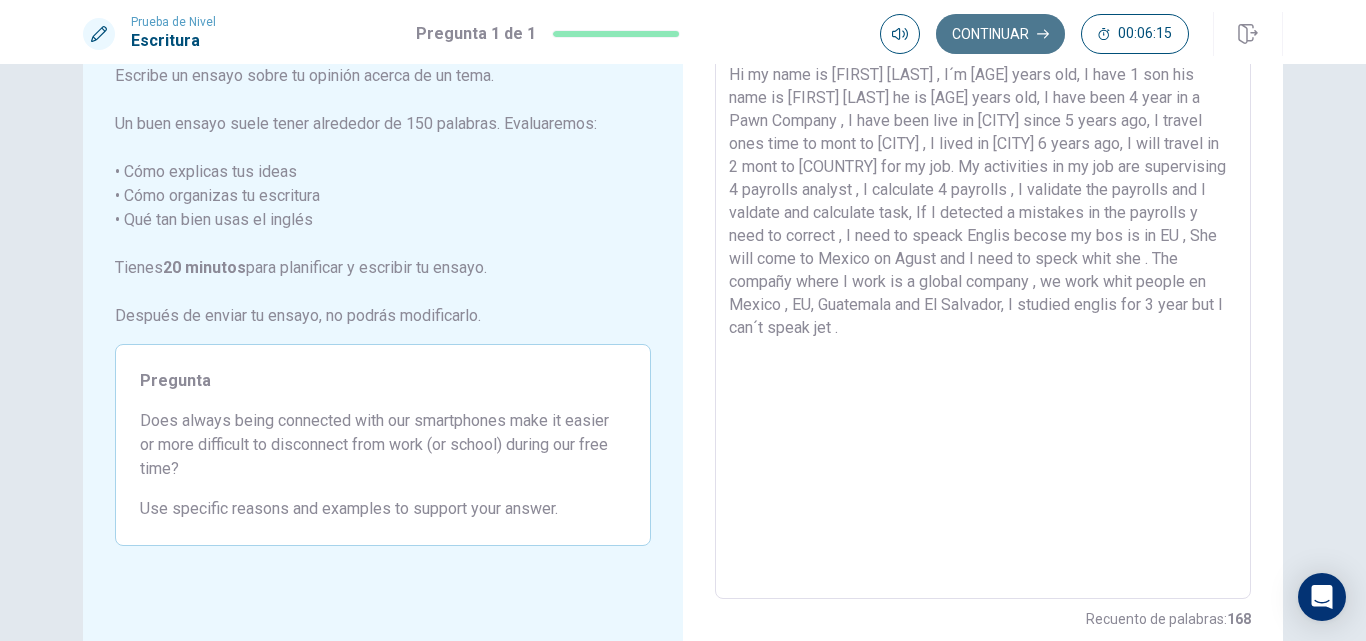 click on "Continuar" at bounding box center (1000, 34) 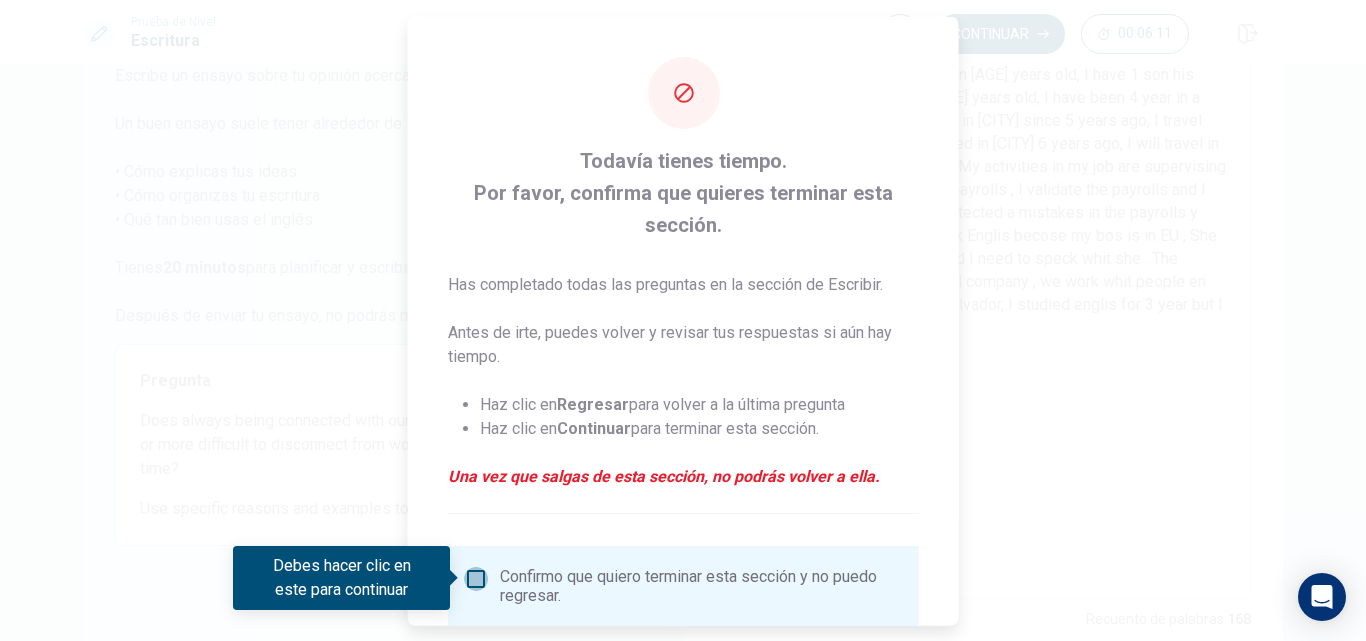 click at bounding box center (476, 578) 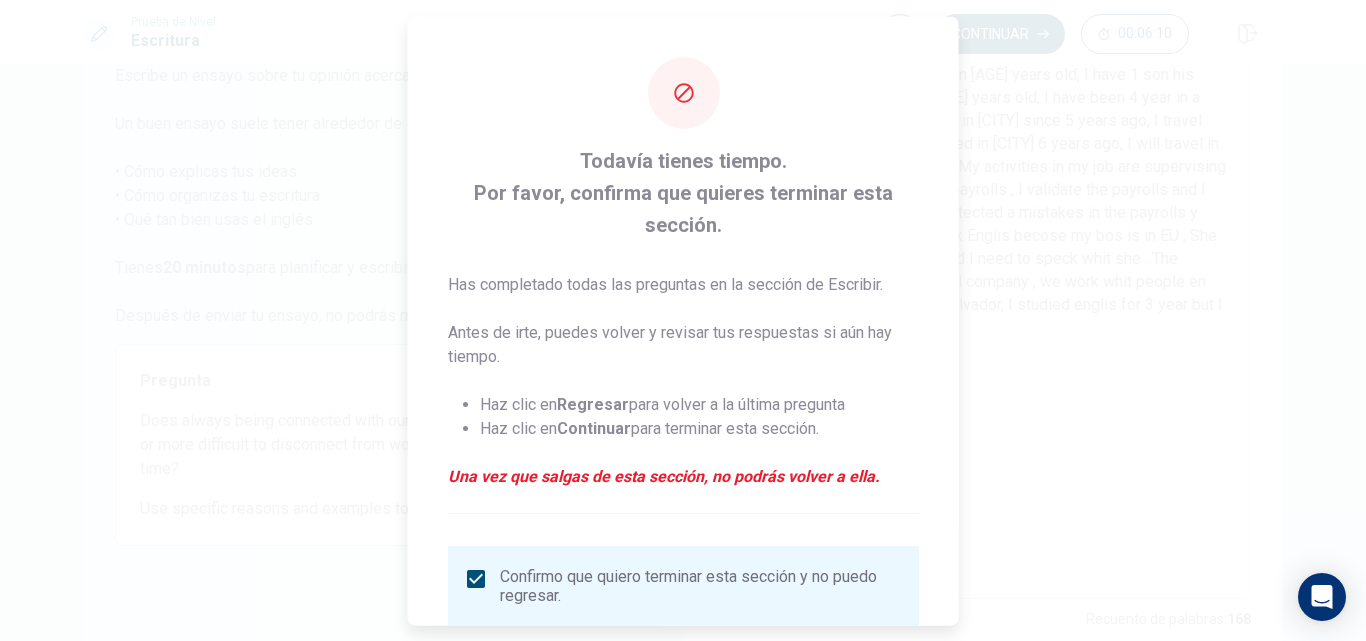 scroll, scrollTop: 137, scrollLeft: 0, axis: vertical 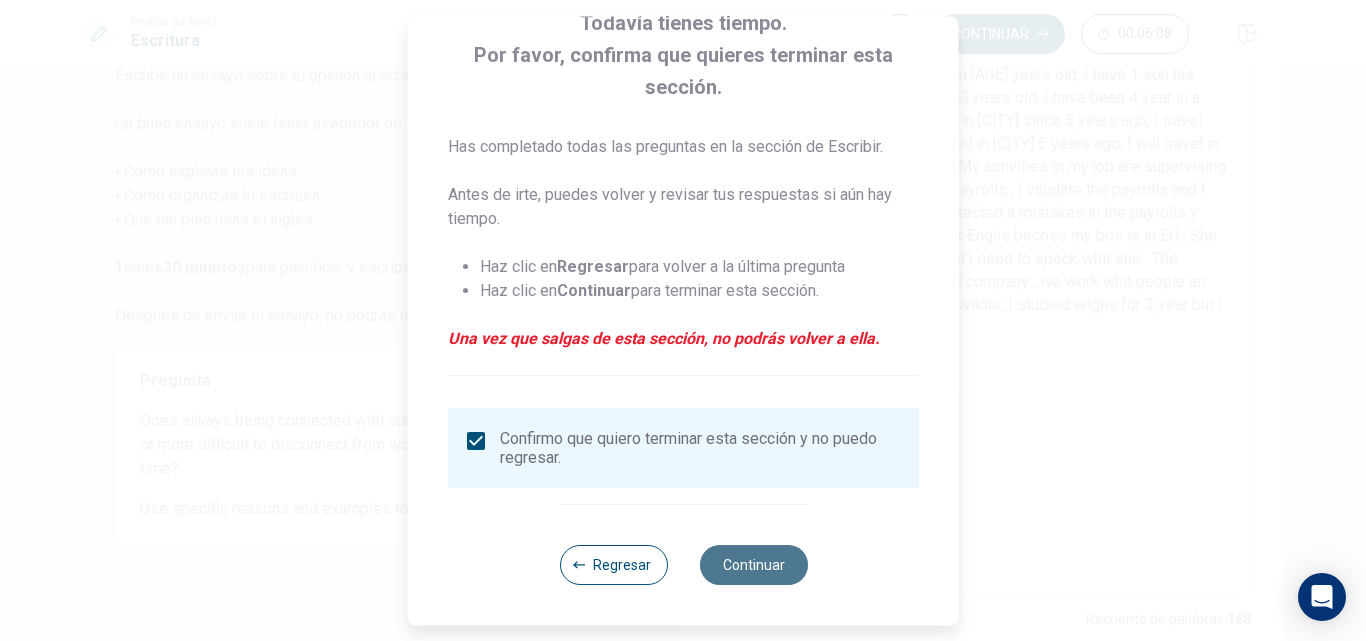 click on "Continuar" at bounding box center (753, 565) 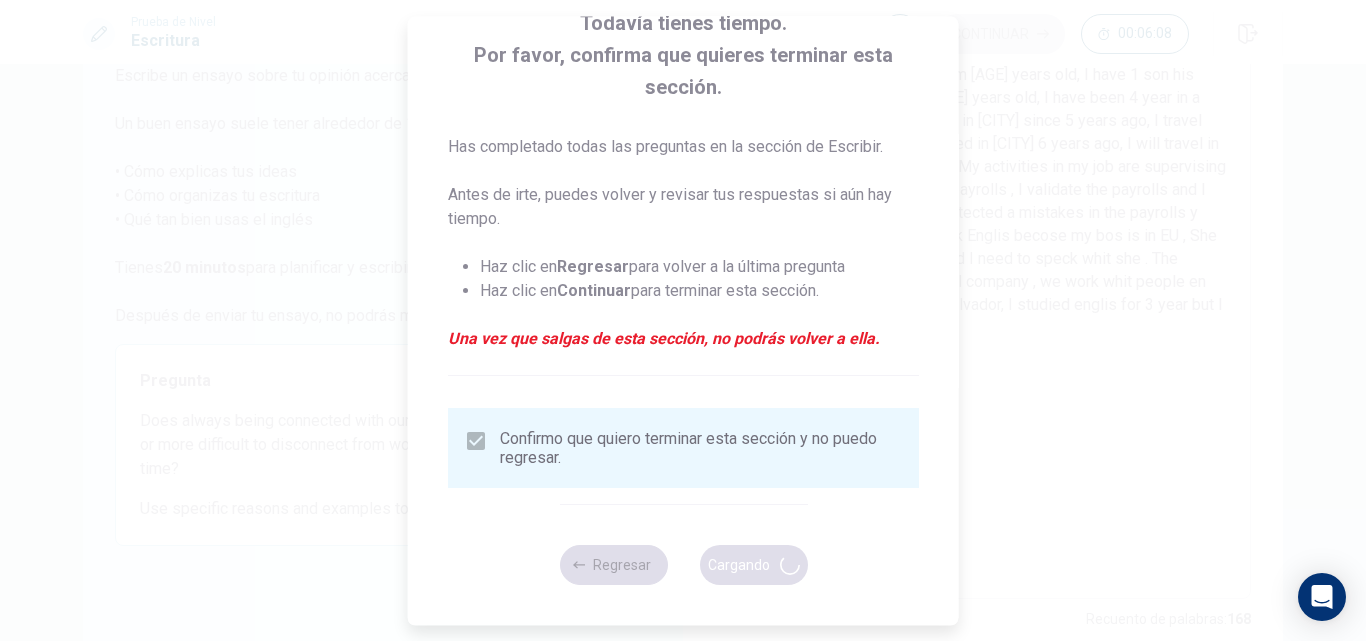 scroll, scrollTop: 87, scrollLeft: 0, axis: vertical 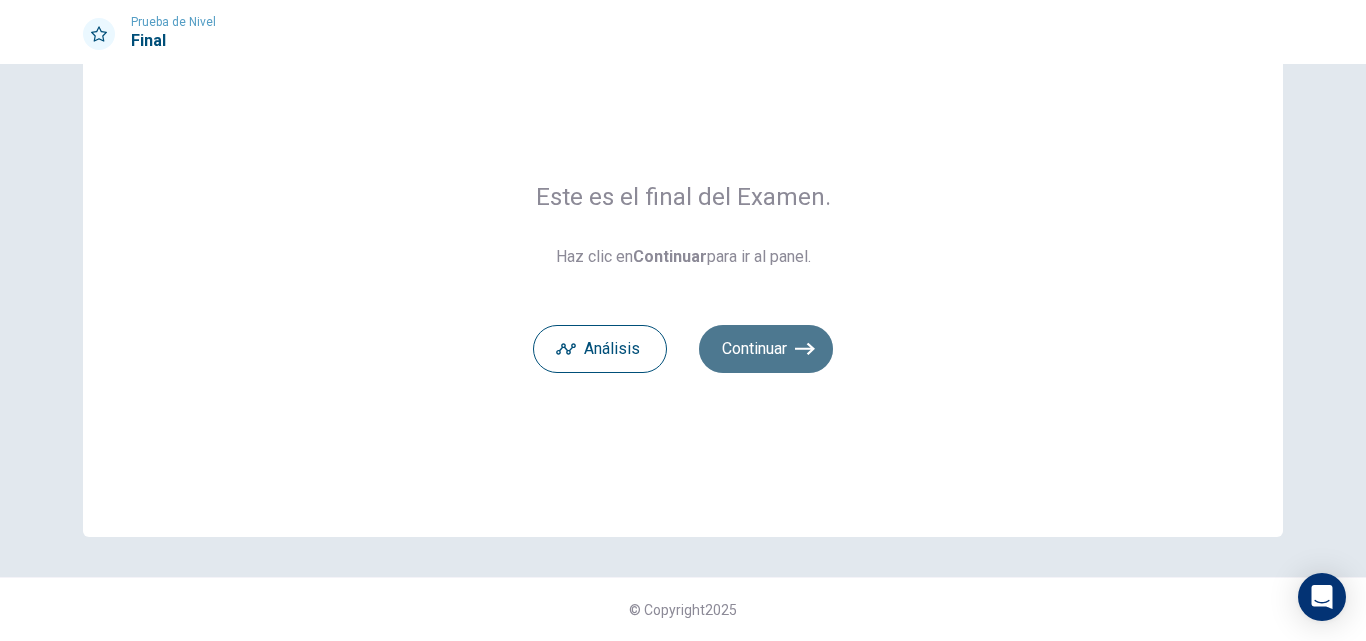 click on "Continuar" at bounding box center [766, 349] 